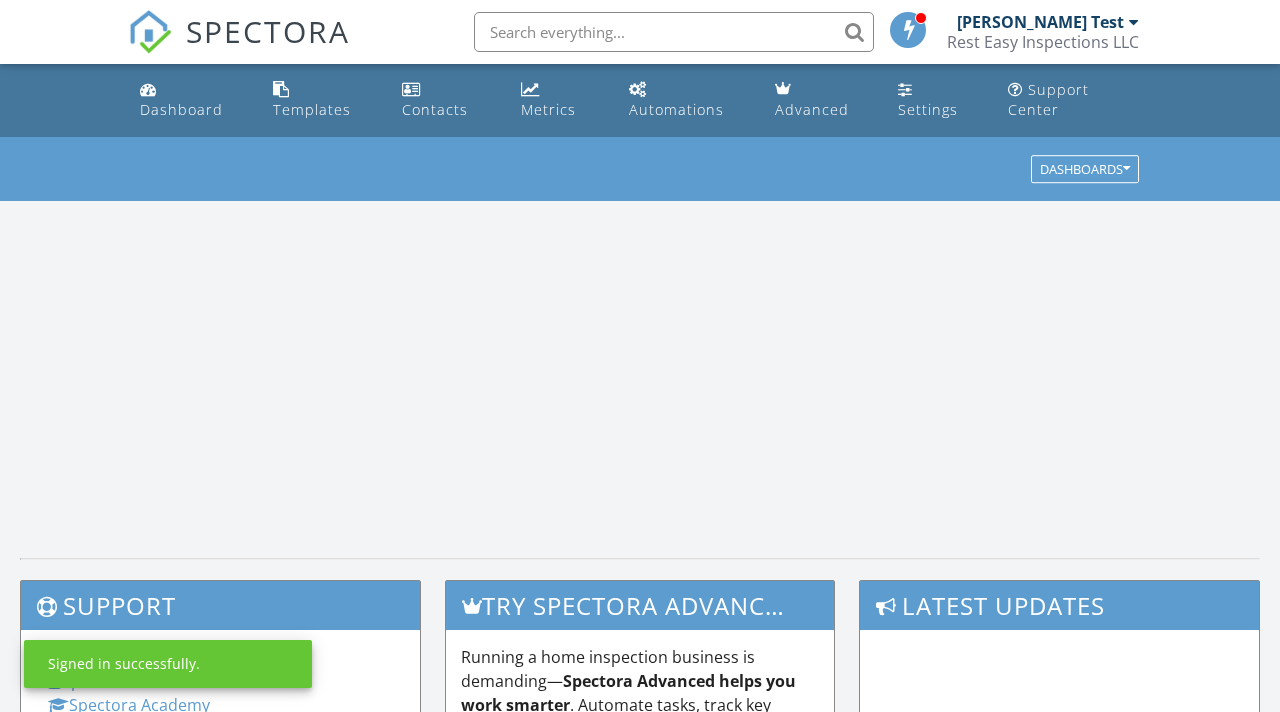 scroll, scrollTop: 0, scrollLeft: 0, axis: both 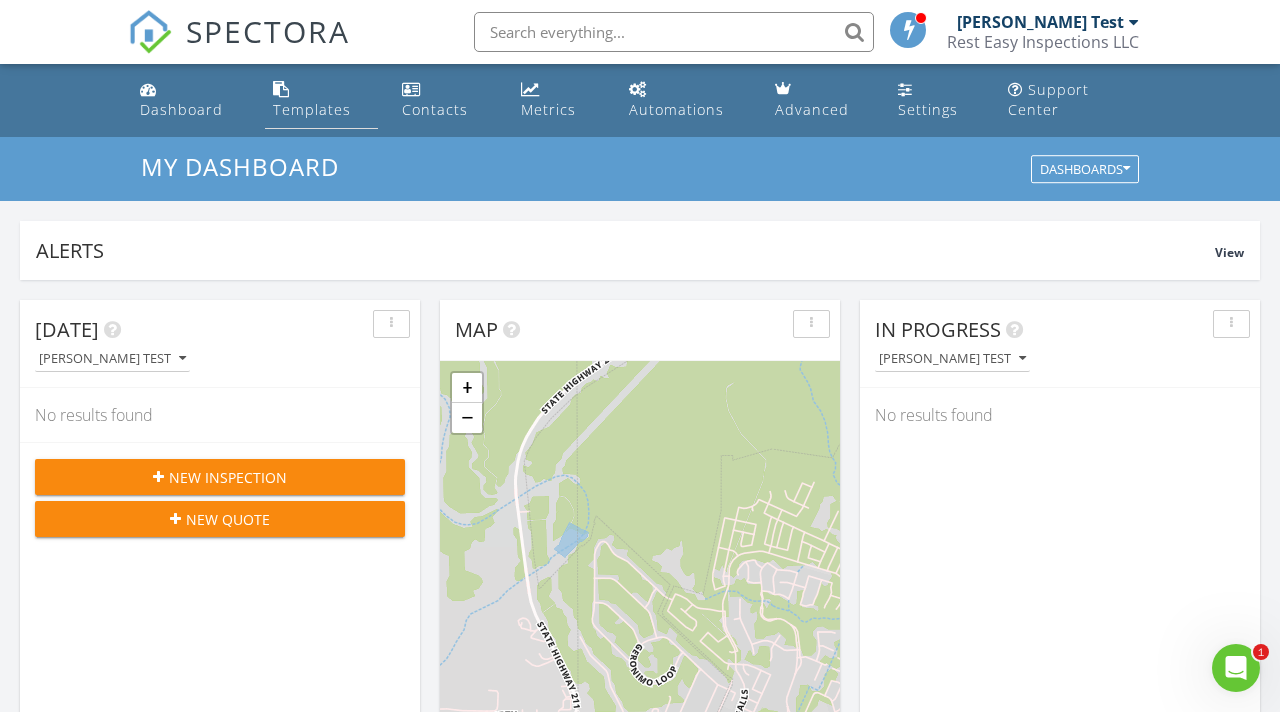 click on "Templates" at bounding box center [321, 100] 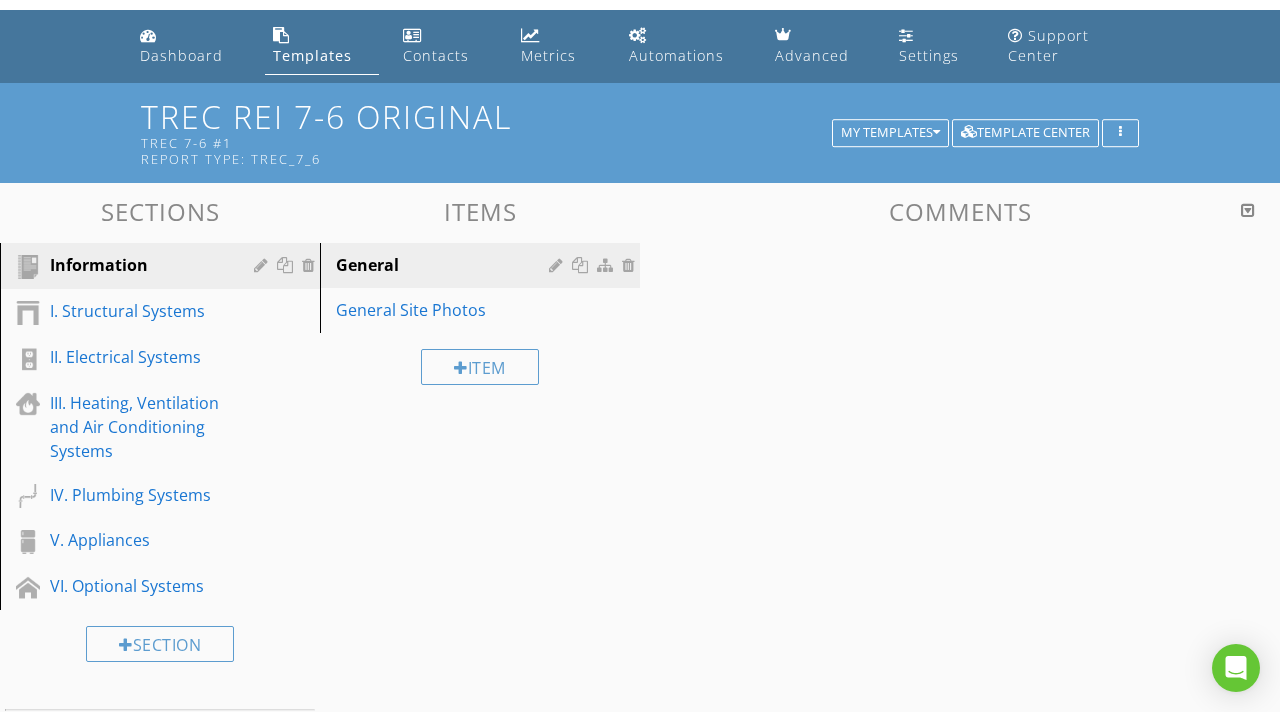 scroll, scrollTop: 64, scrollLeft: 0, axis: vertical 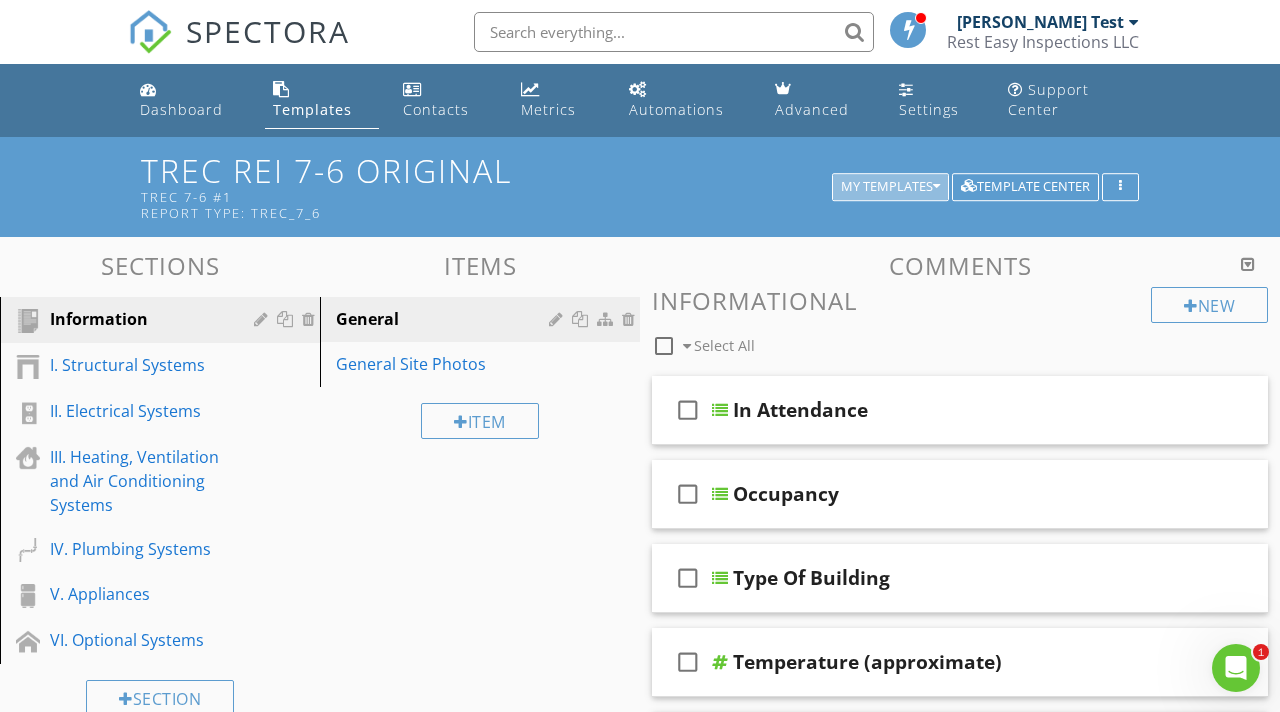 click at bounding box center (936, 187) 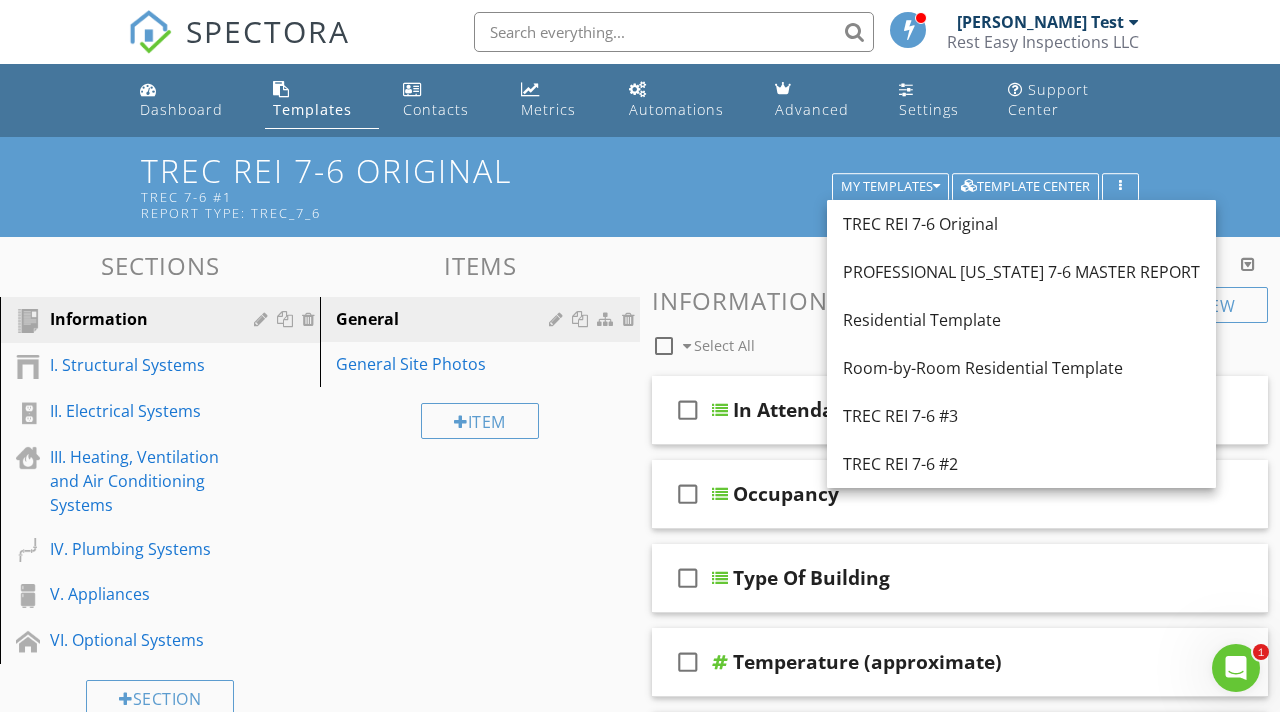 click on "TREC REI 7-6 Original
TREC 7-6 #1
Report Type: TREC_7_6
My Templates
Template Center" at bounding box center (640, 186) 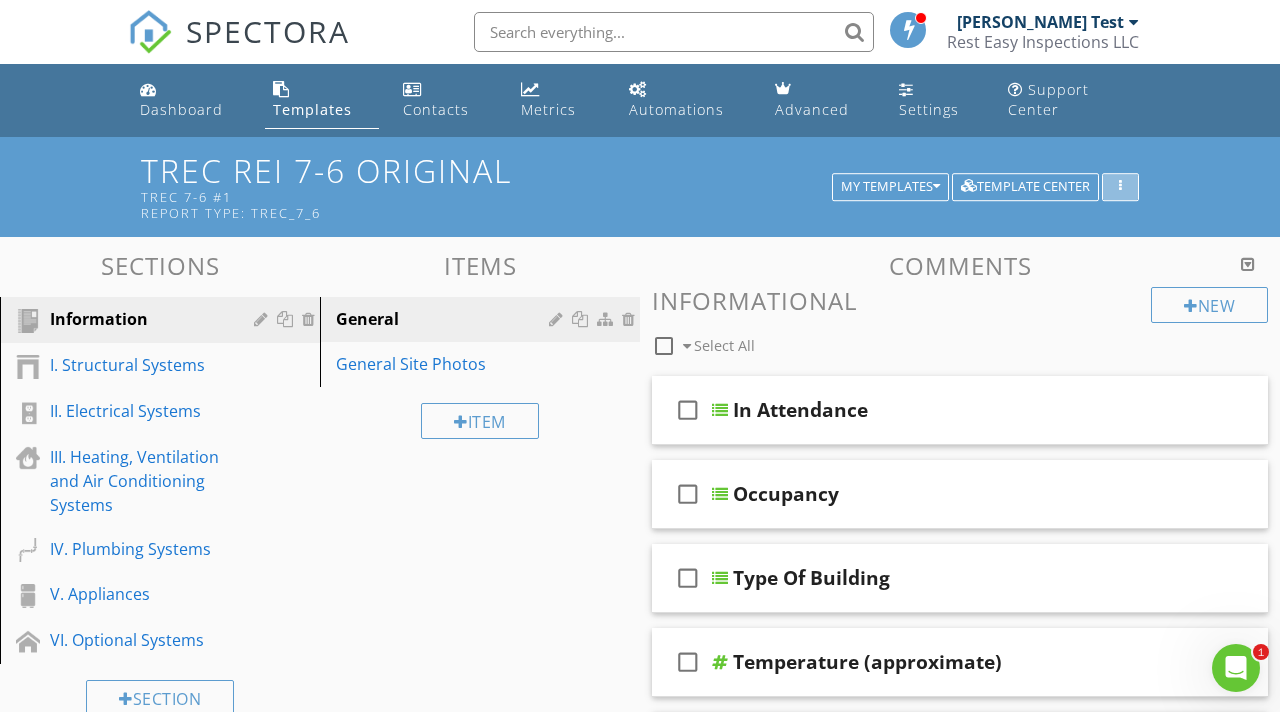 click at bounding box center (1120, 187) 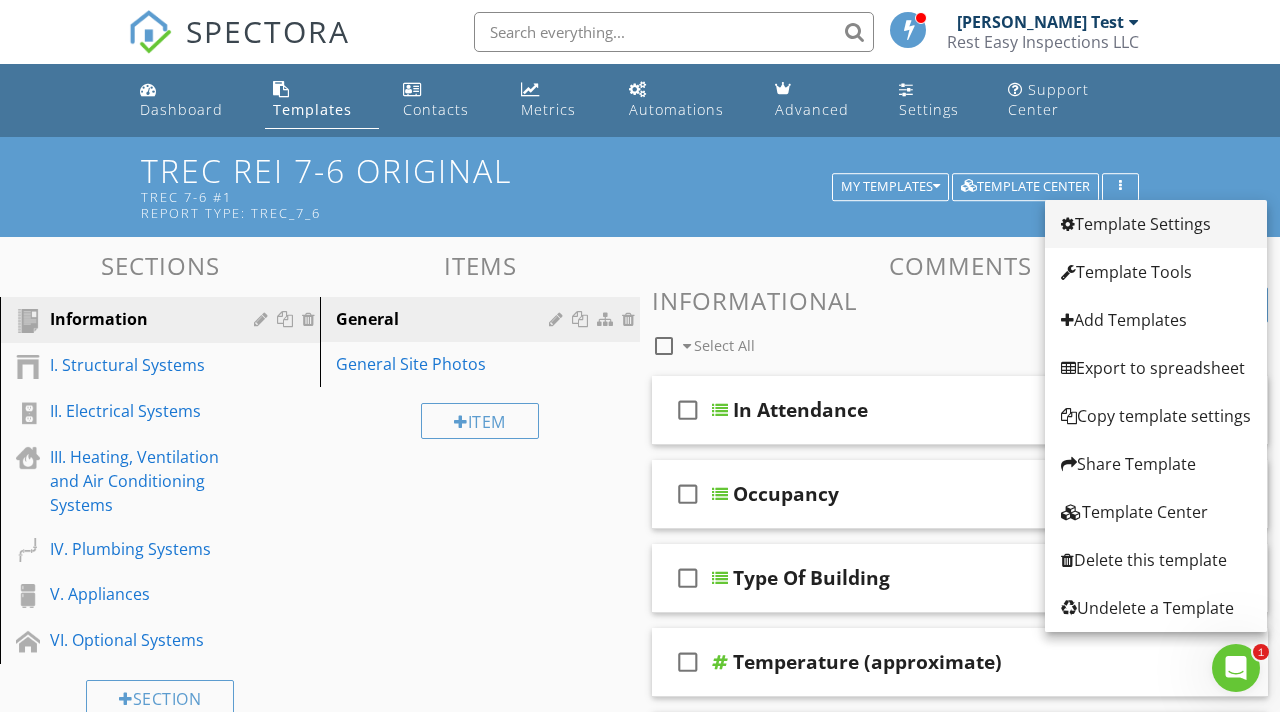 click on "Template Settings" at bounding box center (1156, 224) 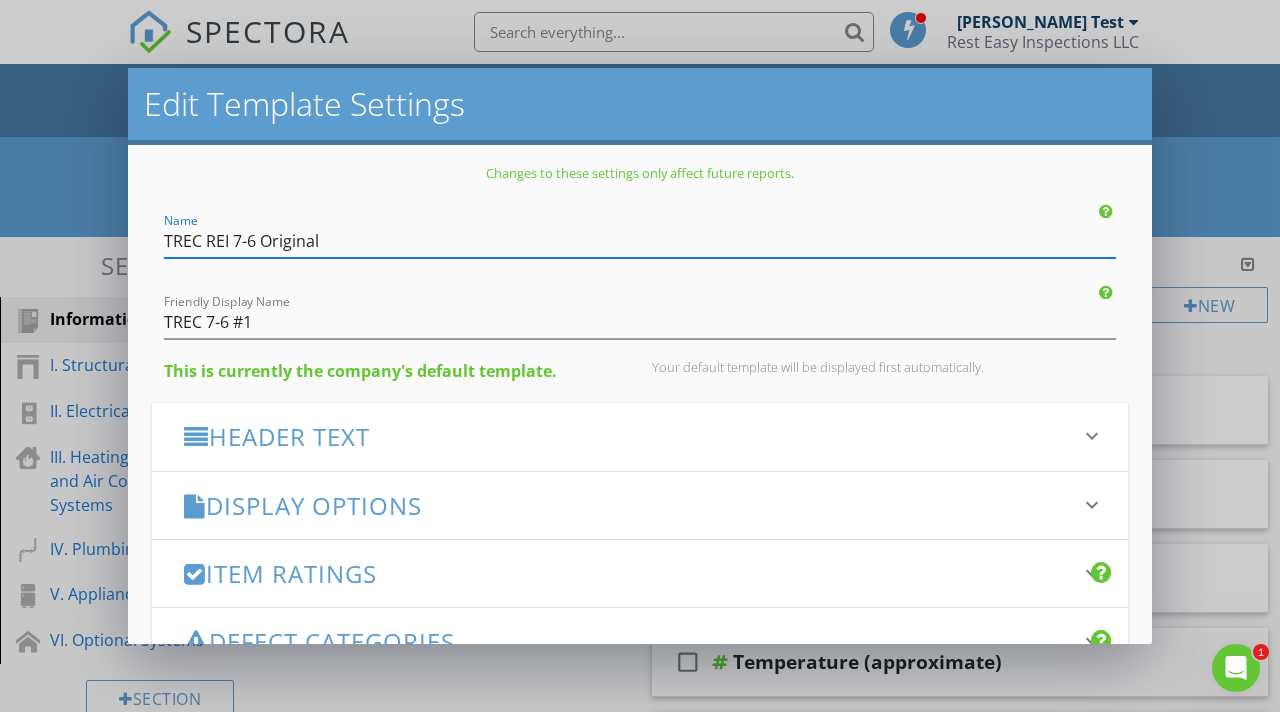 scroll, scrollTop: 0, scrollLeft: 0, axis: both 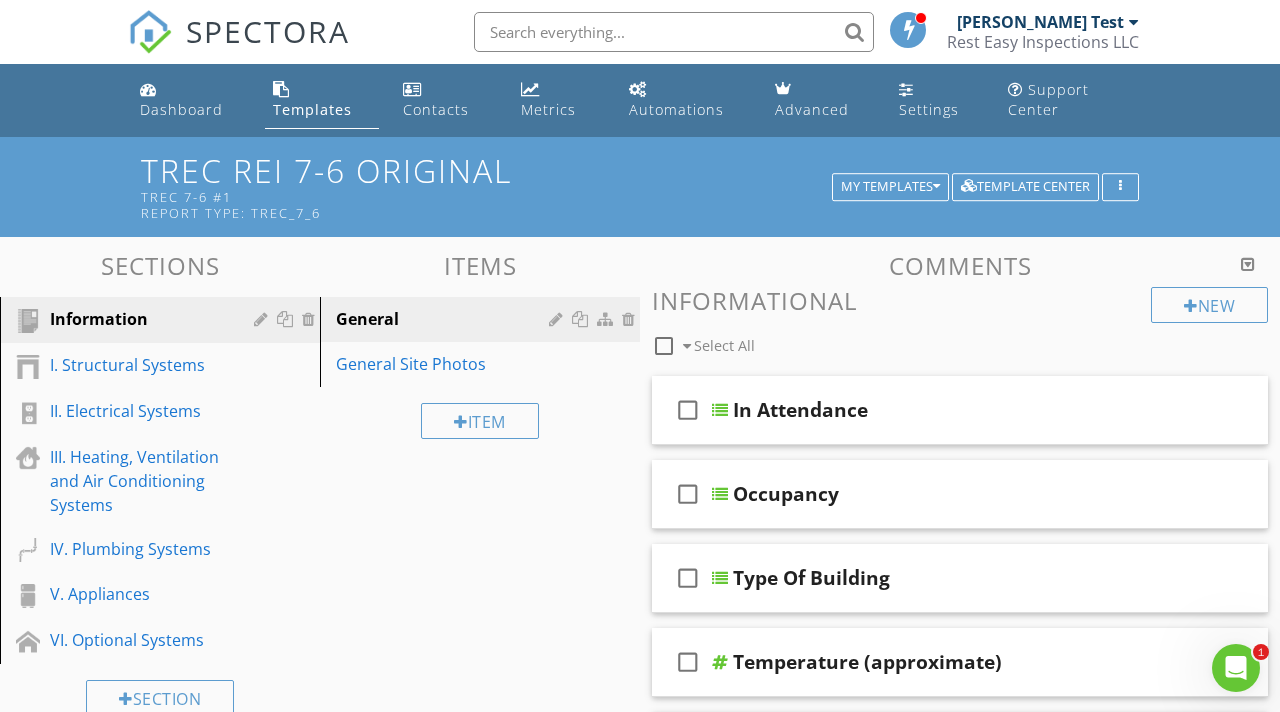 click at bounding box center [640, 356] 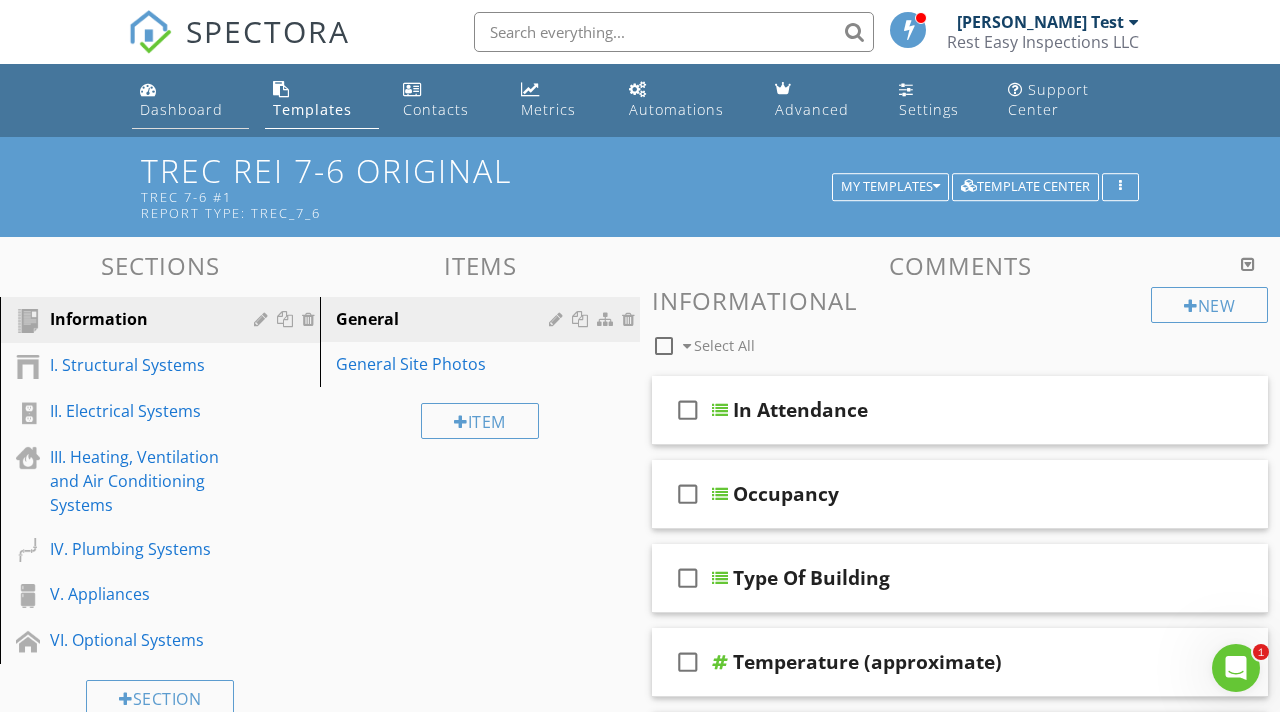 click on "Dashboard" at bounding box center [181, 109] 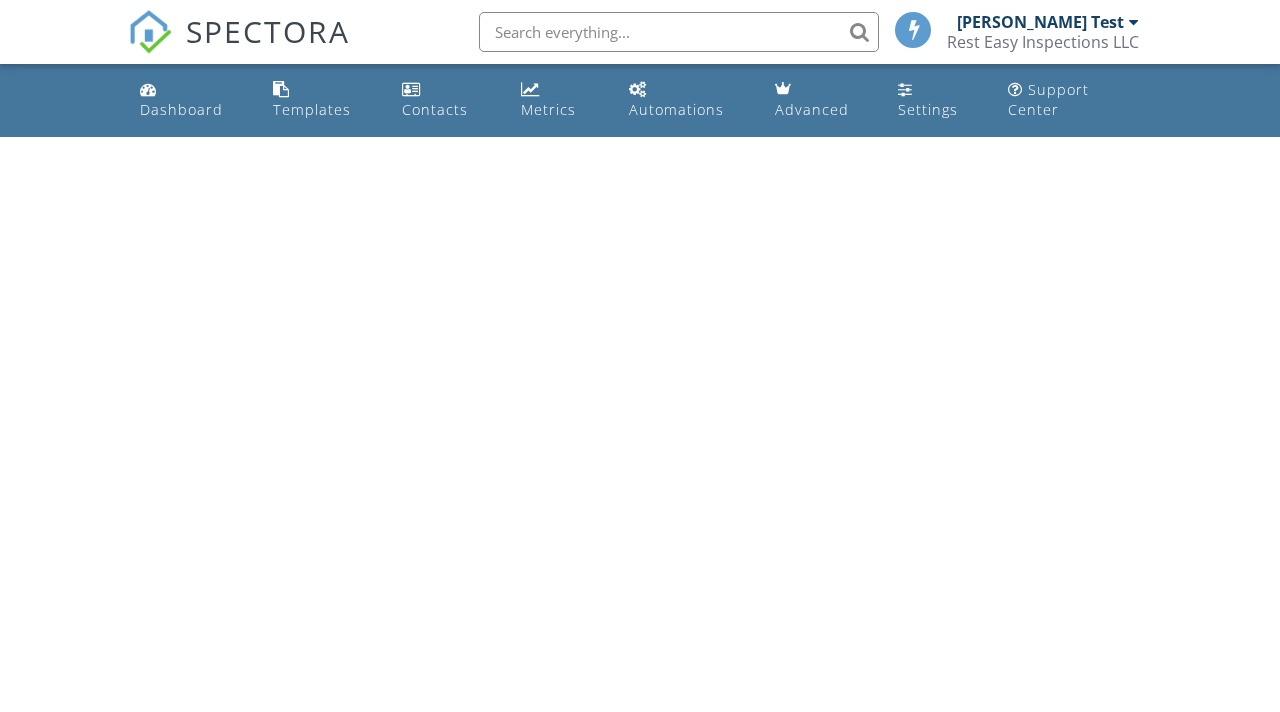 scroll, scrollTop: 0, scrollLeft: 0, axis: both 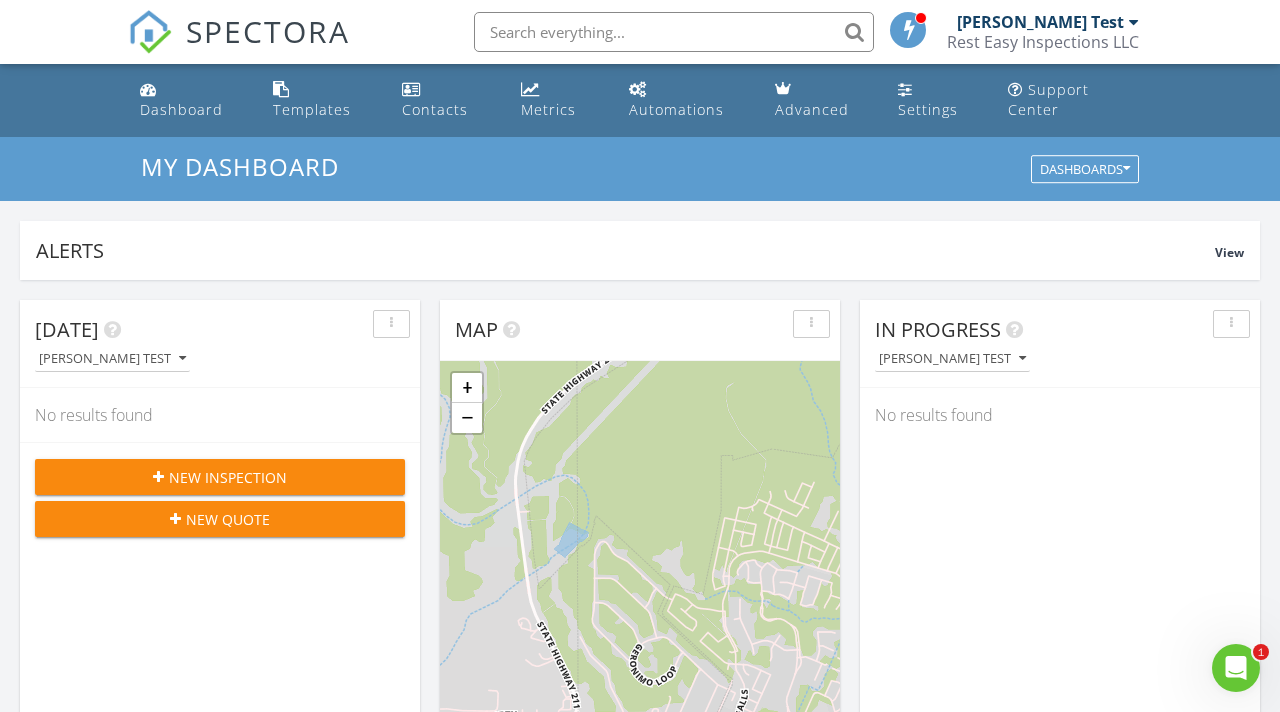 click on "New Inspection" at bounding box center [220, 477] 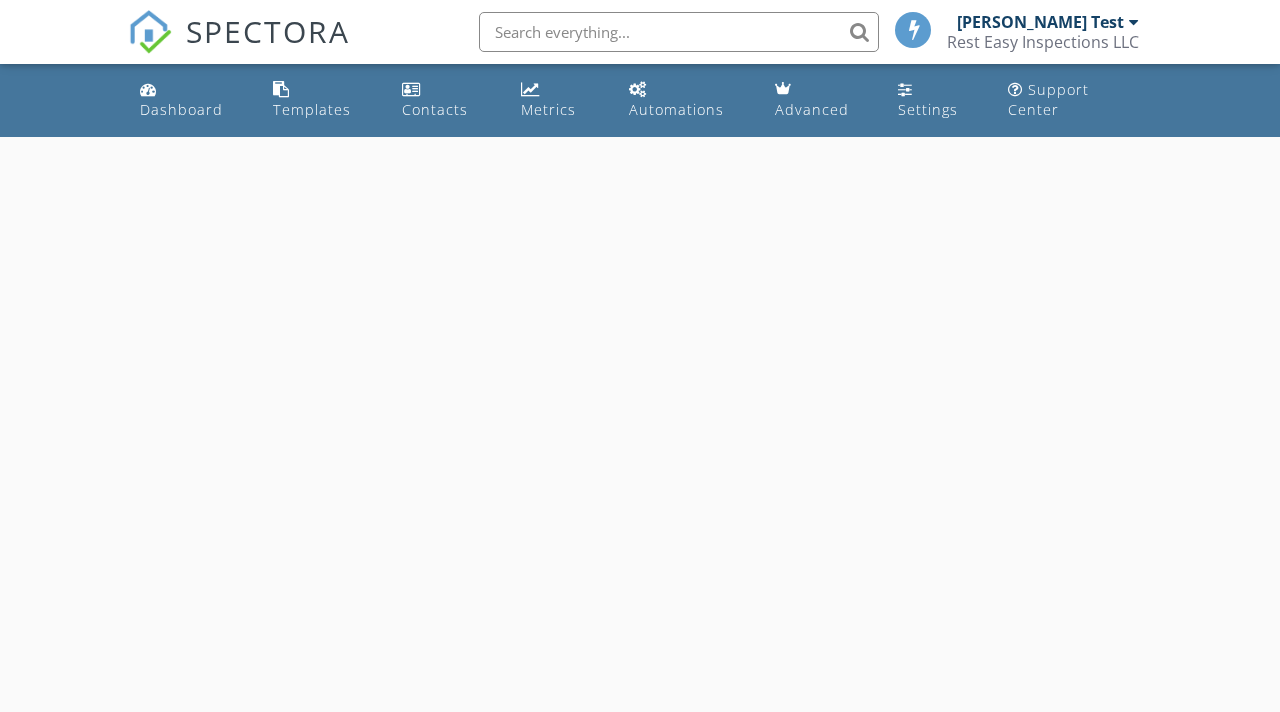 scroll, scrollTop: 0, scrollLeft: 0, axis: both 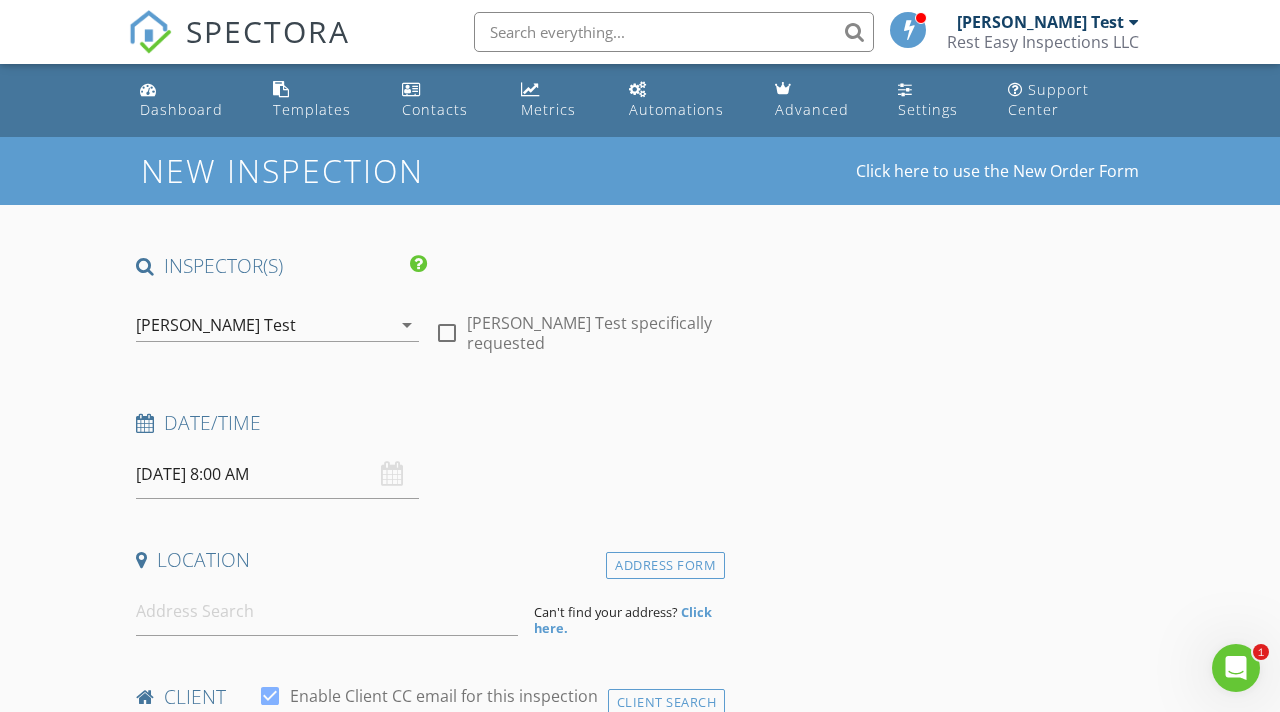 click on "07/12/2025 8:00 AM" at bounding box center (277, 474) 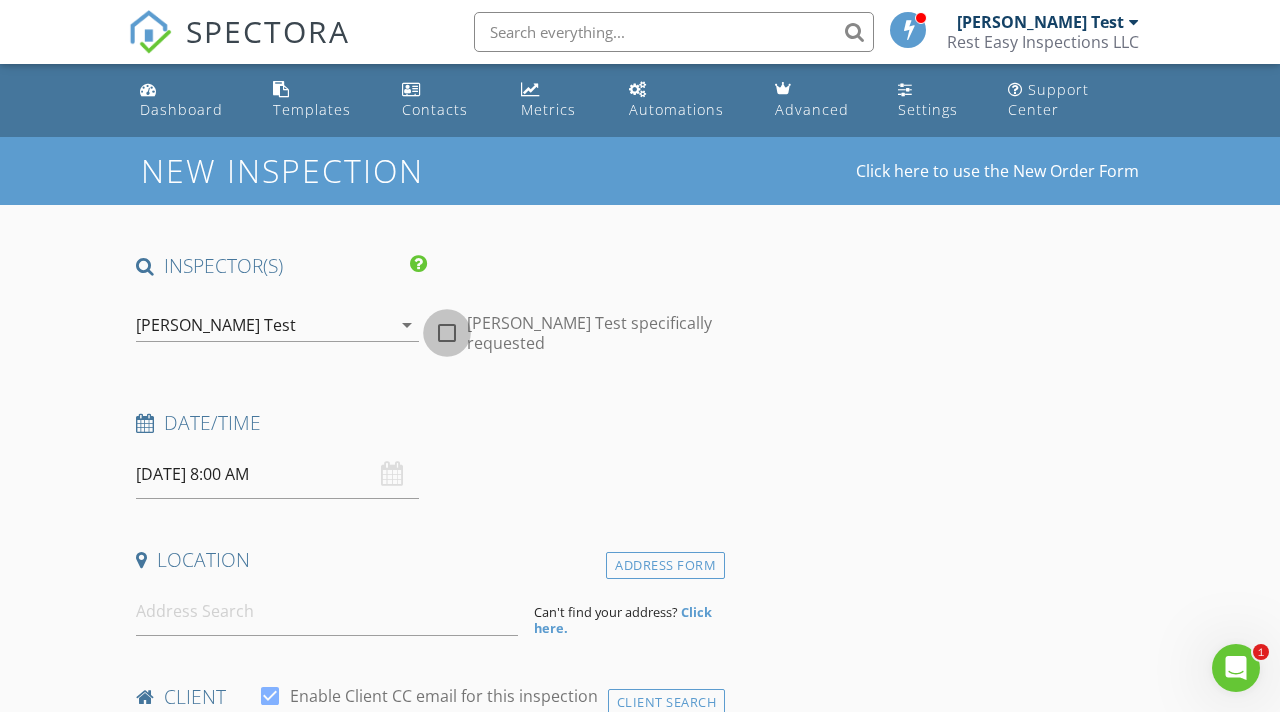 click at bounding box center (447, 333) 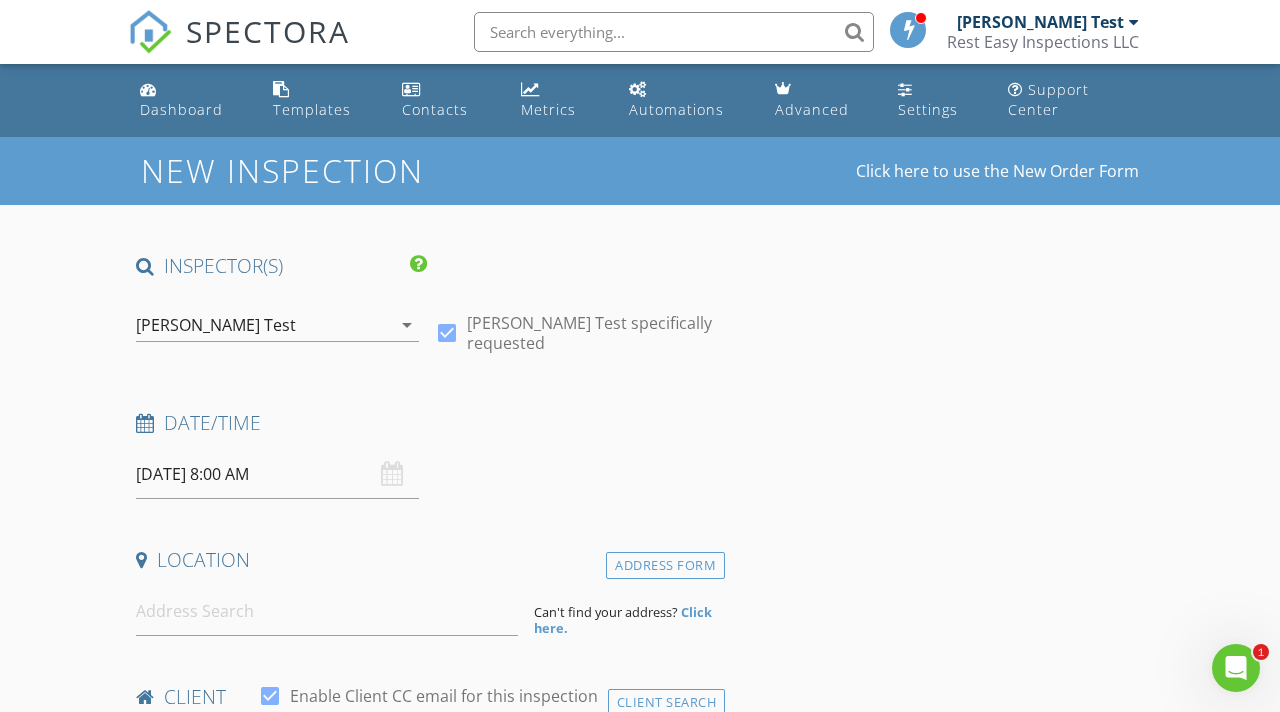 click on "Date/Time" at bounding box center (426, 423) 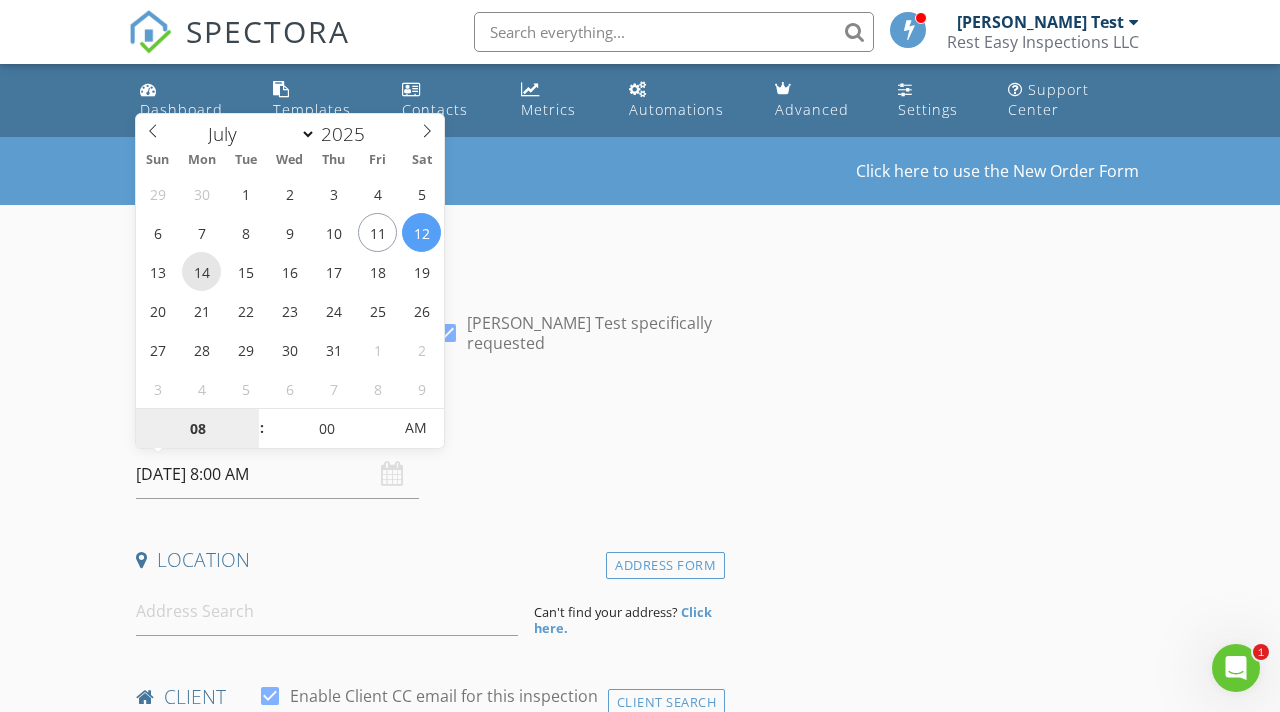 type on "07/14/2025 8:00 AM" 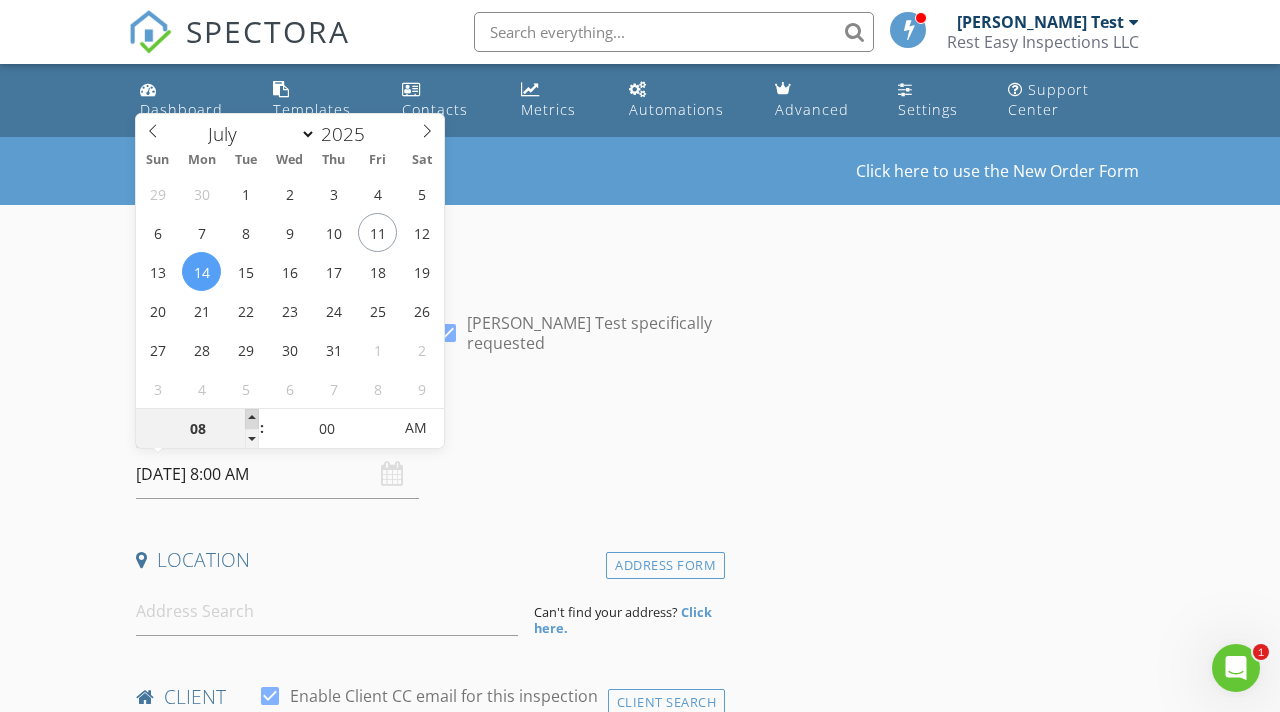 type on "09" 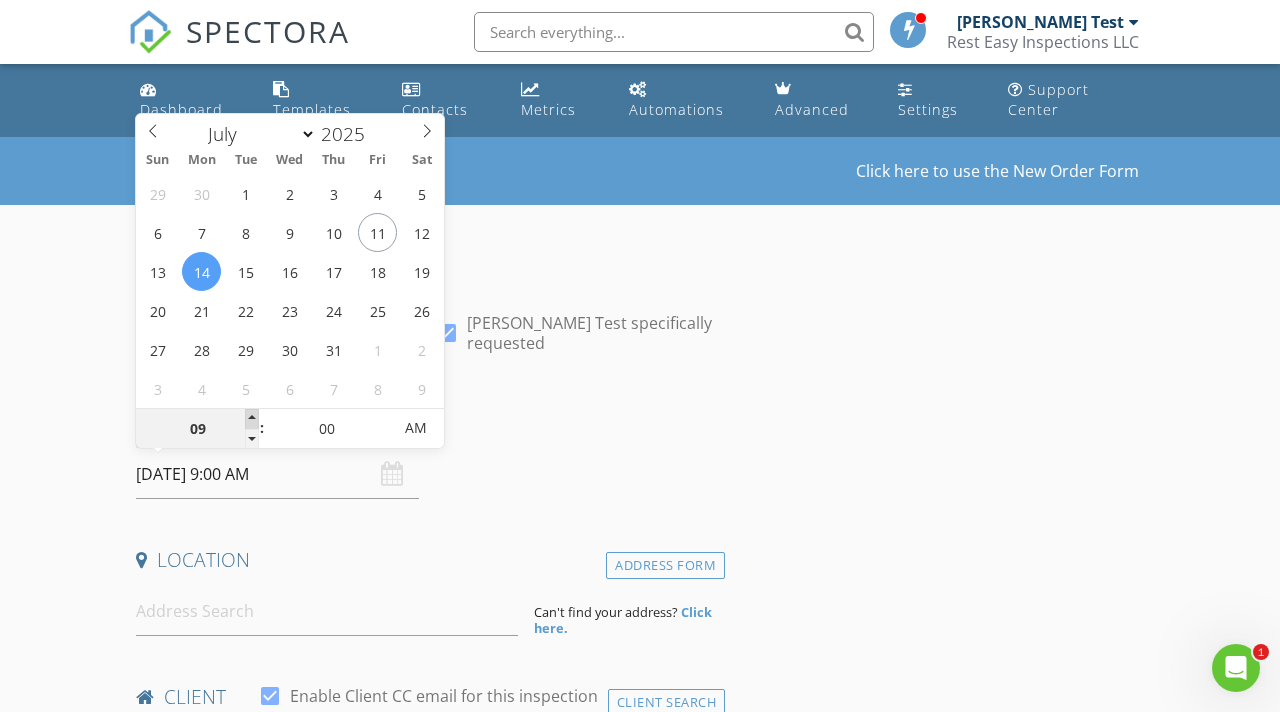 click at bounding box center [252, 419] 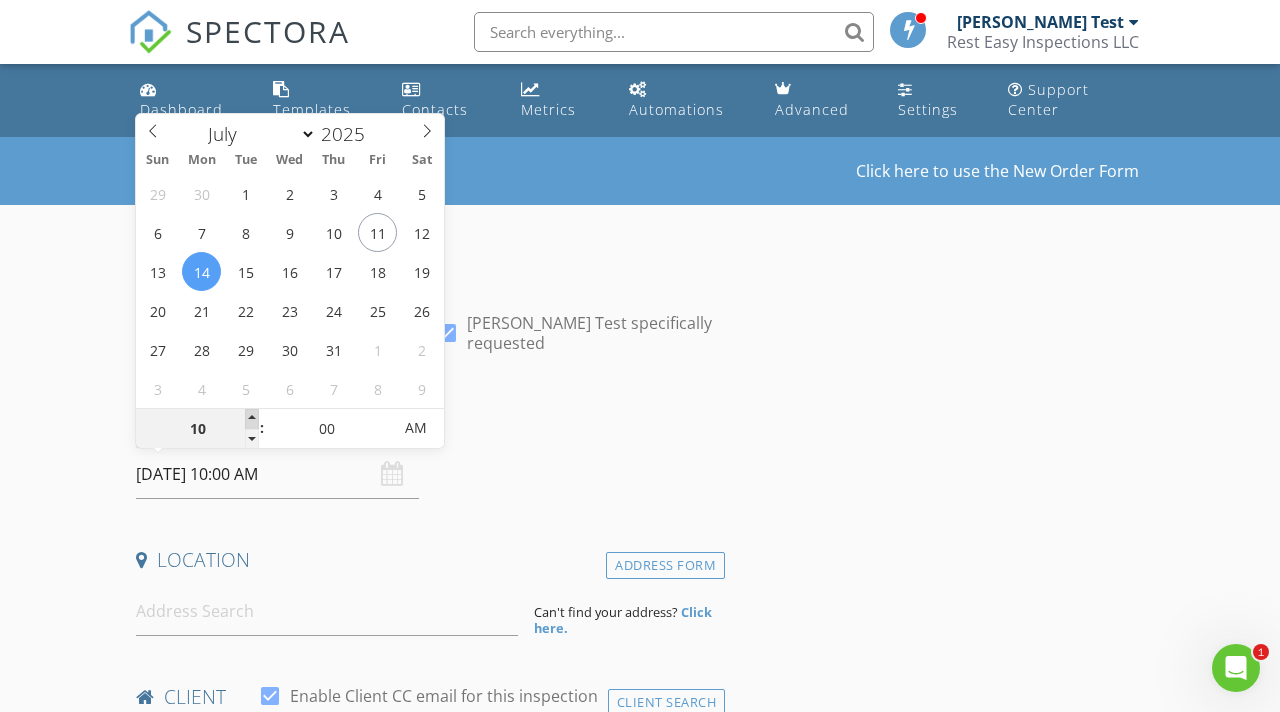 click at bounding box center (252, 419) 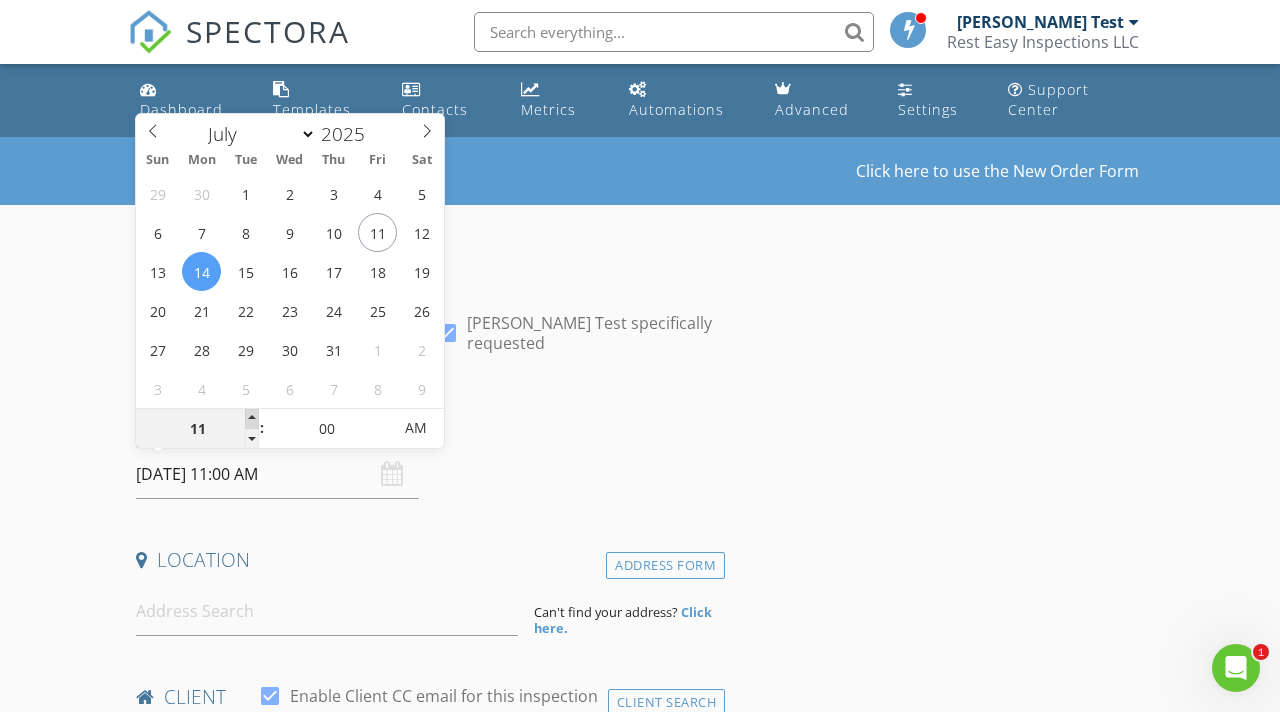 click at bounding box center [252, 419] 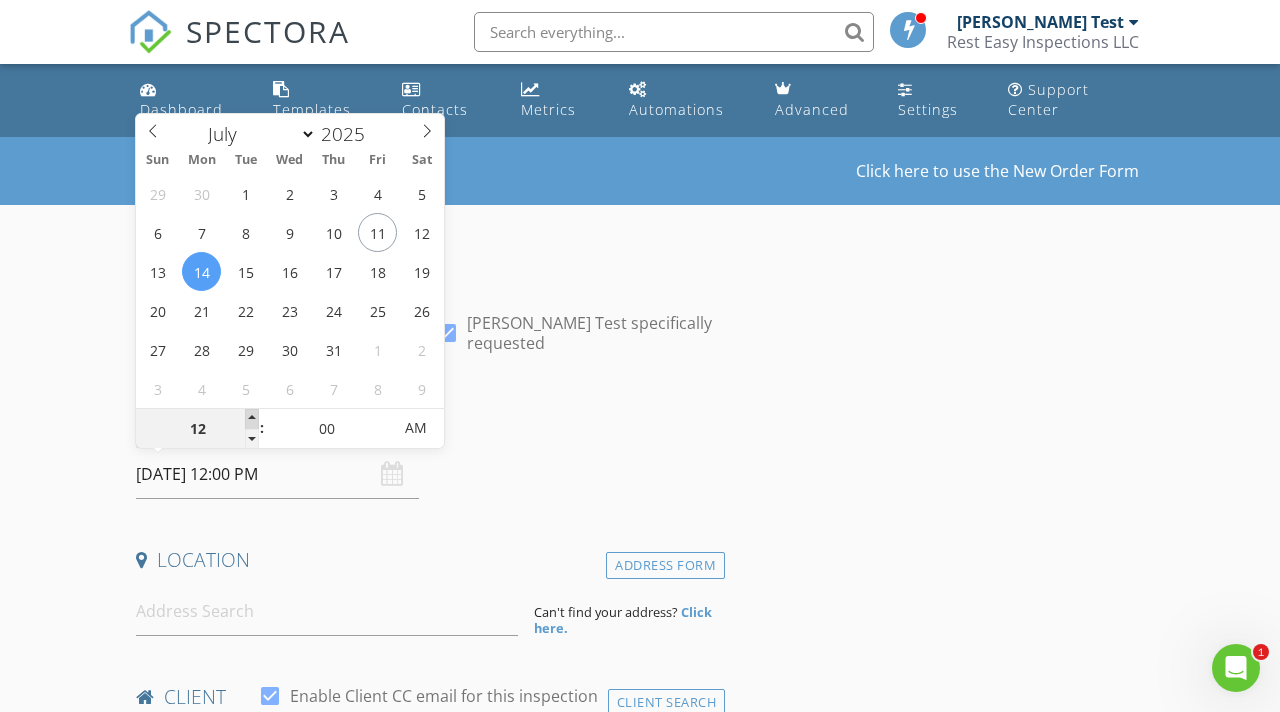 click at bounding box center (252, 419) 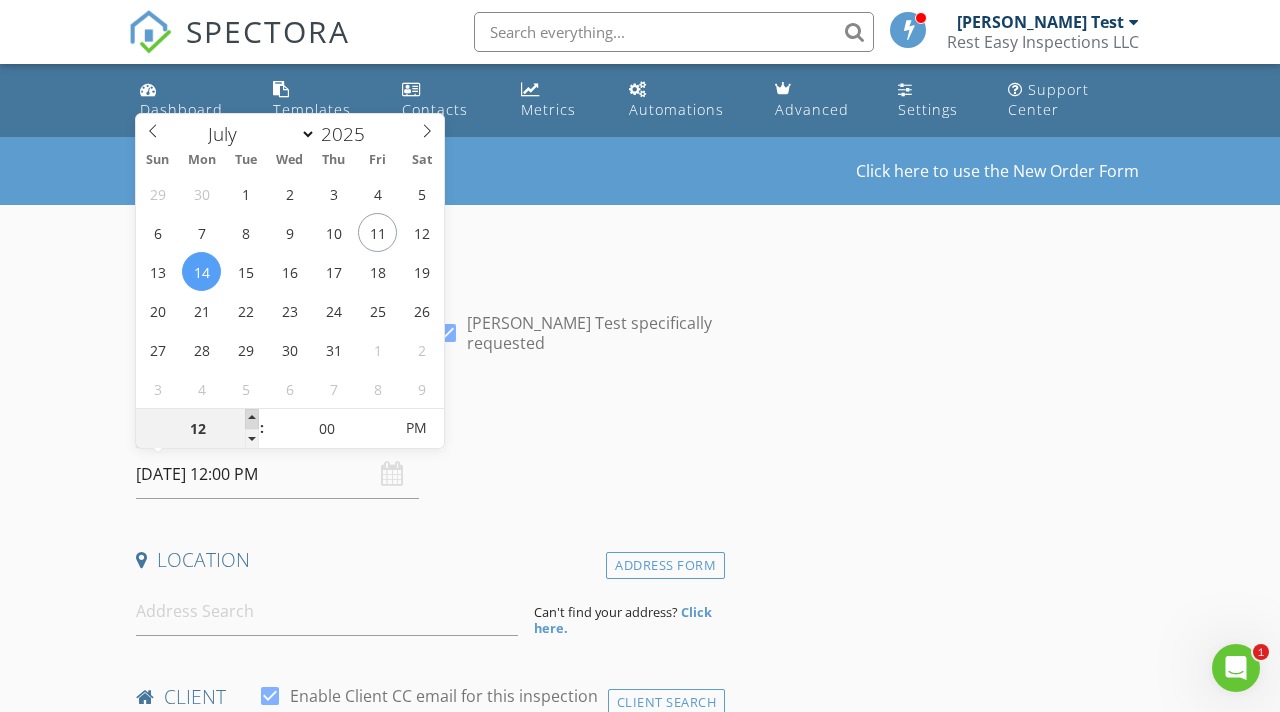 type on "01" 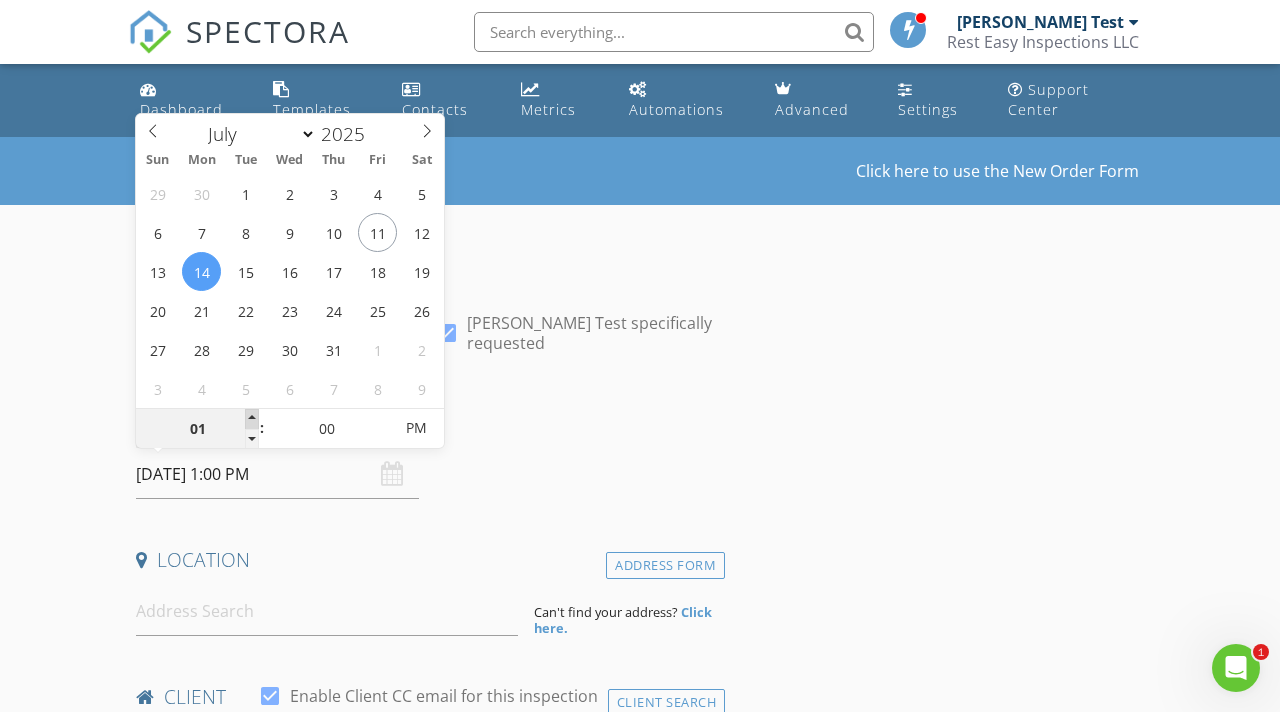 click at bounding box center (252, 419) 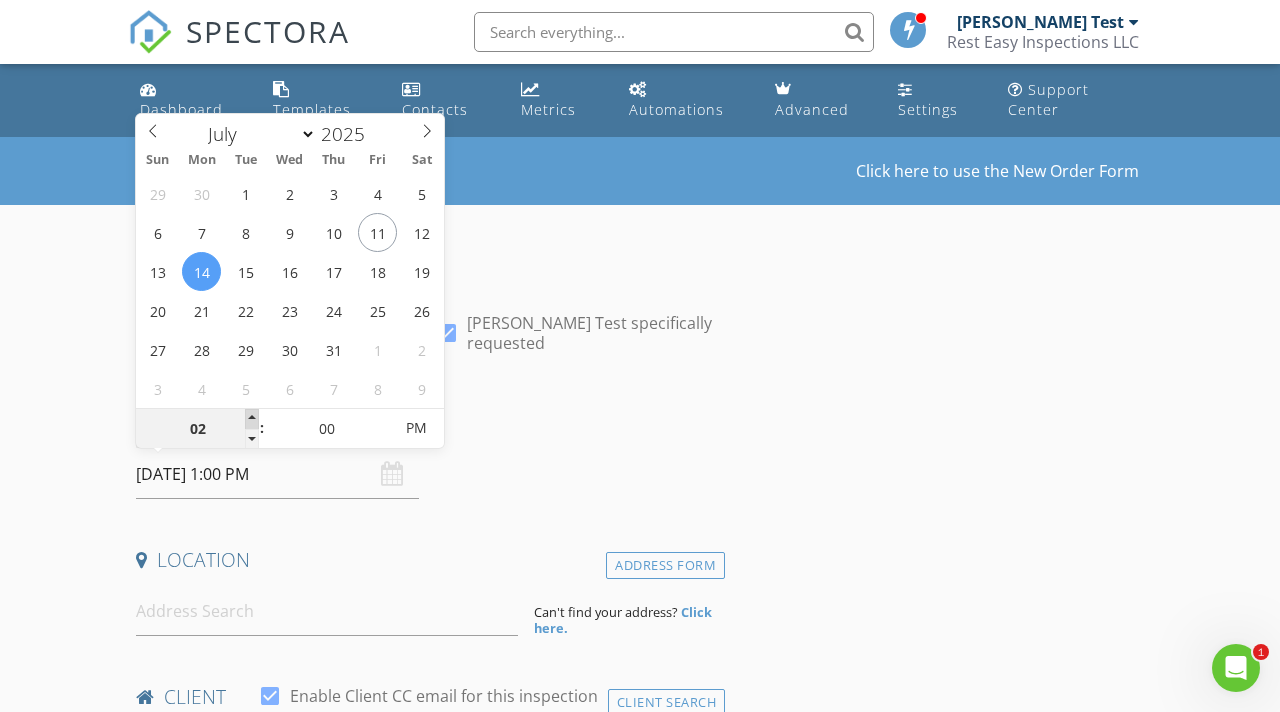 type on "07/14/2025 2:00 PM" 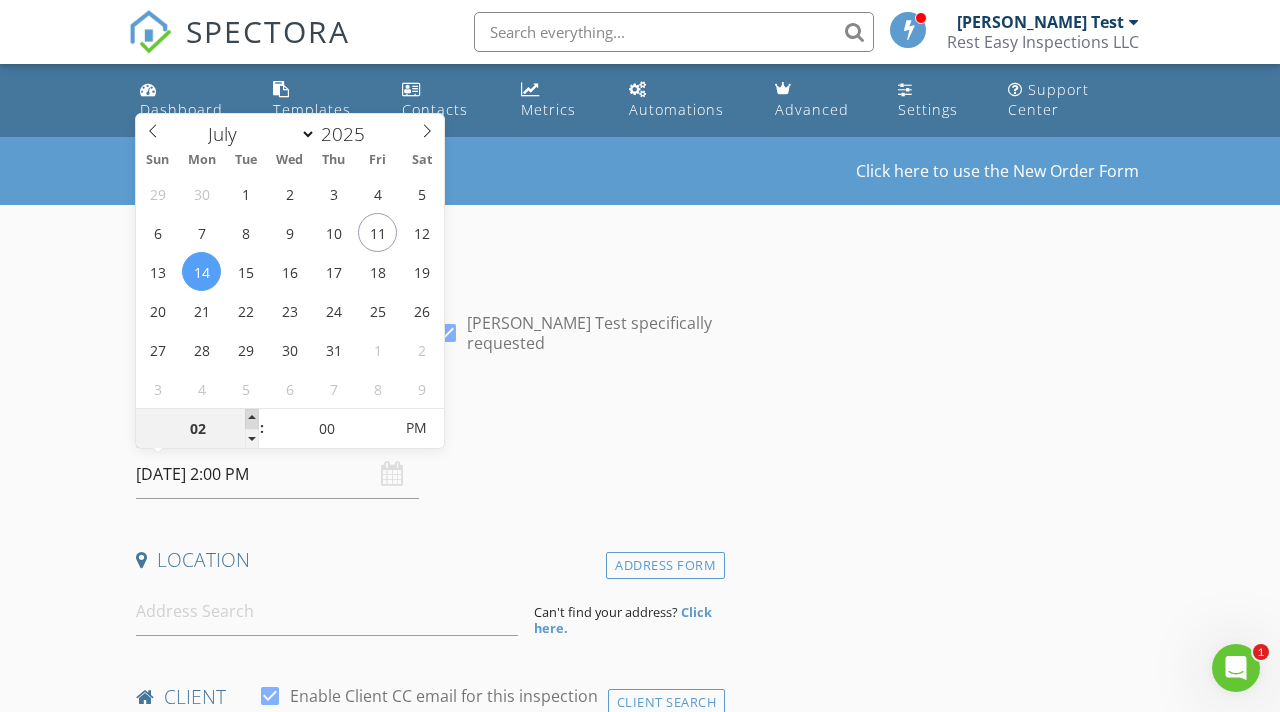 click at bounding box center (252, 419) 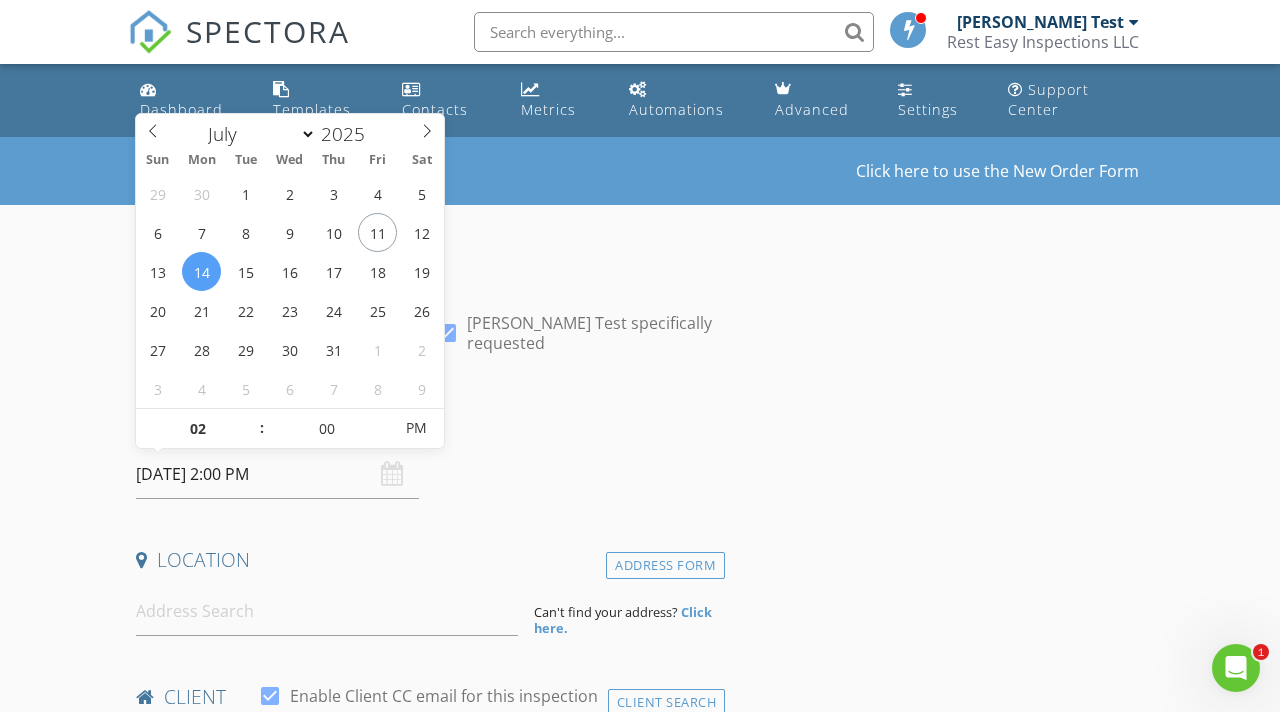 click on "Date/Time" at bounding box center (426, 430) 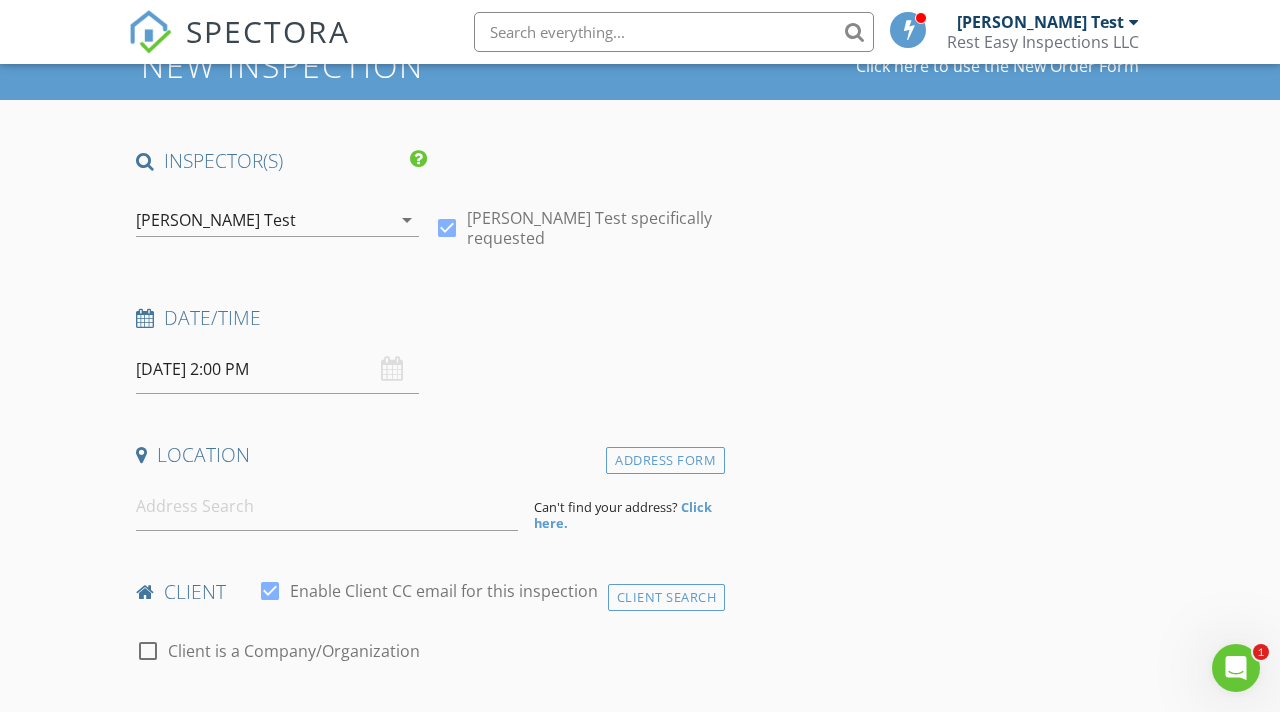 scroll, scrollTop: 115, scrollLeft: 0, axis: vertical 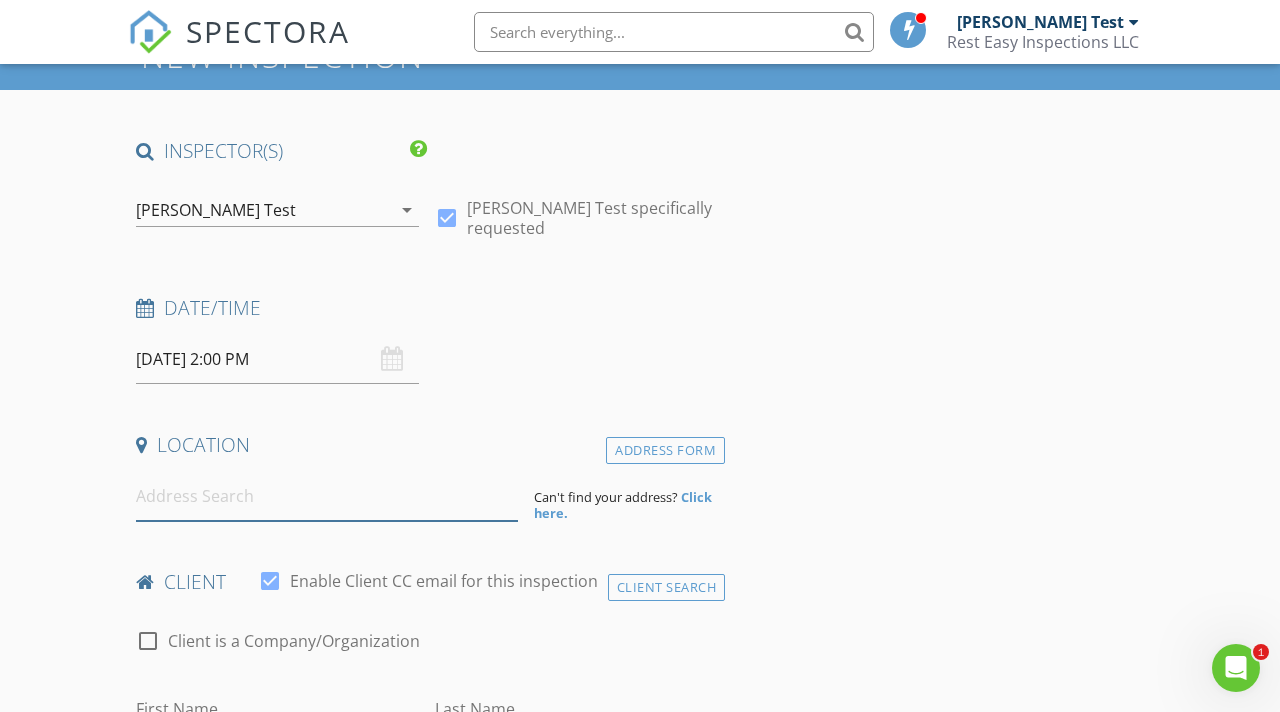 click at bounding box center (327, 496) 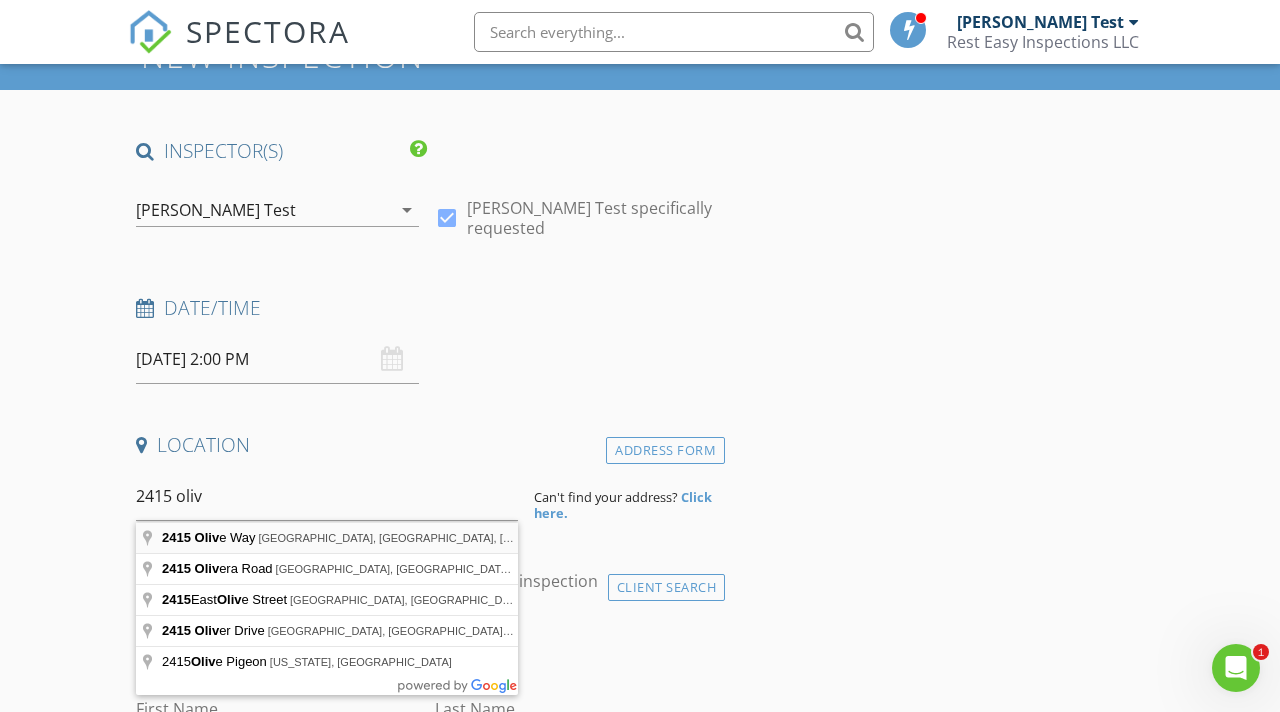 type on "2415 Olive Way, San Antonio, TX, USA" 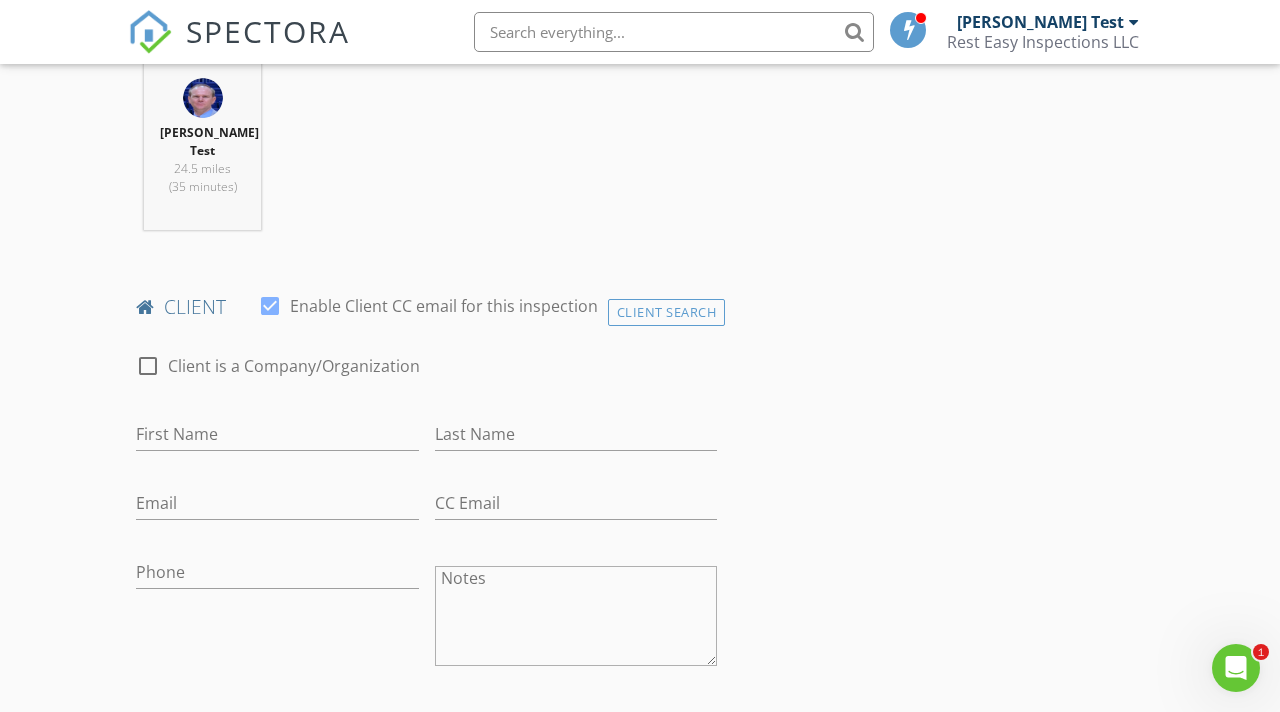 scroll, scrollTop: 818, scrollLeft: 0, axis: vertical 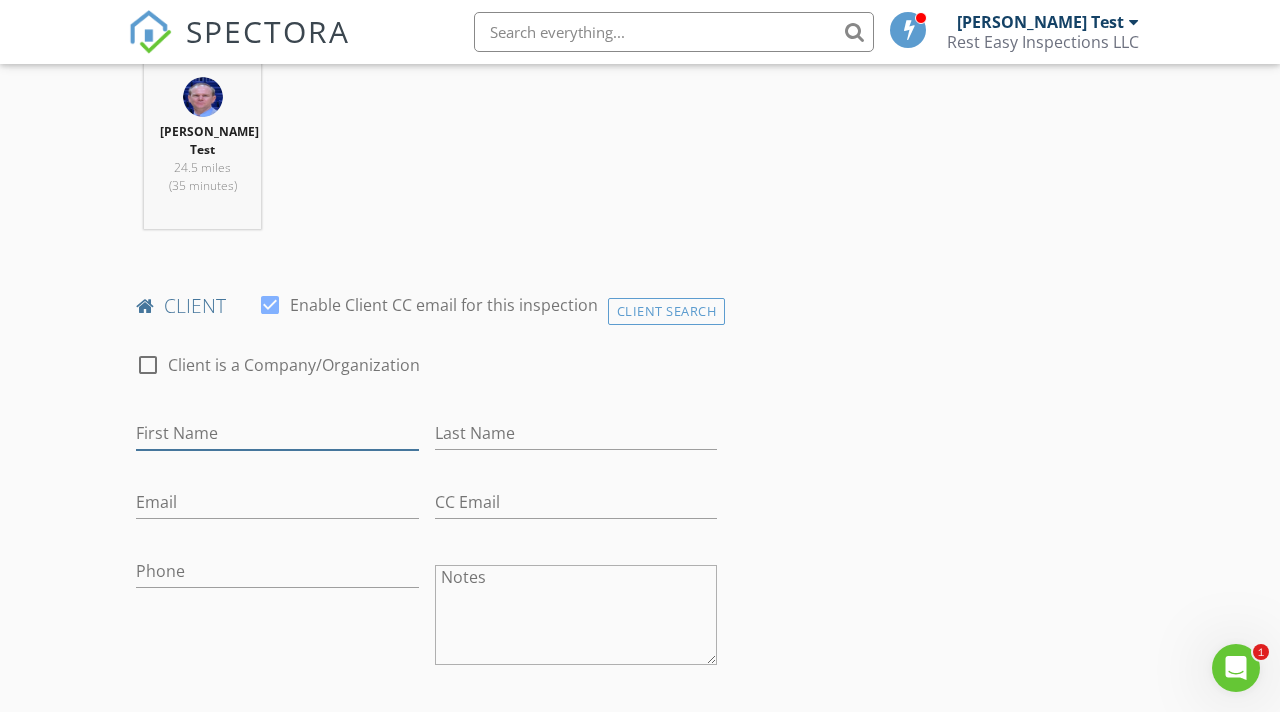 click on "First Name" at bounding box center [277, 433] 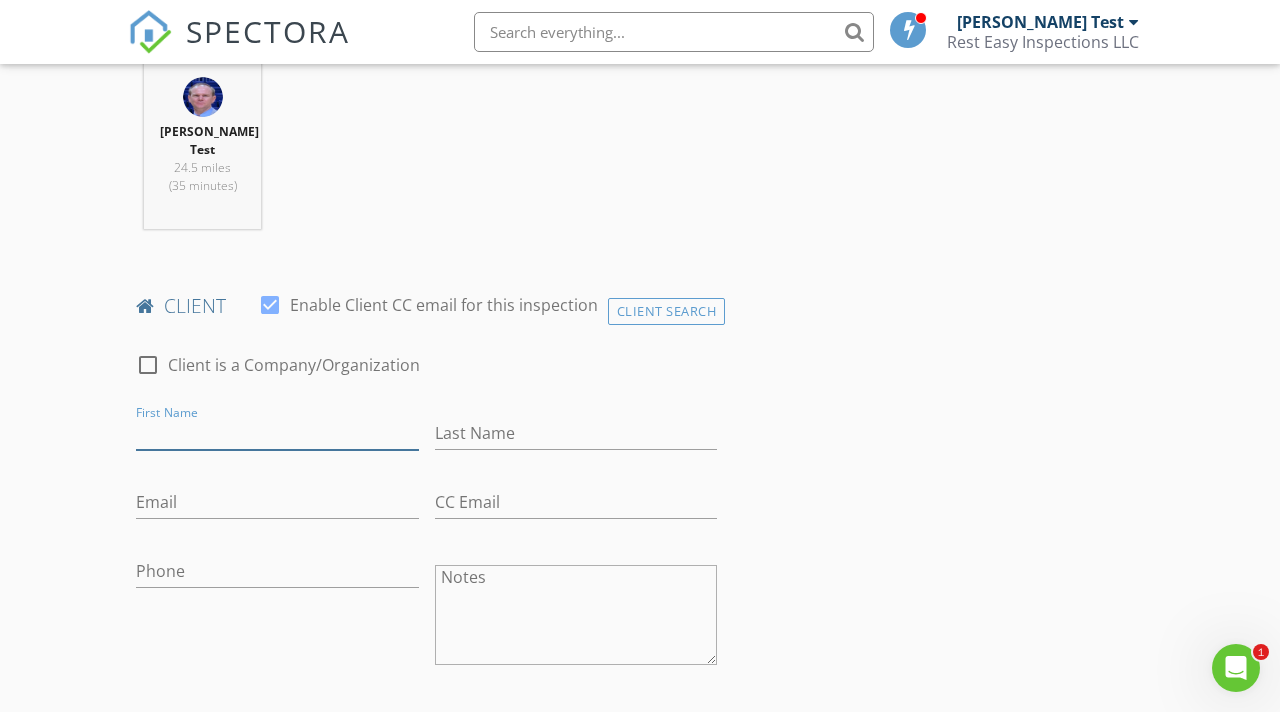 type on "k" 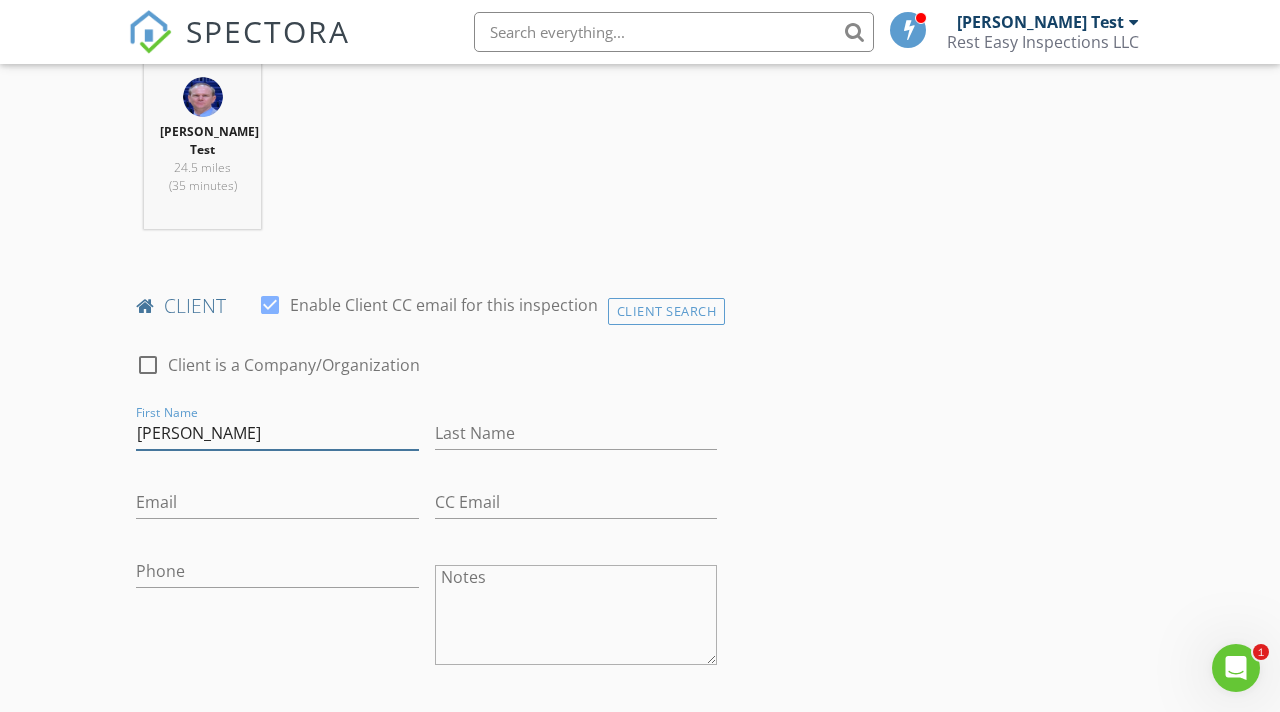 type on "Khoi" 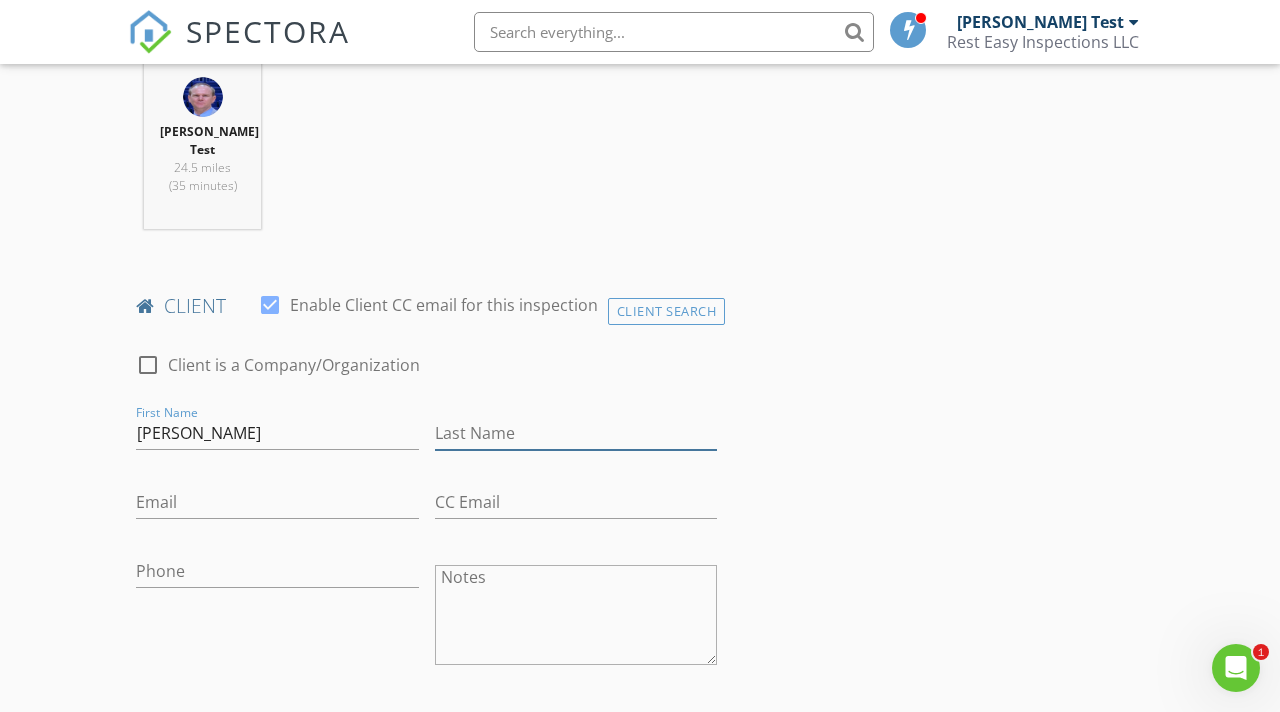 click on "Last Name" at bounding box center (576, 433) 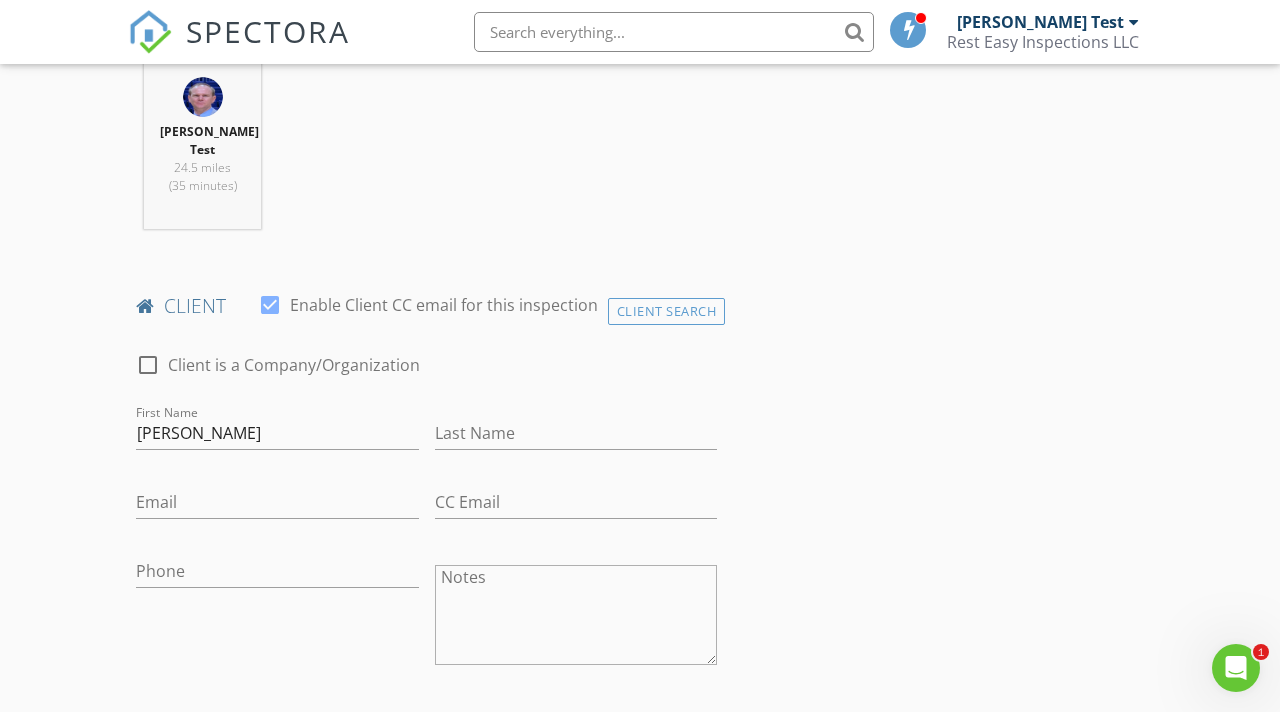click on "INSPECTOR(S)
check_box   Bradley Test   PRIMARY   Bradley Test arrow_drop_down   check_box Bradley Test specifically requested
Date/Time
07/14/2025 2:00 PM
Location
Address Search       Address 2415 Olive Wy   Unit   City San Antonio   State TX   Zip 78259   County Bexar     Square Feet 2256   Year Built 2019   Foundation arrow_drop_down     Bradley Test     24.5 miles     (35 minutes)
client
check_box Enable Client CC email for this inspection   Client Search     check_box_outline_blank Client is a Company/Organization     First Name Khoi   Last Name   Email   CC Email   Phone           Notes   Private Notes
ADD ADDITIONAL client
SERVICES
check_box_outline_blank   Residential Inspection   New build arrow_drop_down     Select Discount Code arrow_drop_down    Charges" at bounding box center [640, 1083] 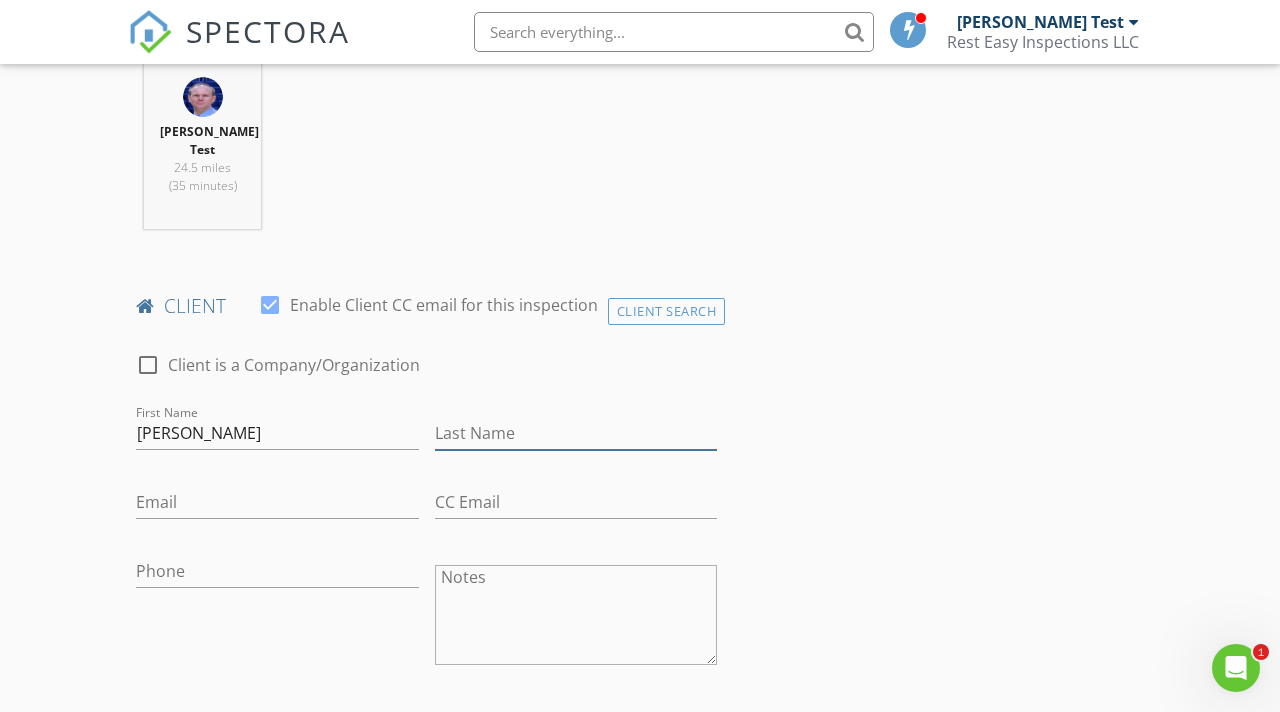 click on "Last Name" at bounding box center (576, 433) 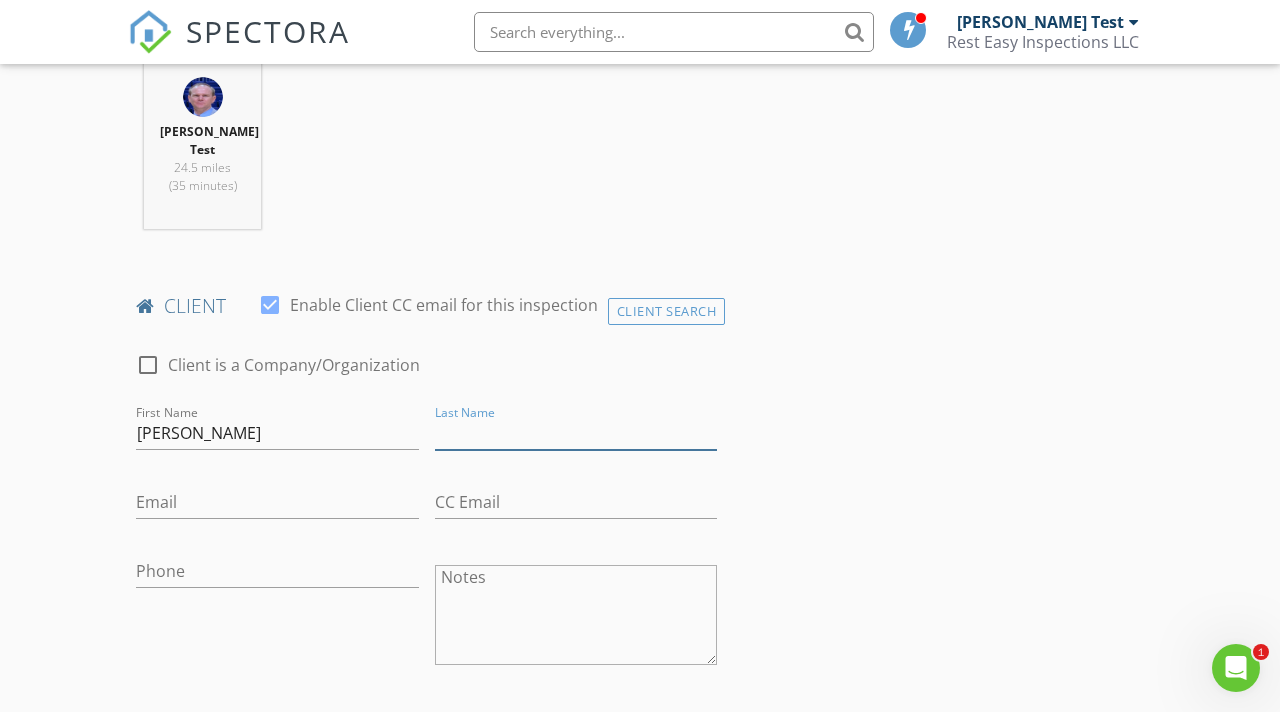 type on "t" 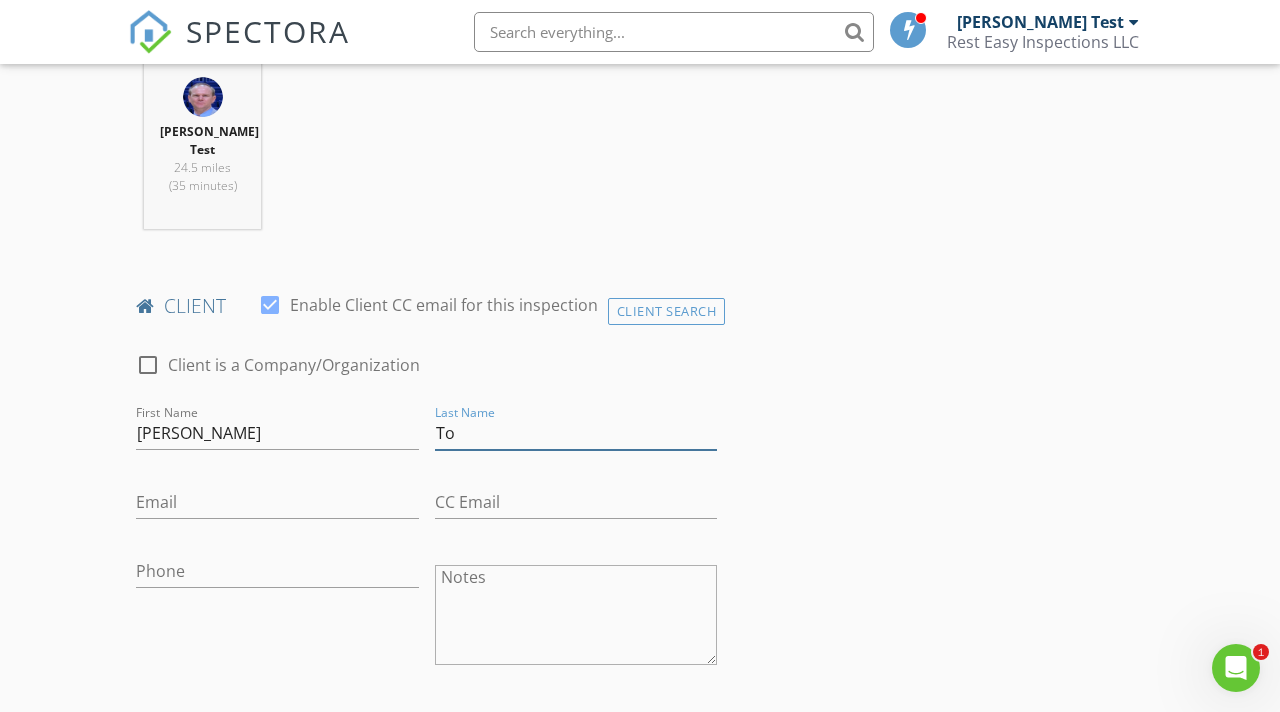 type on "To" 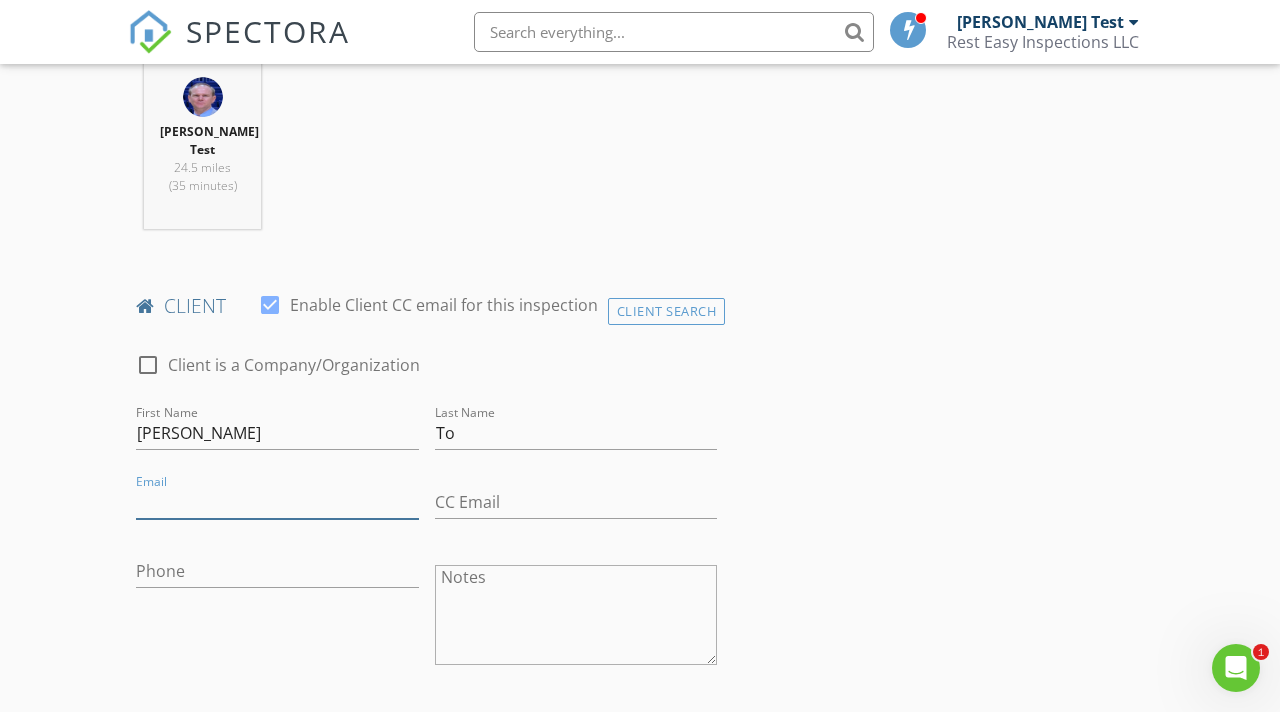click on "Email" at bounding box center [277, 502] 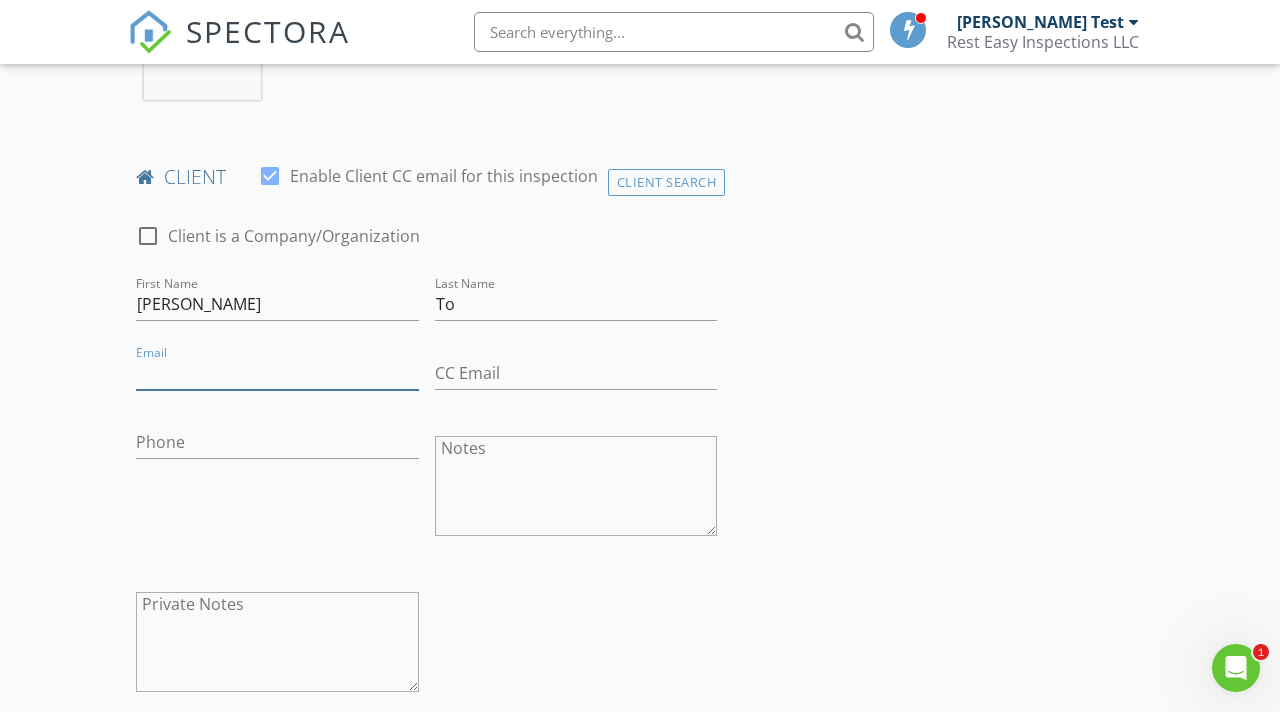 scroll, scrollTop: 927, scrollLeft: 0, axis: vertical 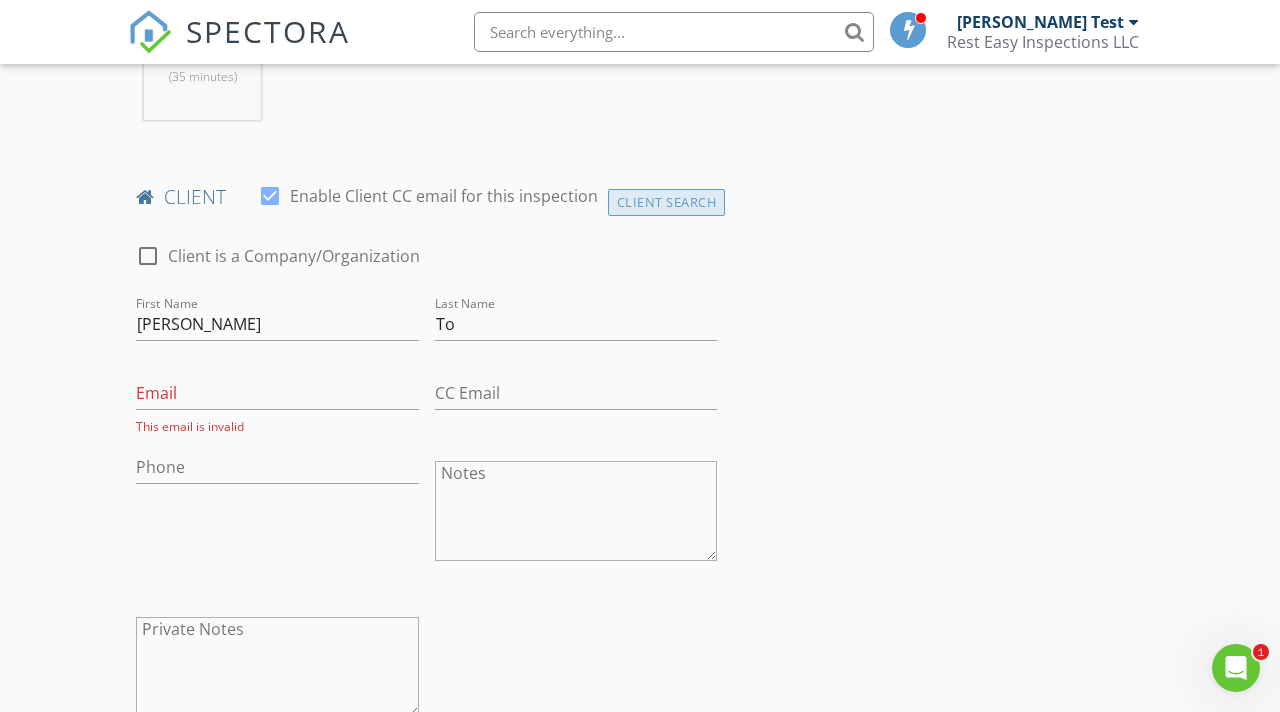 click on "Client Search" at bounding box center [667, 202] 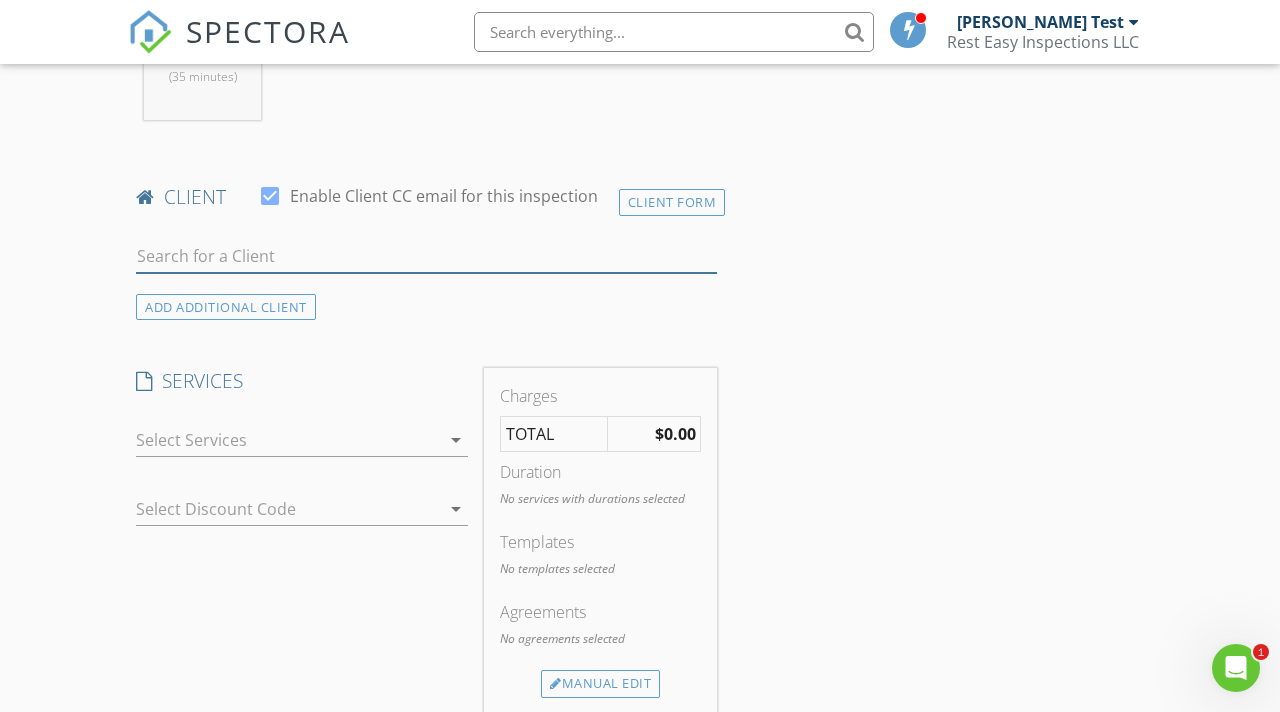 click at bounding box center (426, 256) 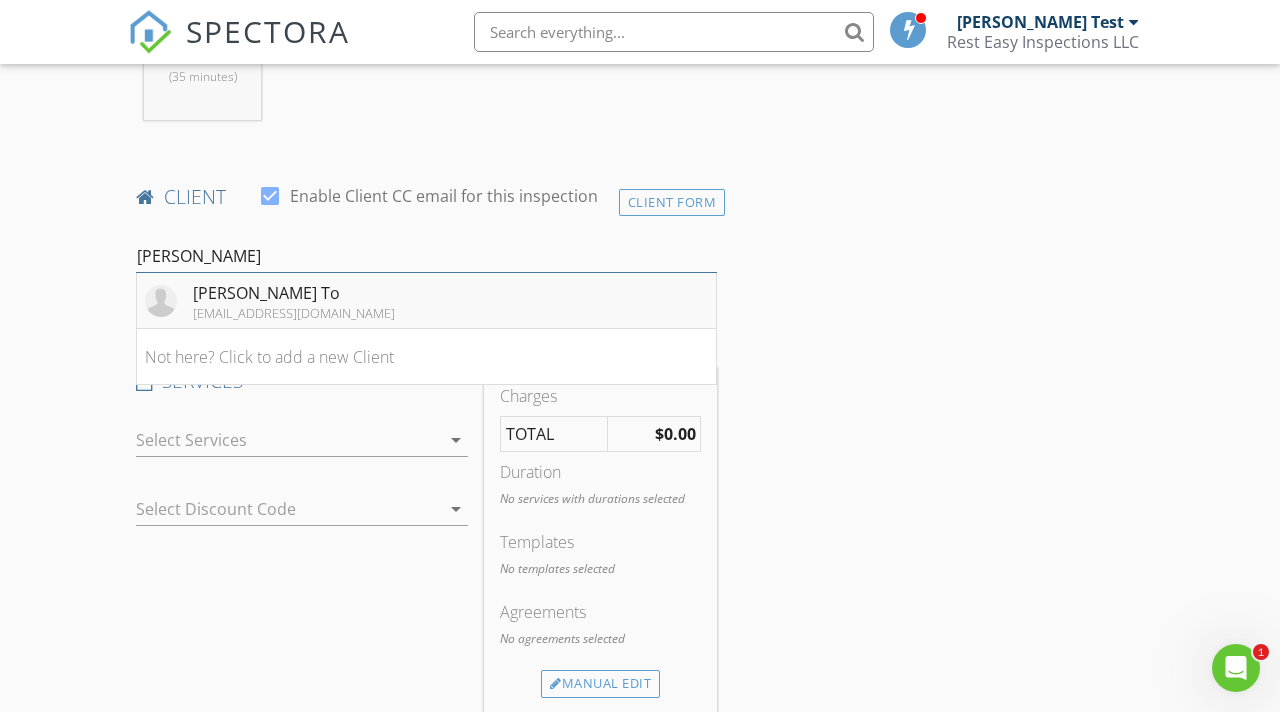 type on "[PERSON_NAME]" 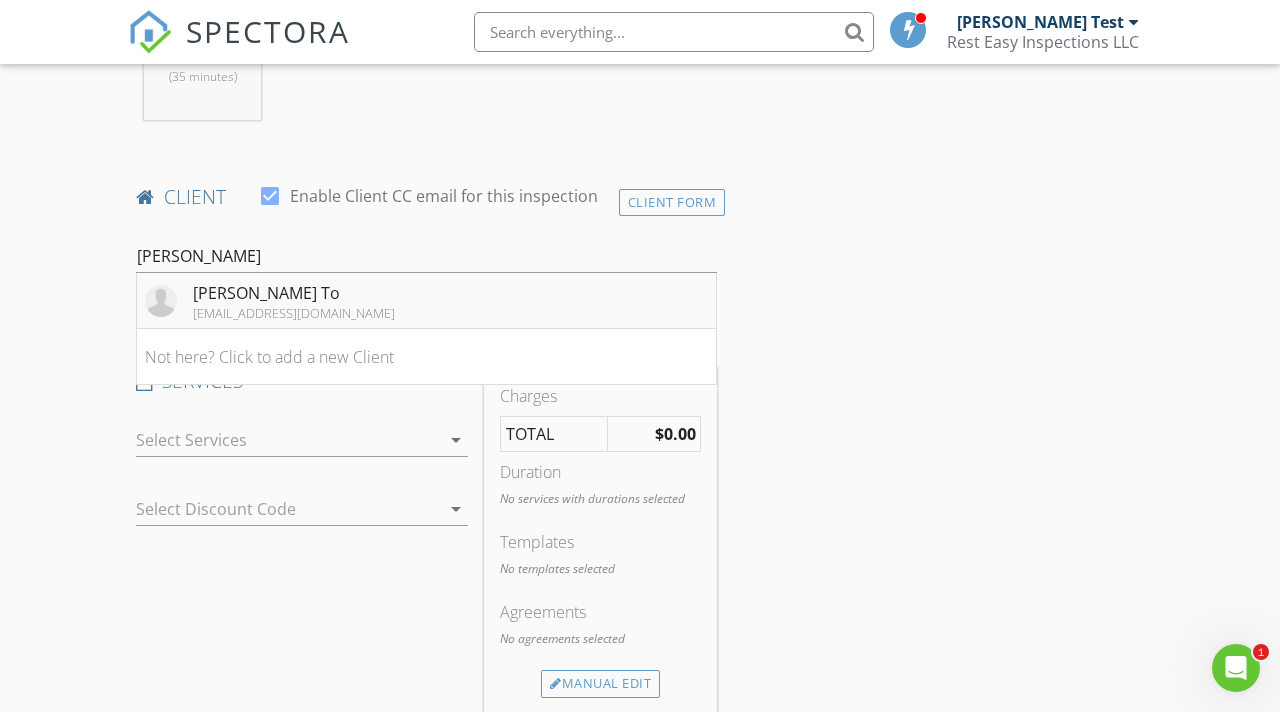 click on "[PERSON_NAME] To" at bounding box center (294, 293) 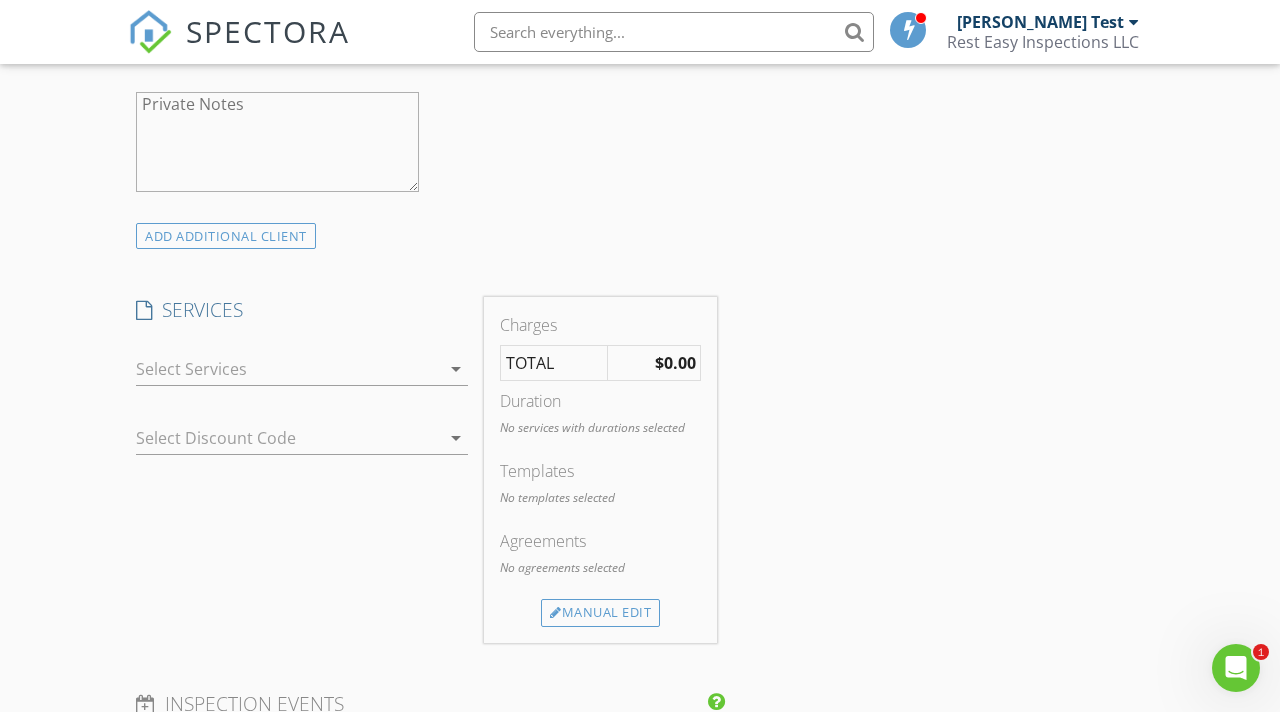 scroll, scrollTop: 1450, scrollLeft: 0, axis: vertical 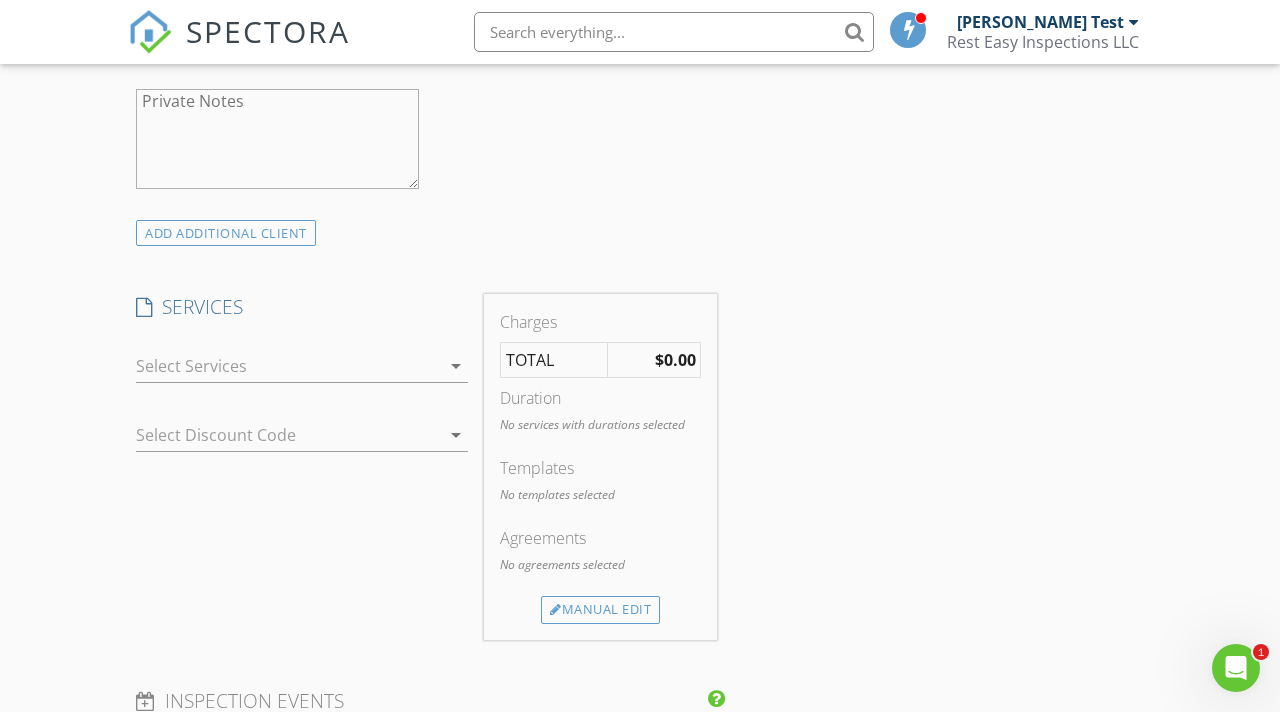 click on "arrow_drop_down" at bounding box center [456, 366] 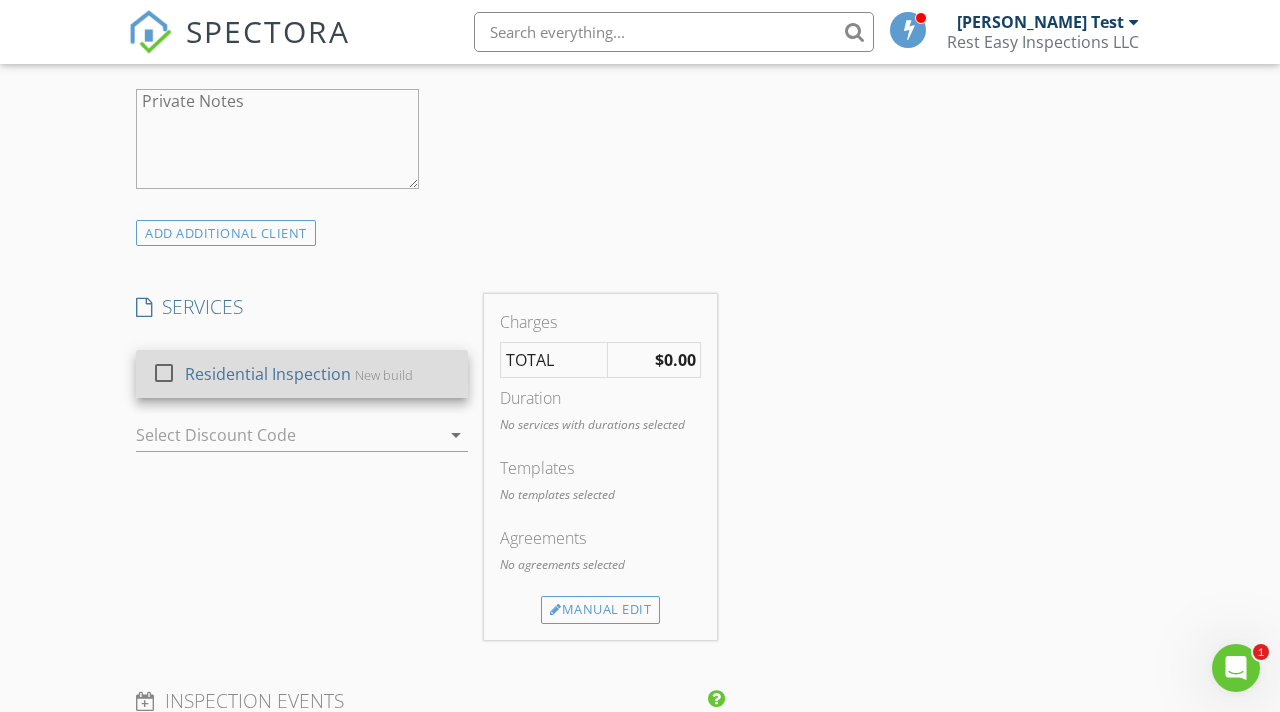 click at bounding box center [164, 373] 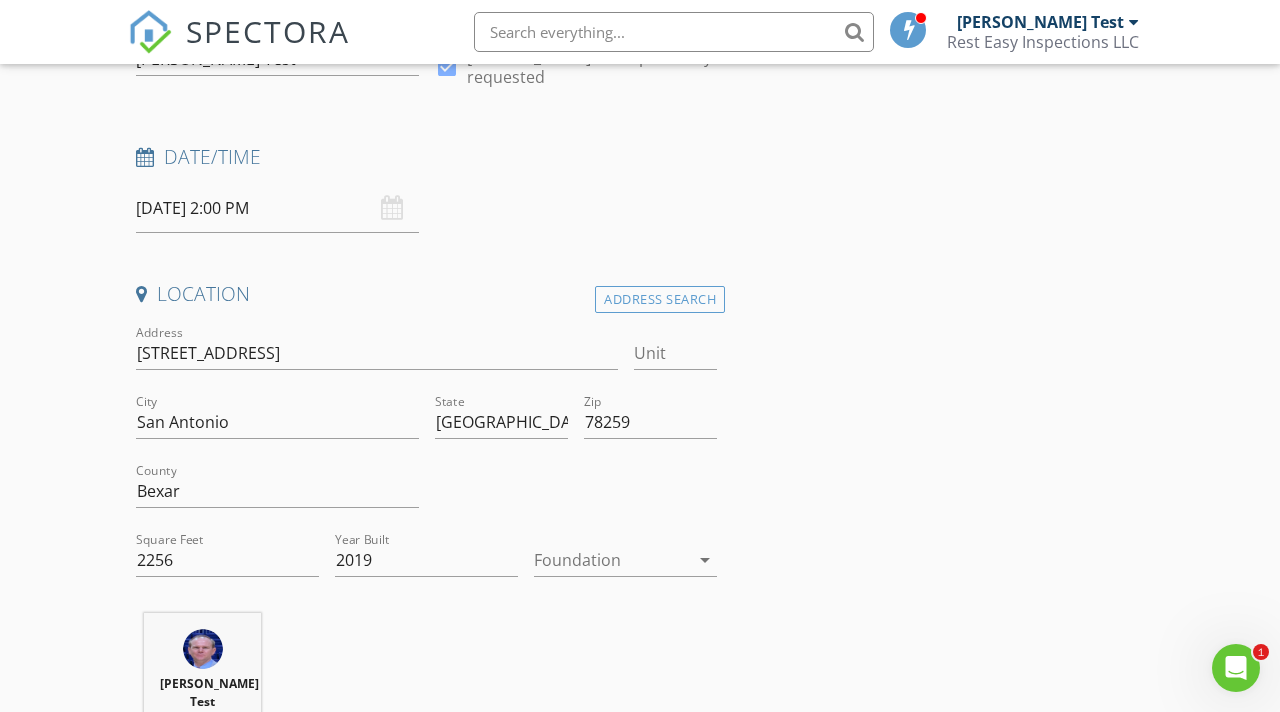 scroll, scrollTop: 0, scrollLeft: 0, axis: both 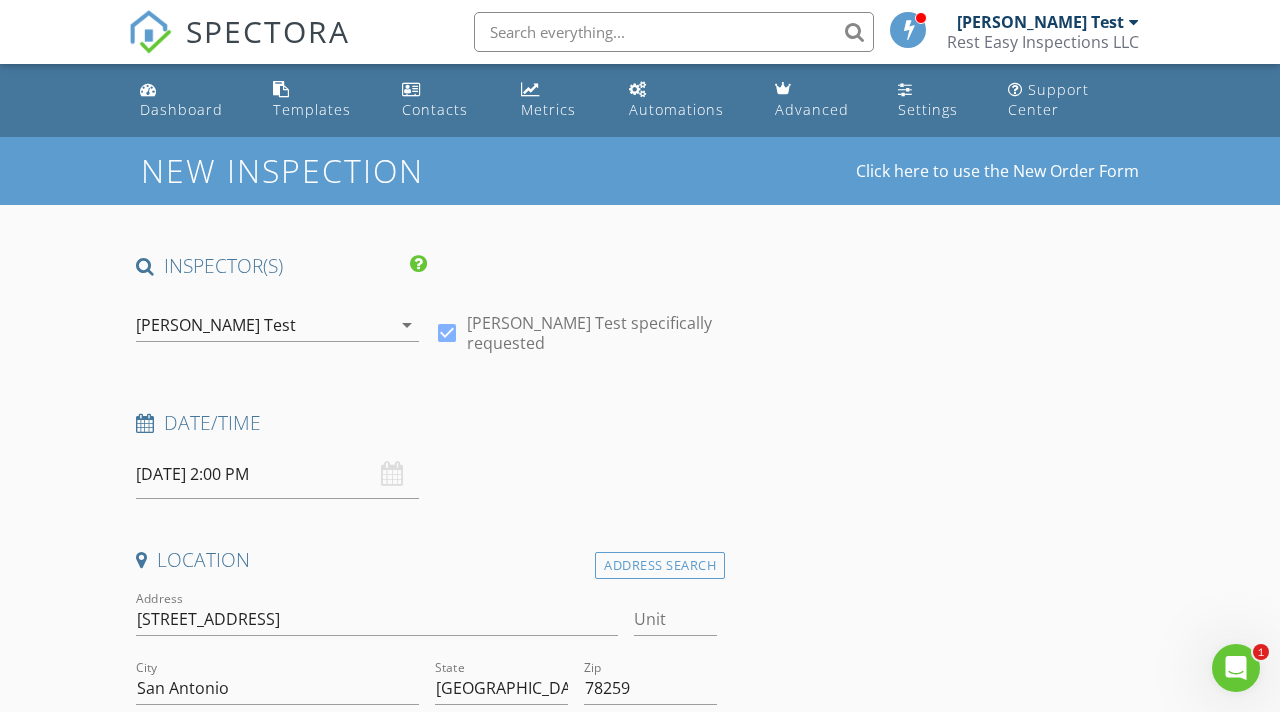 click at bounding box center [674, 32] 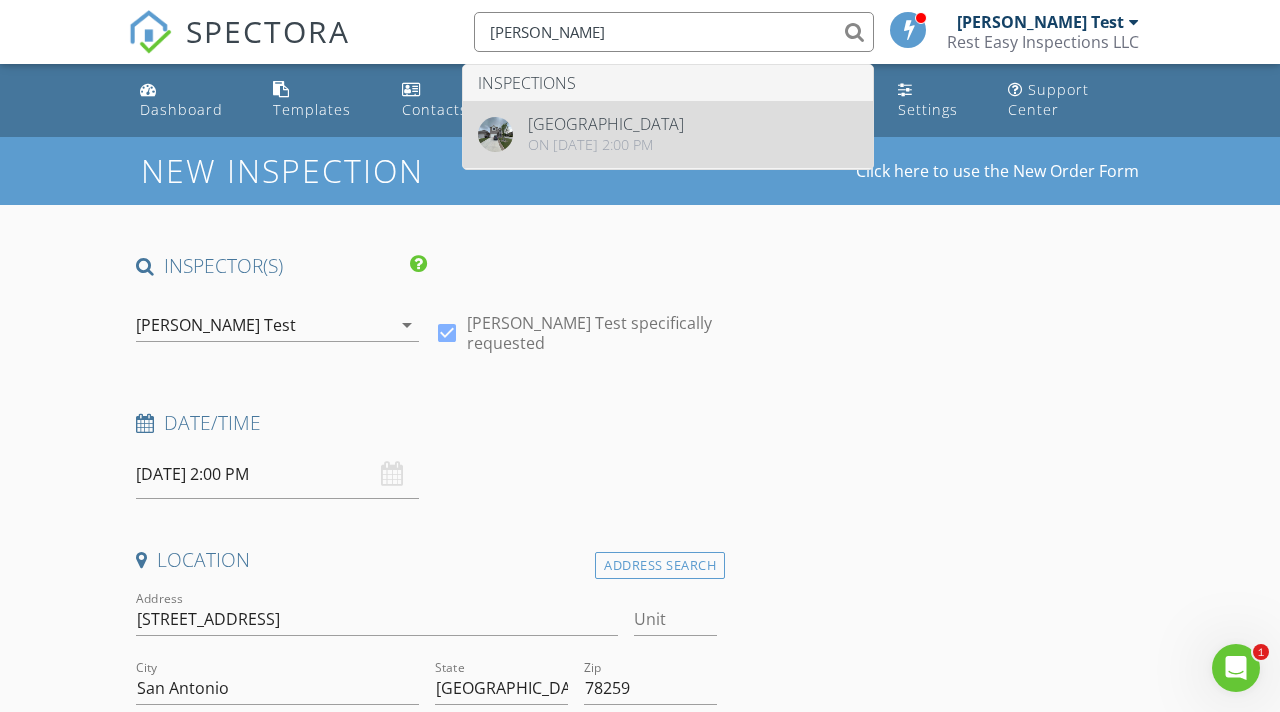 type on "[PERSON_NAME]" 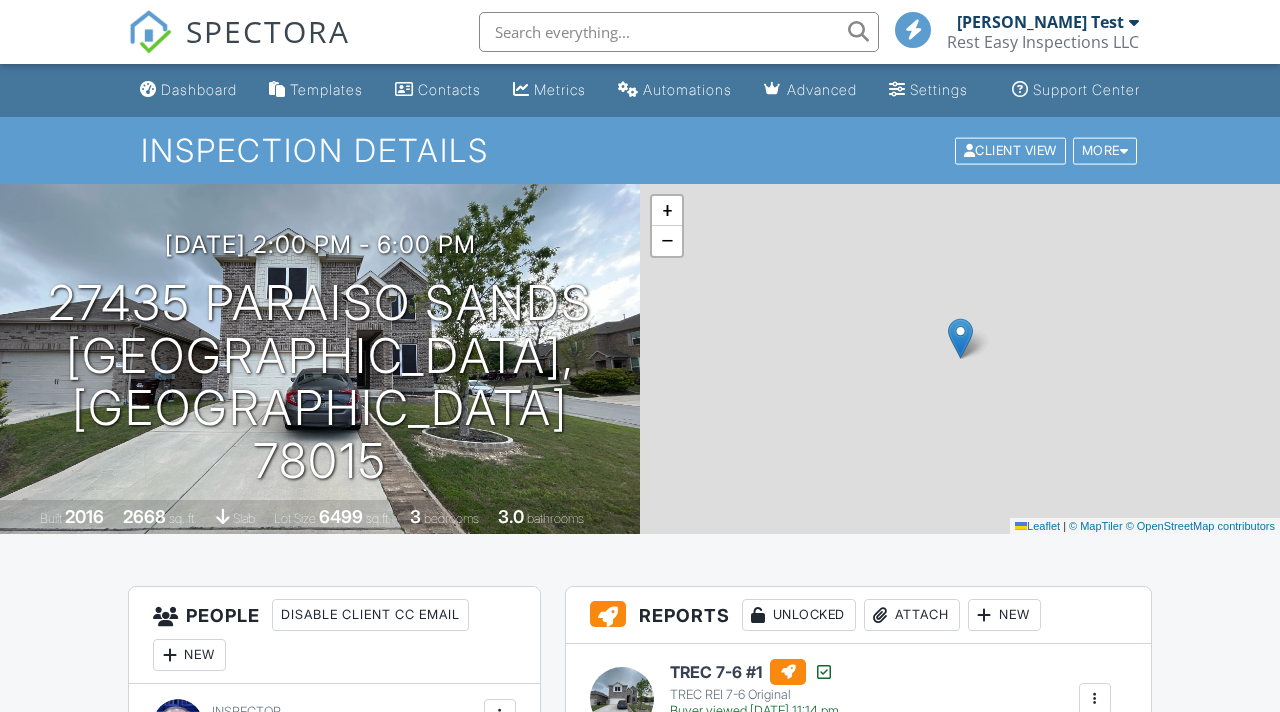 scroll, scrollTop: 0, scrollLeft: 0, axis: both 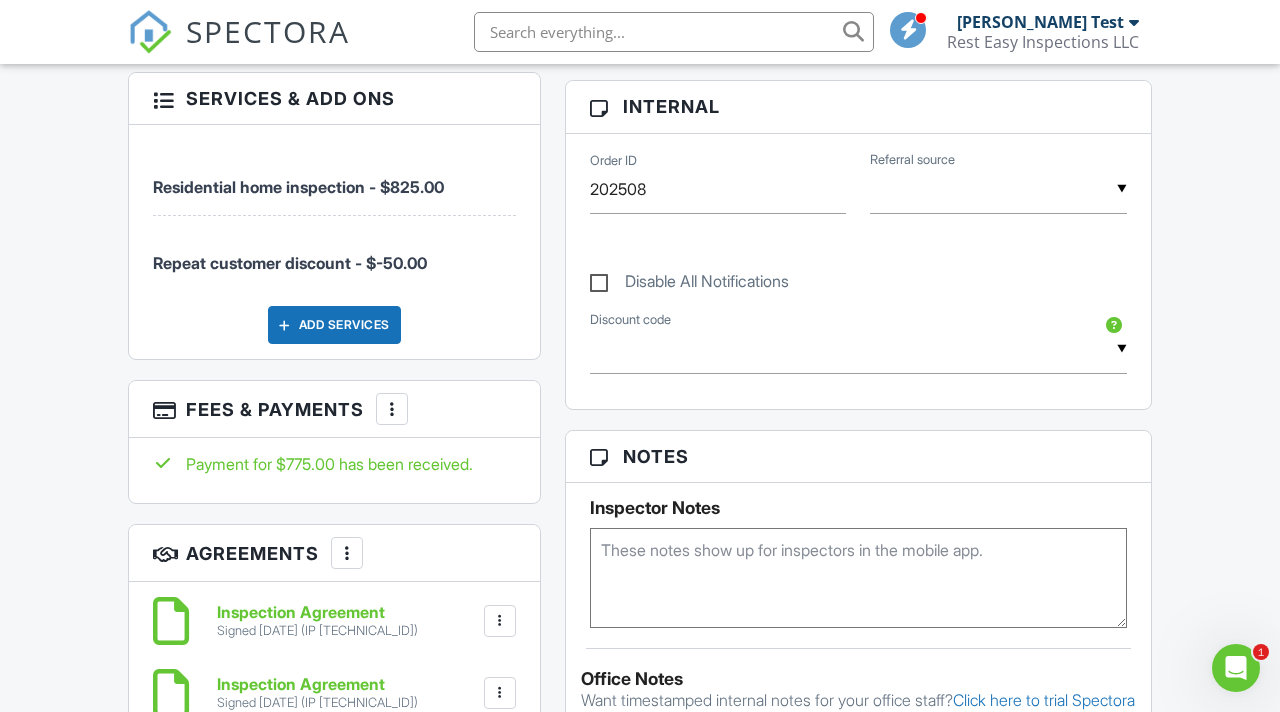 click at bounding box center [392, 409] 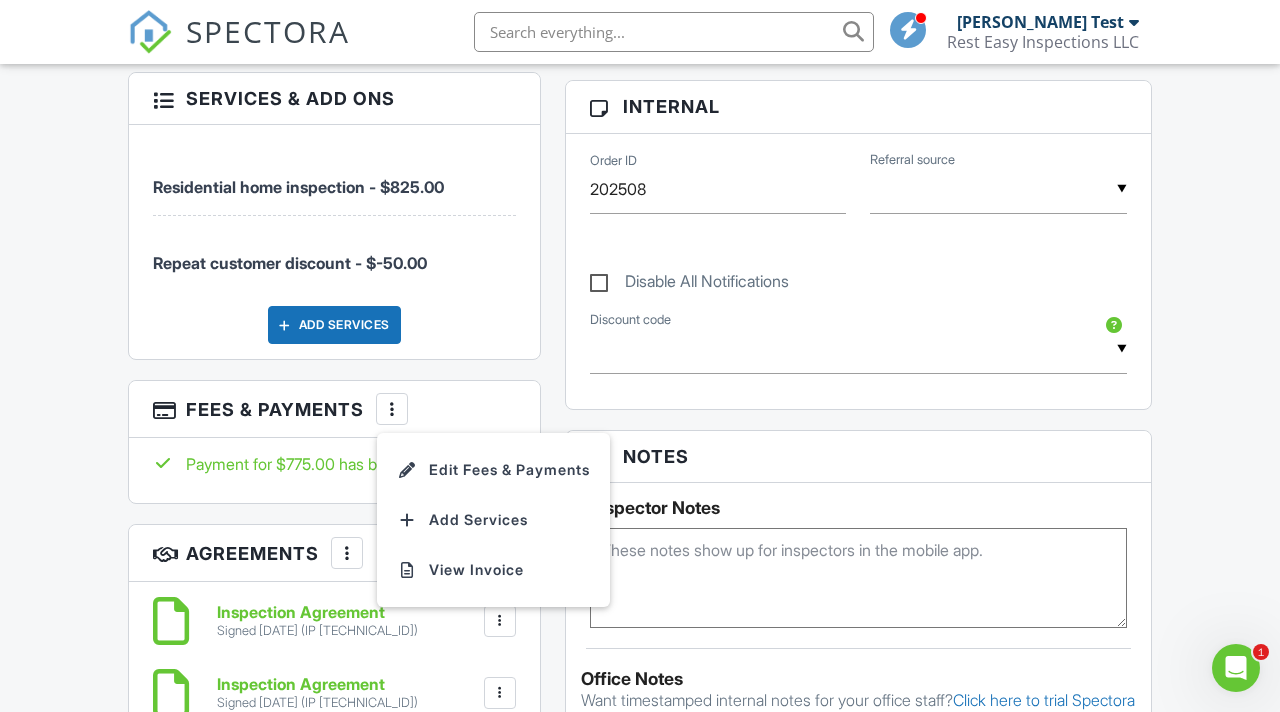 click on "Fees & Payments
More
Edit Fees & Payments
Add Services
View Invoice" at bounding box center (334, 409) 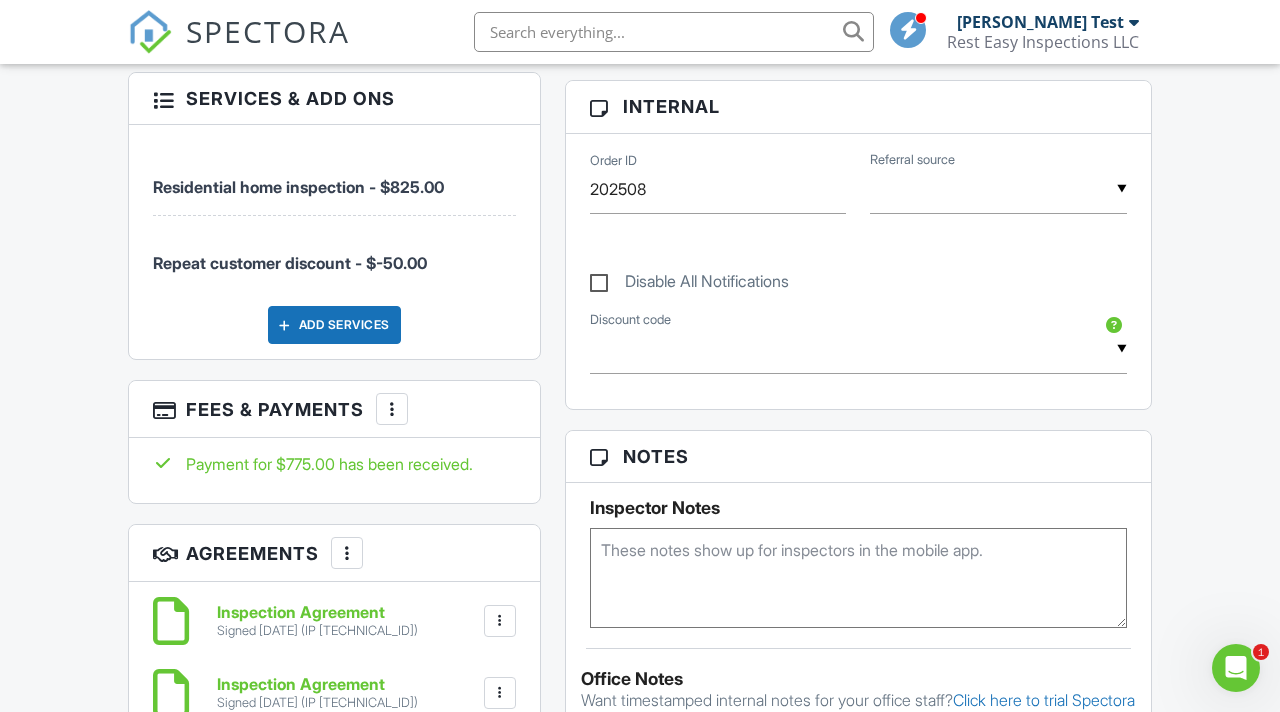 click at bounding box center (392, 409) 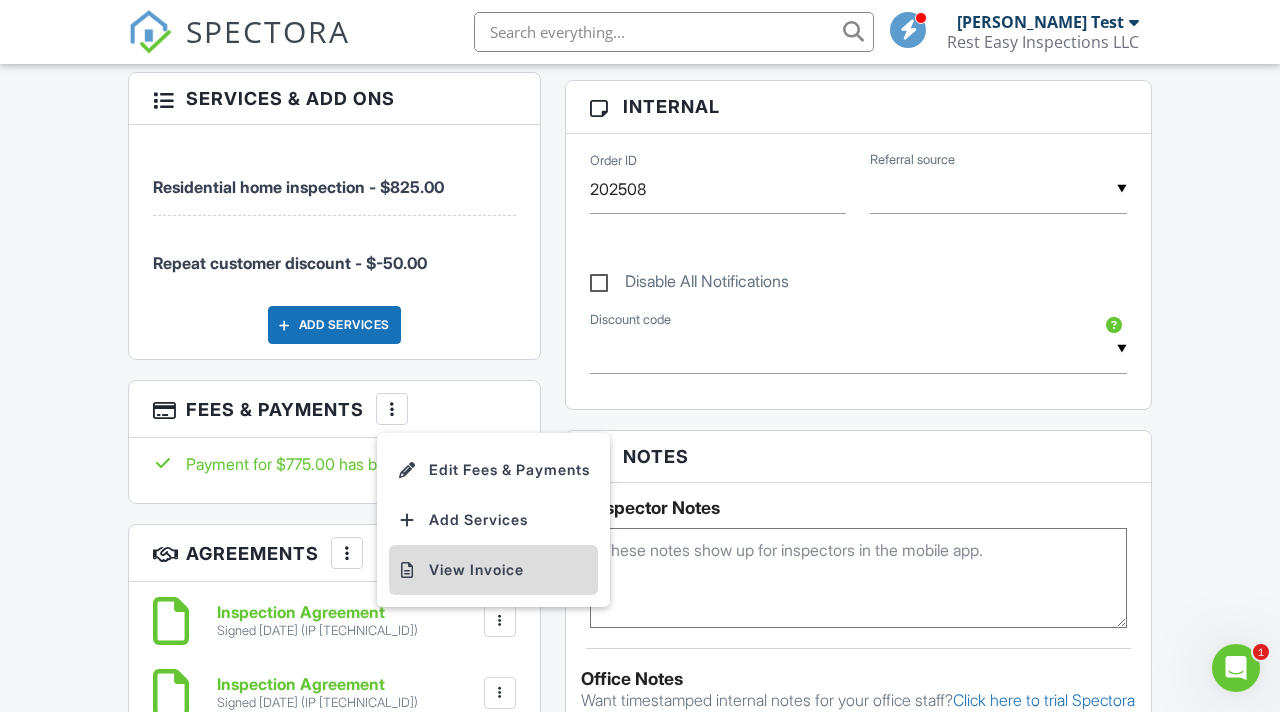 click on "View Invoice" at bounding box center [493, 570] 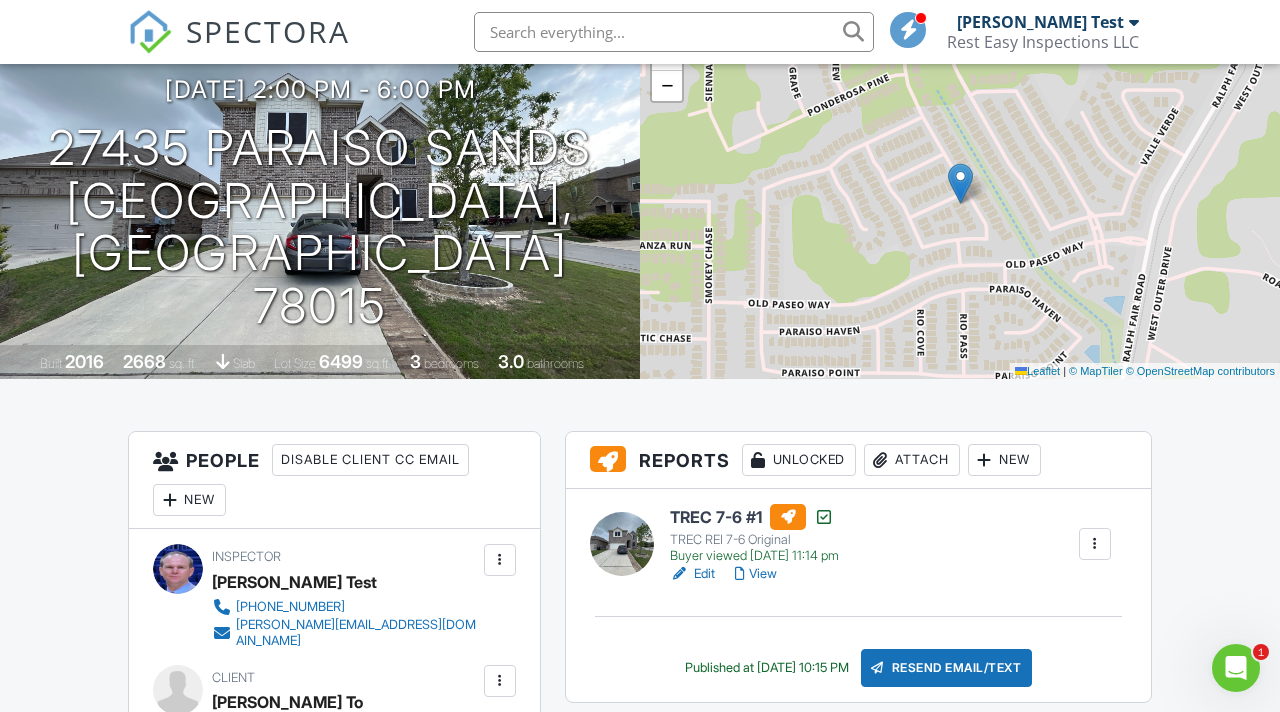 scroll, scrollTop: 0, scrollLeft: 0, axis: both 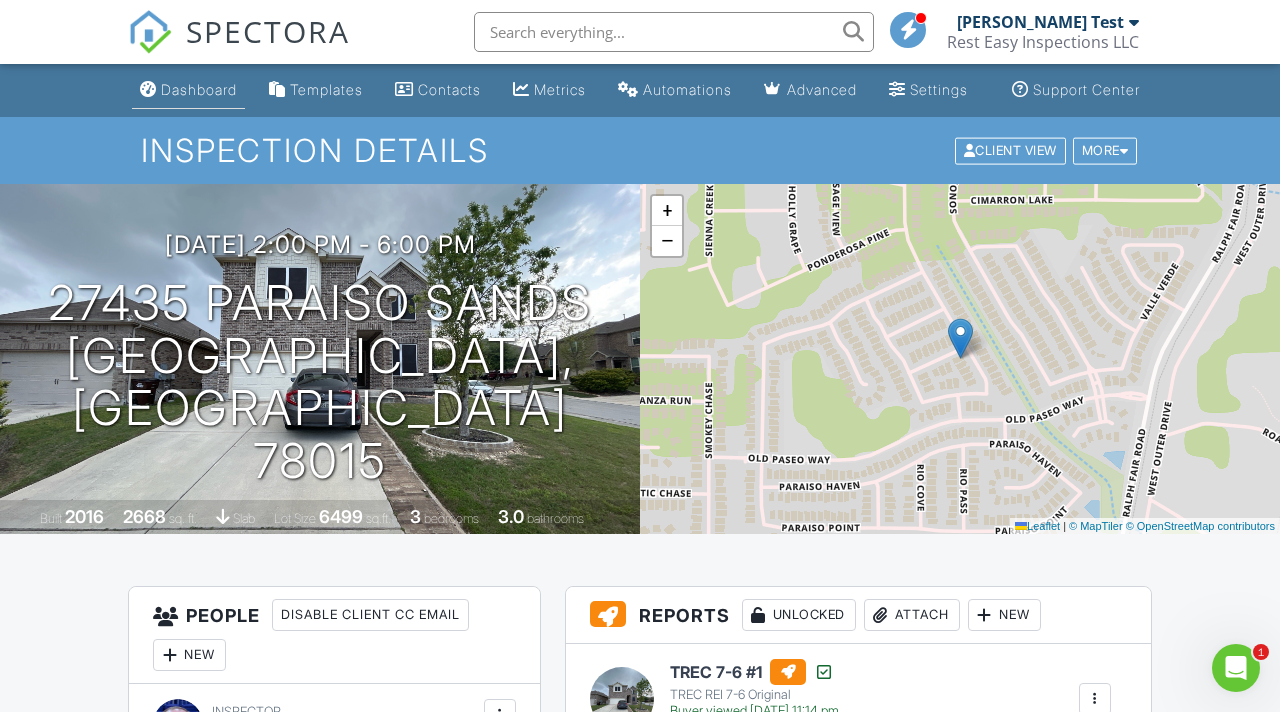 click on "Dashboard" at bounding box center [199, 89] 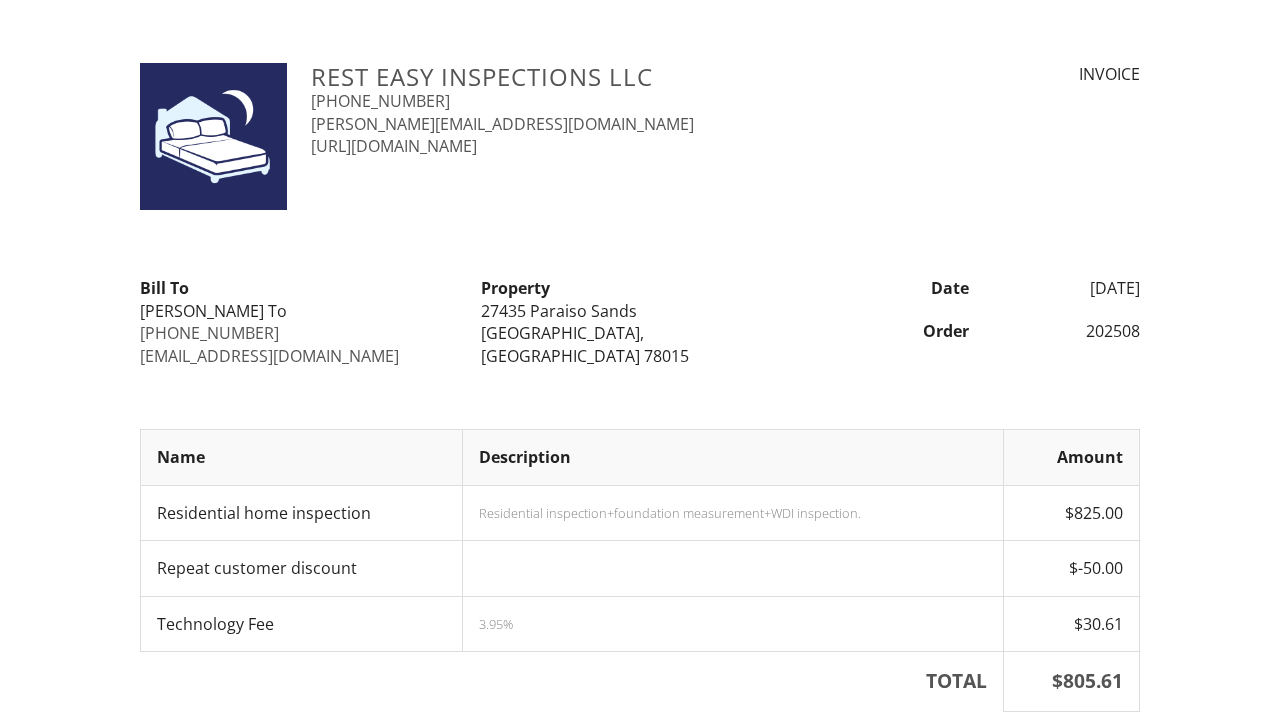 scroll, scrollTop: 0, scrollLeft: 0, axis: both 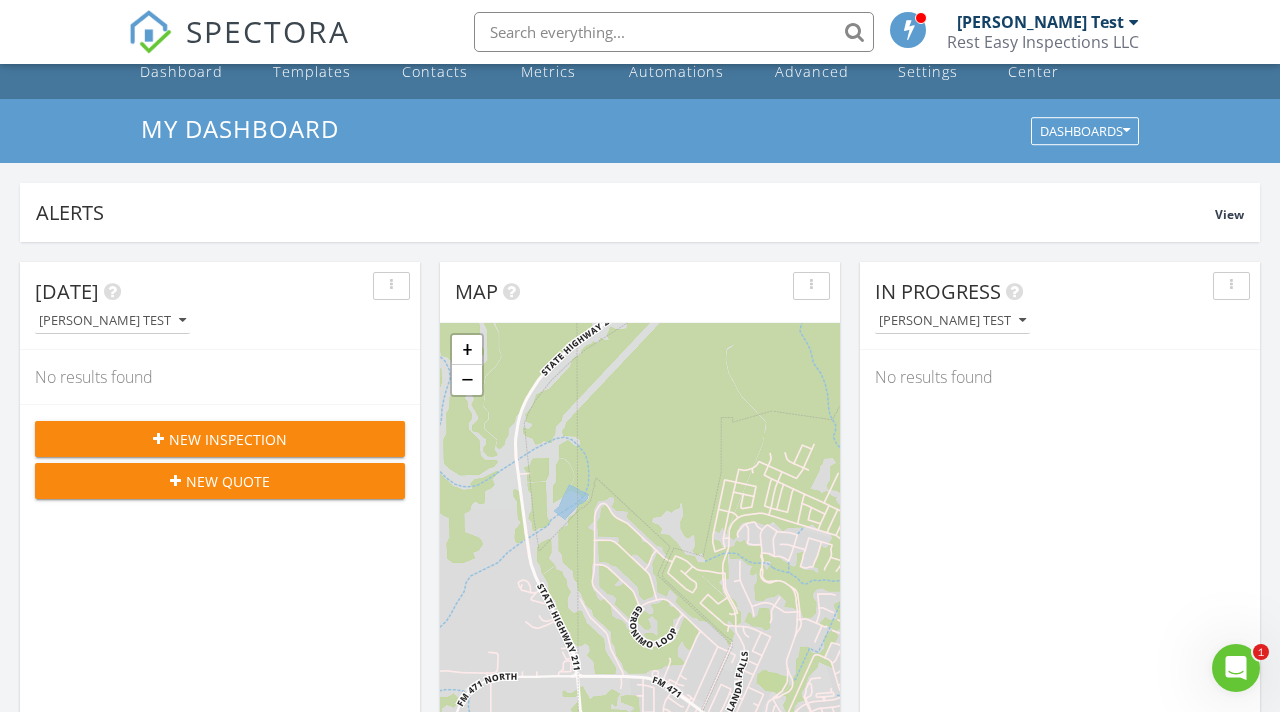 click on "New Inspection" at bounding box center (228, 439) 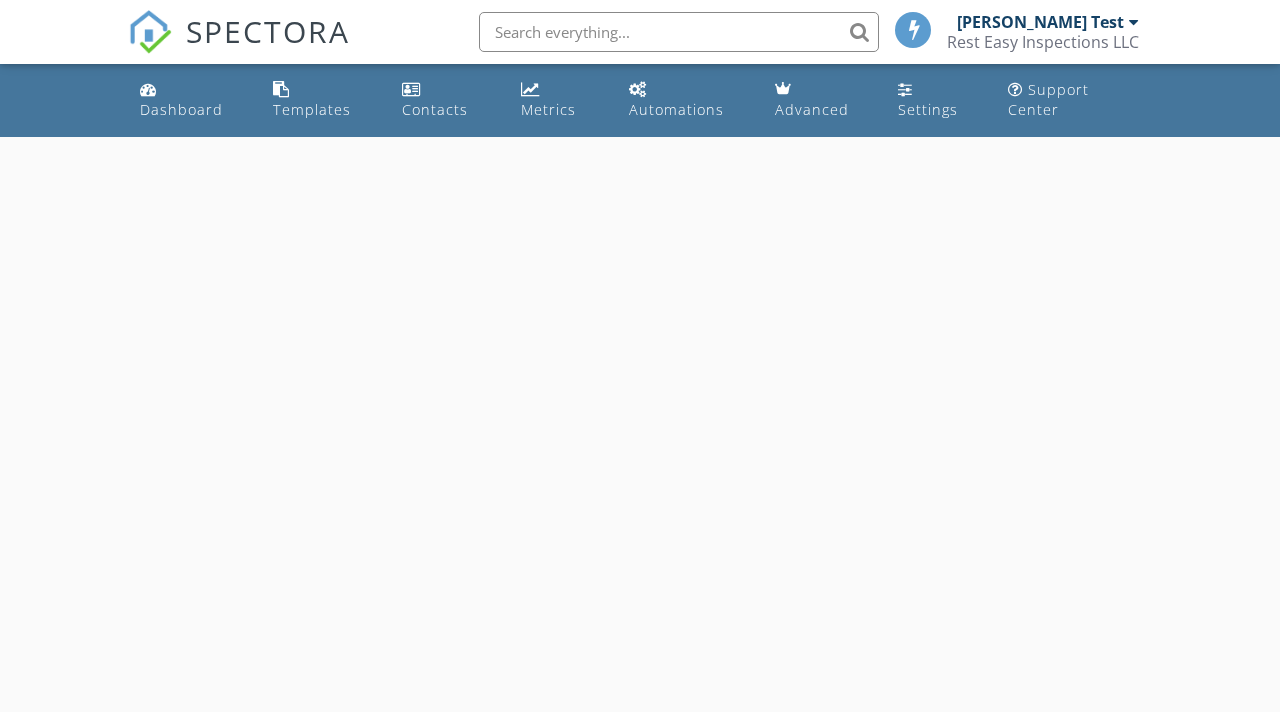 scroll, scrollTop: 0, scrollLeft: 0, axis: both 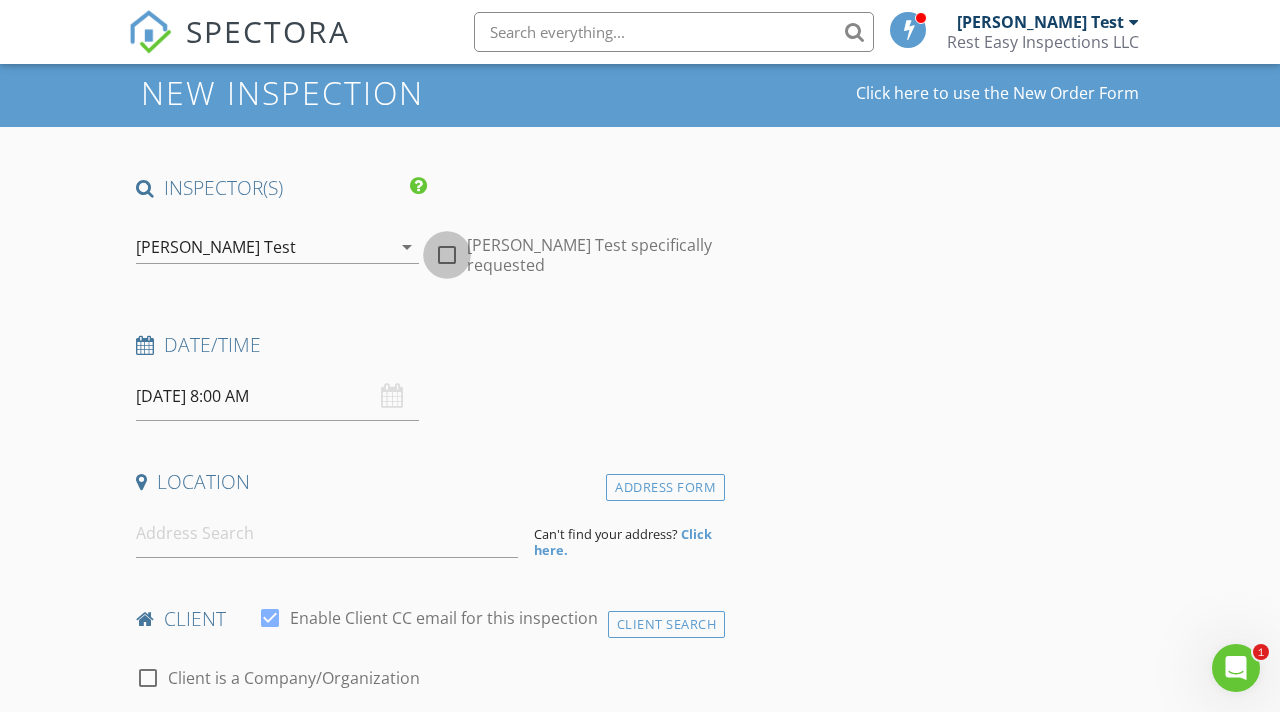 click at bounding box center [447, 255] 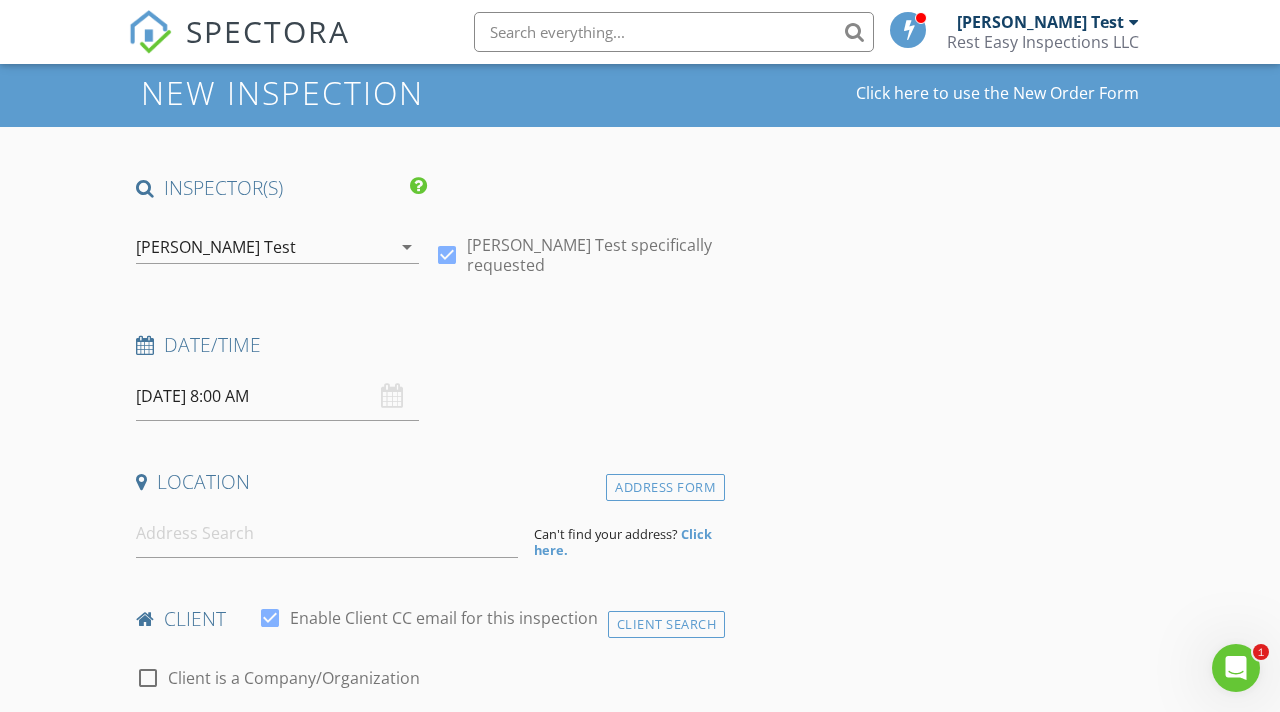 click on "[DATE] 8:00 AM" at bounding box center [277, 396] 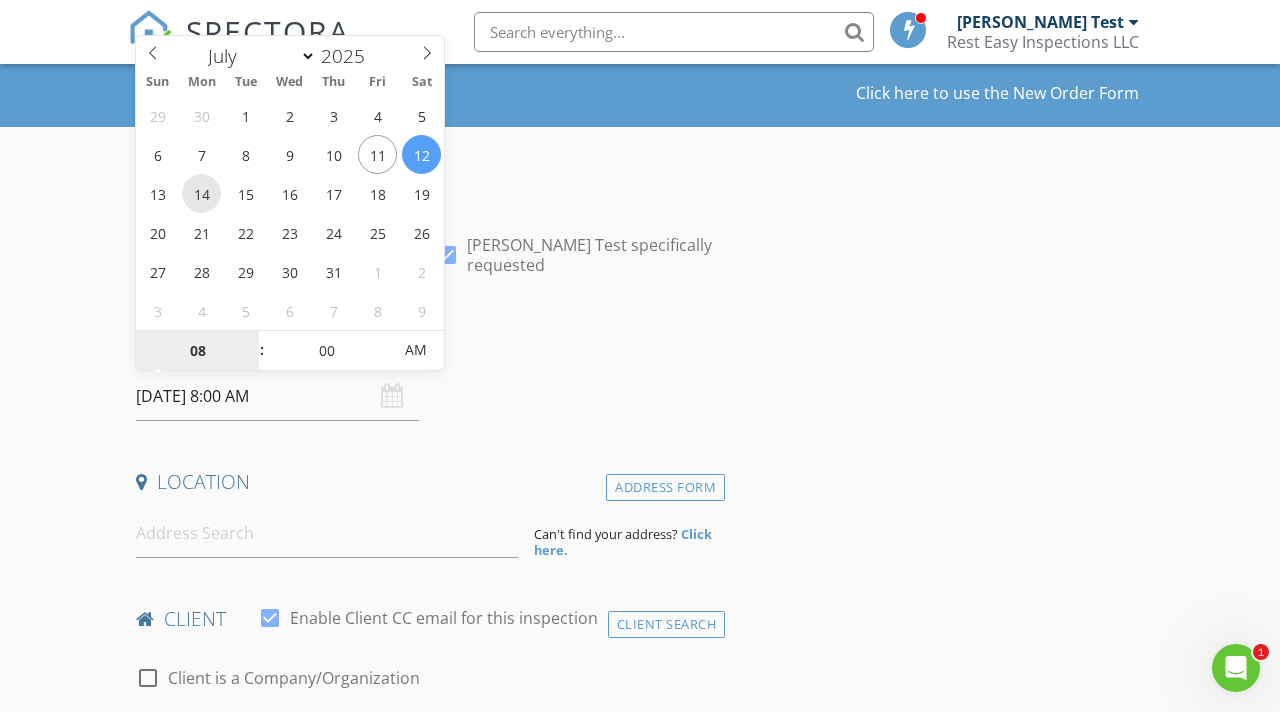type on "[DATE] 8:00 AM" 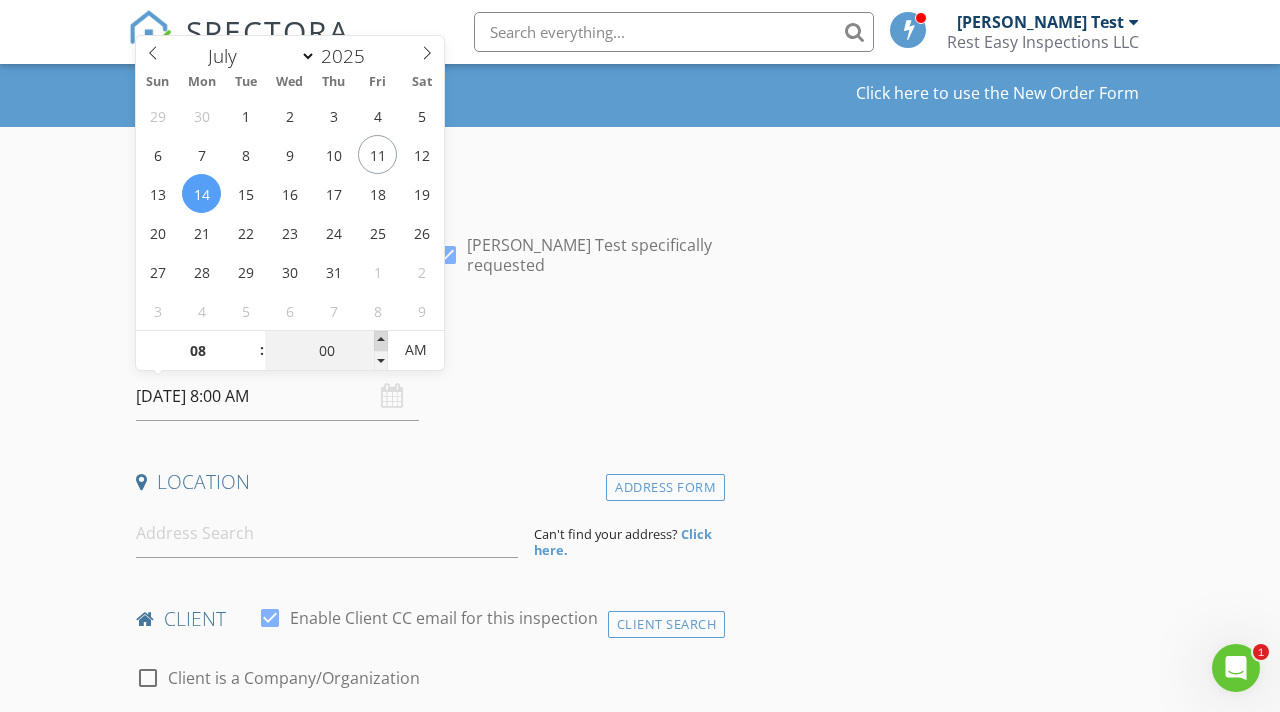 type on "05" 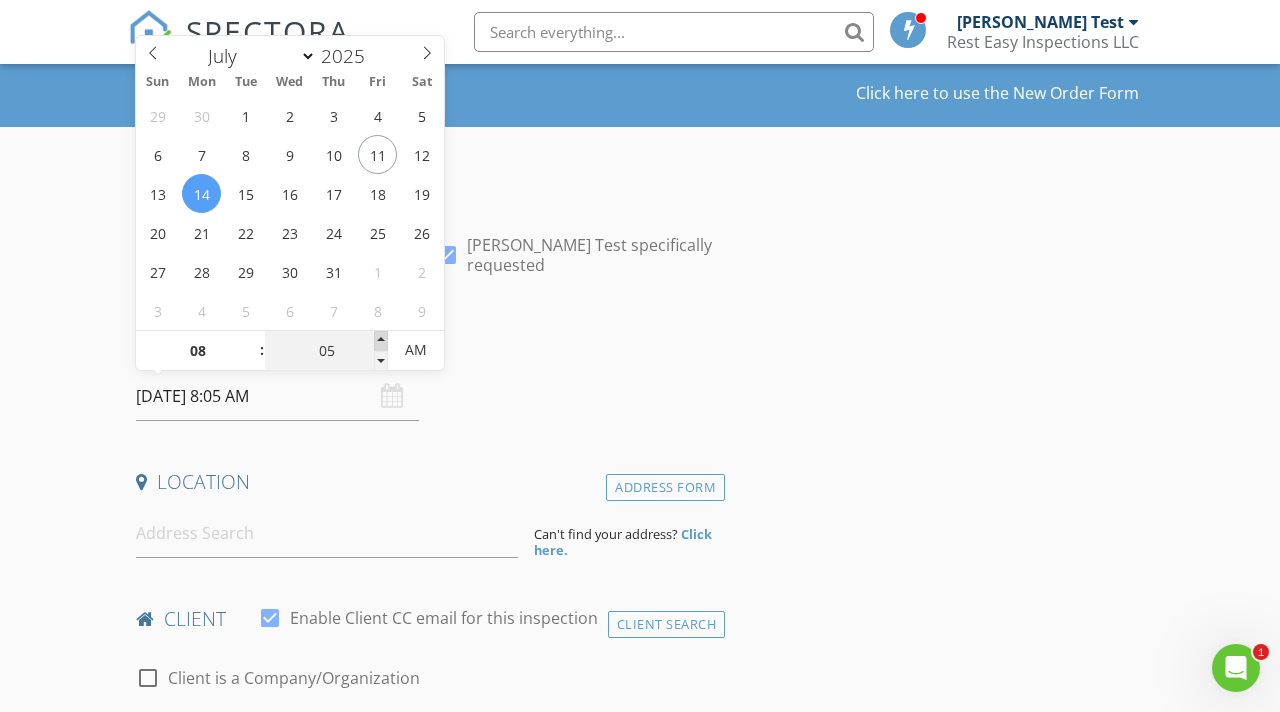 click at bounding box center [381, 341] 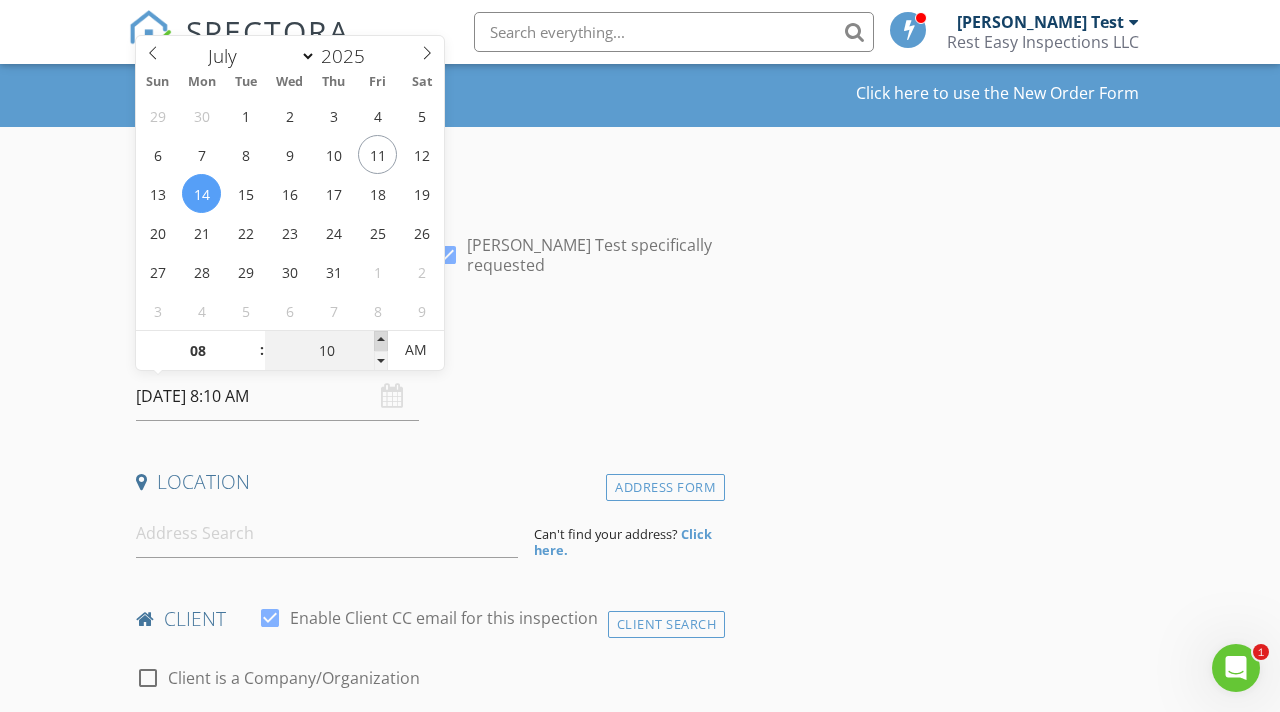 click at bounding box center [381, 341] 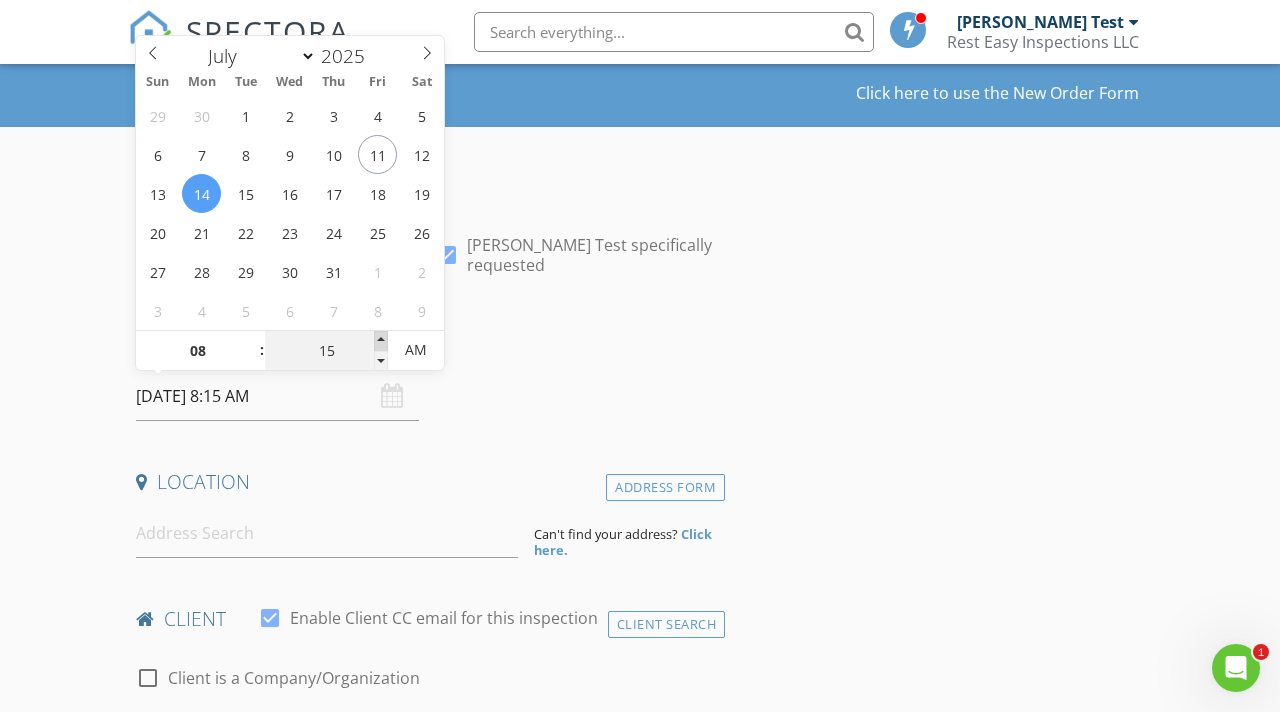 click at bounding box center (381, 341) 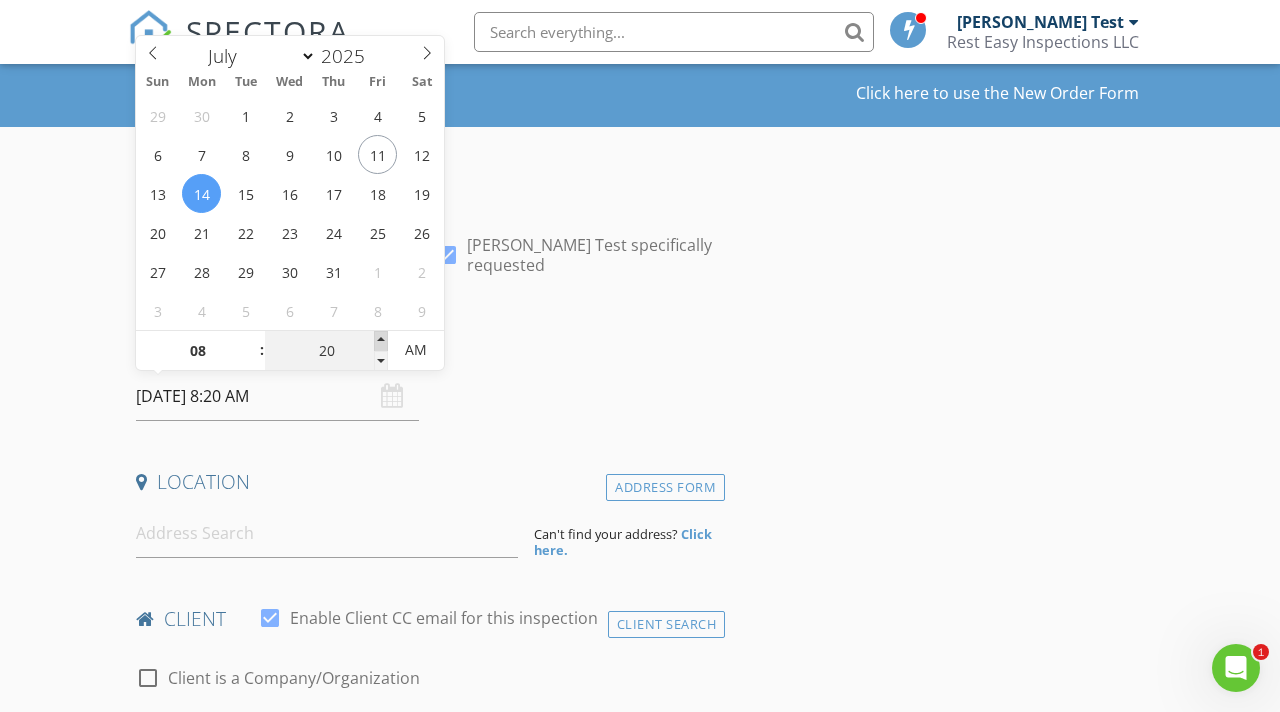 click at bounding box center (381, 341) 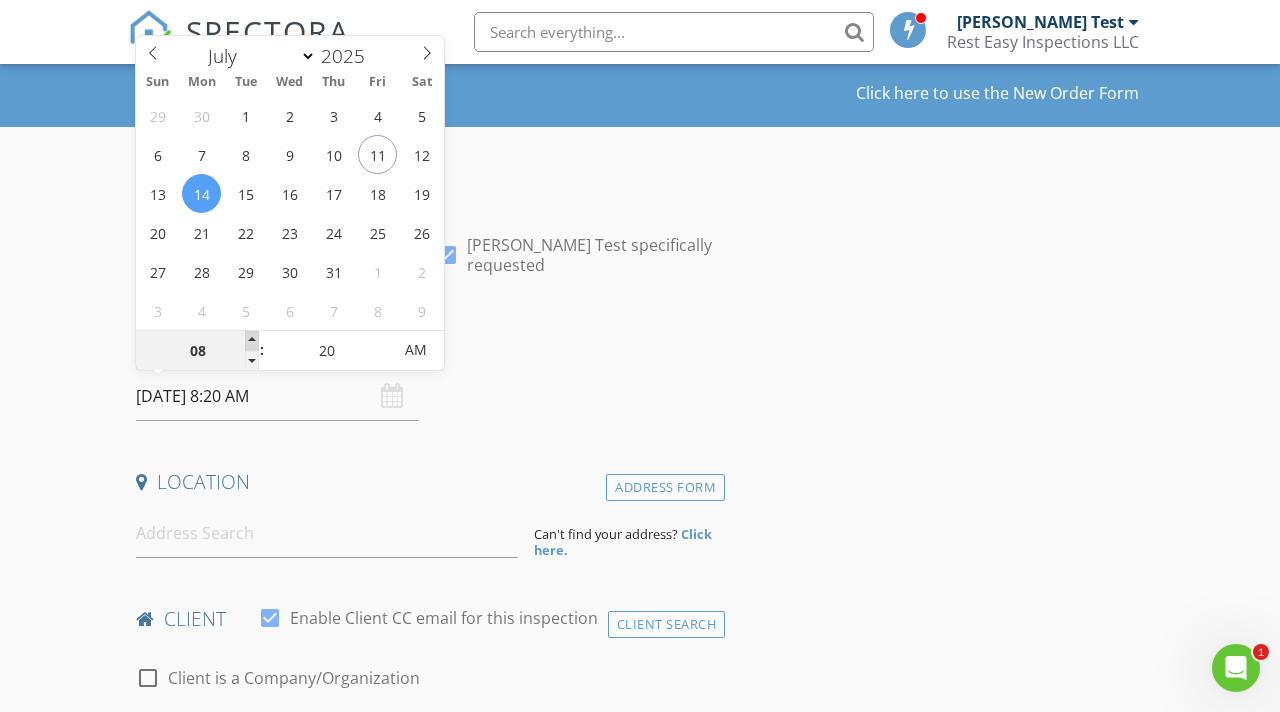 type on "09" 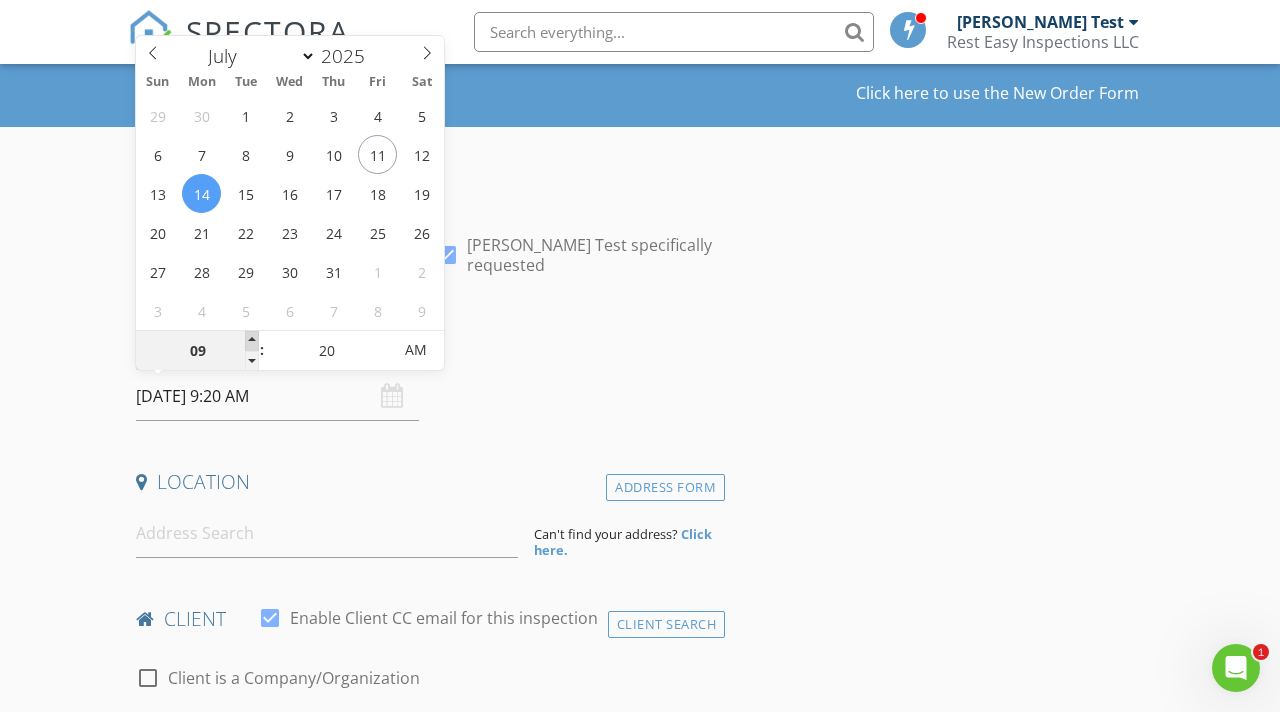 click at bounding box center [252, 341] 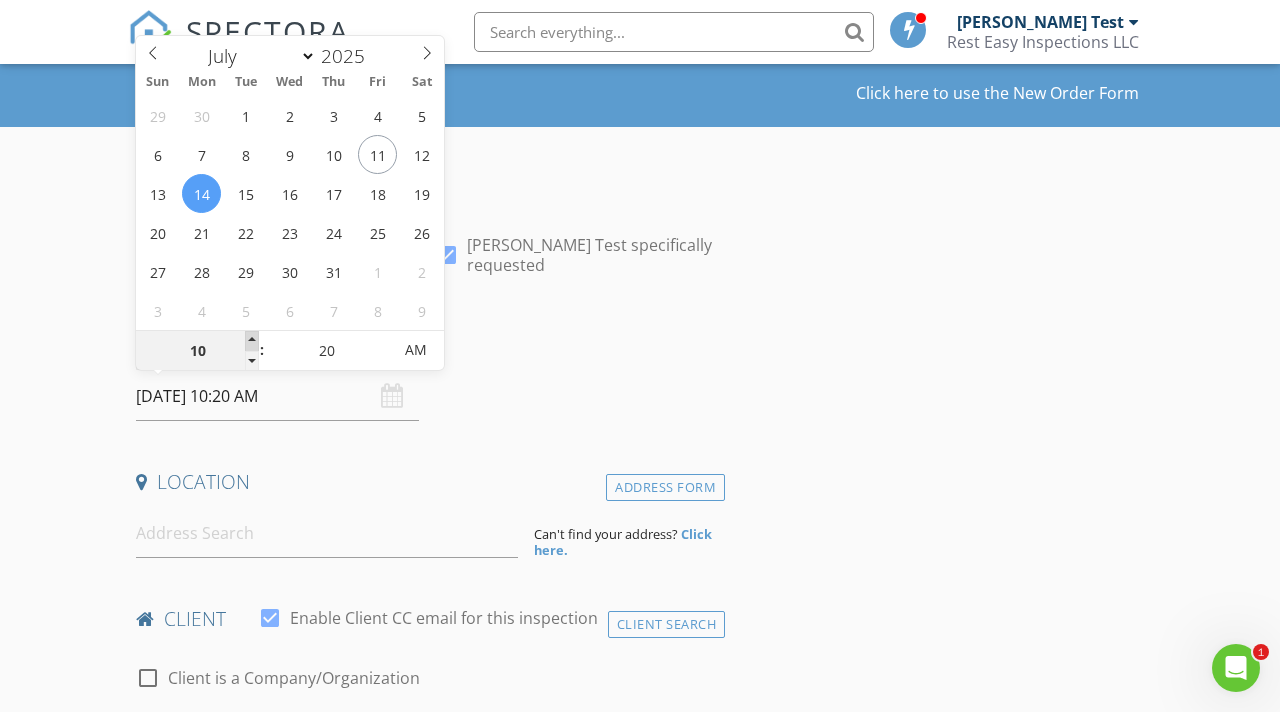 click at bounding box center [252, 341] 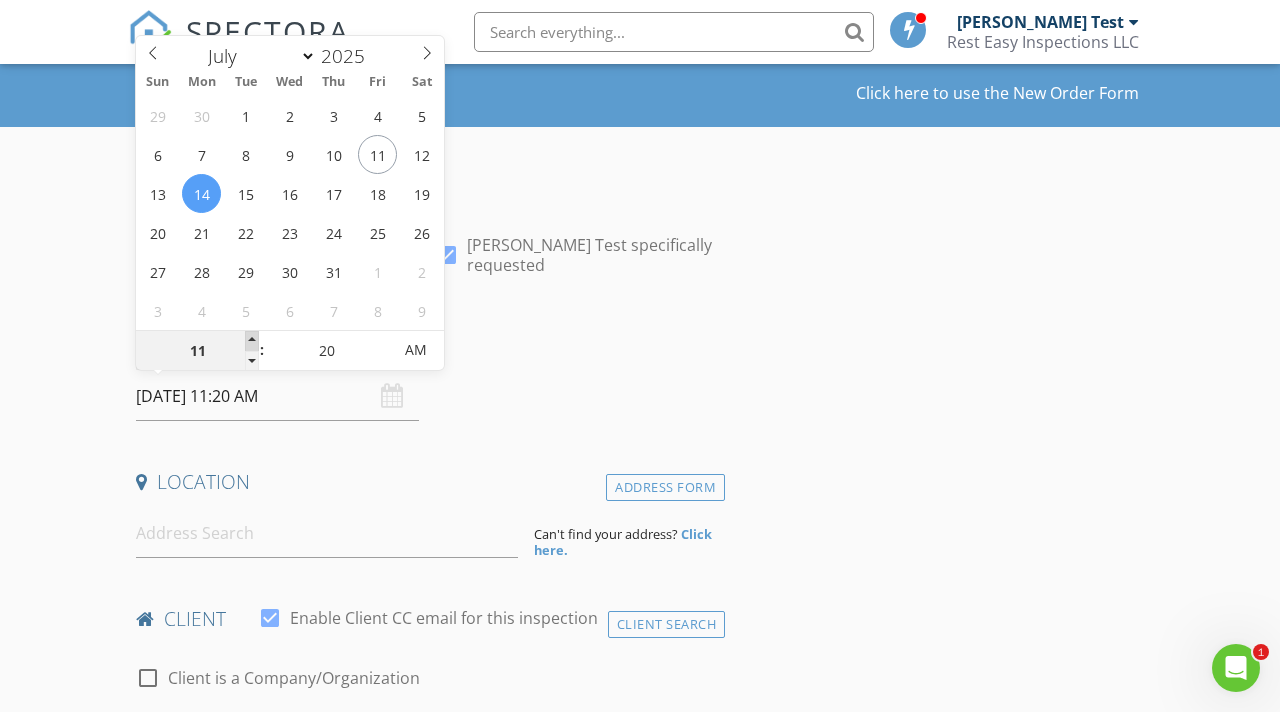 click at bounding box center (252, 341) 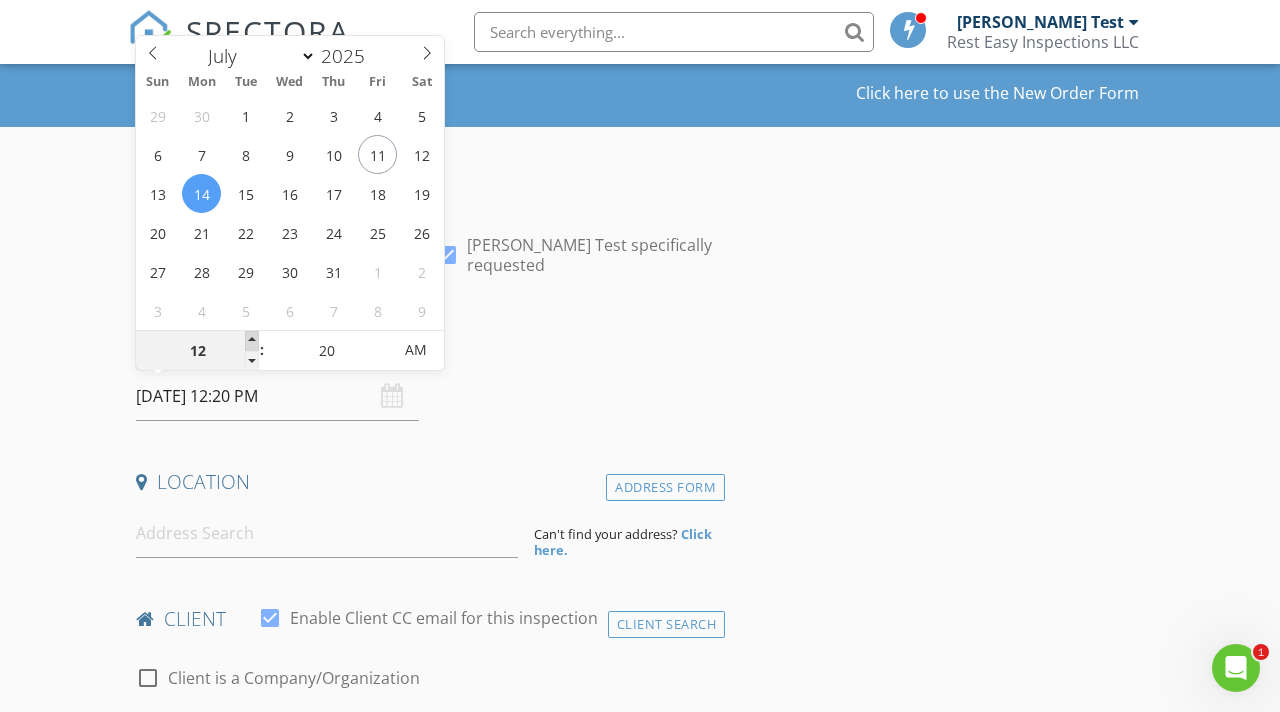 click at bounding box center [252, 341] 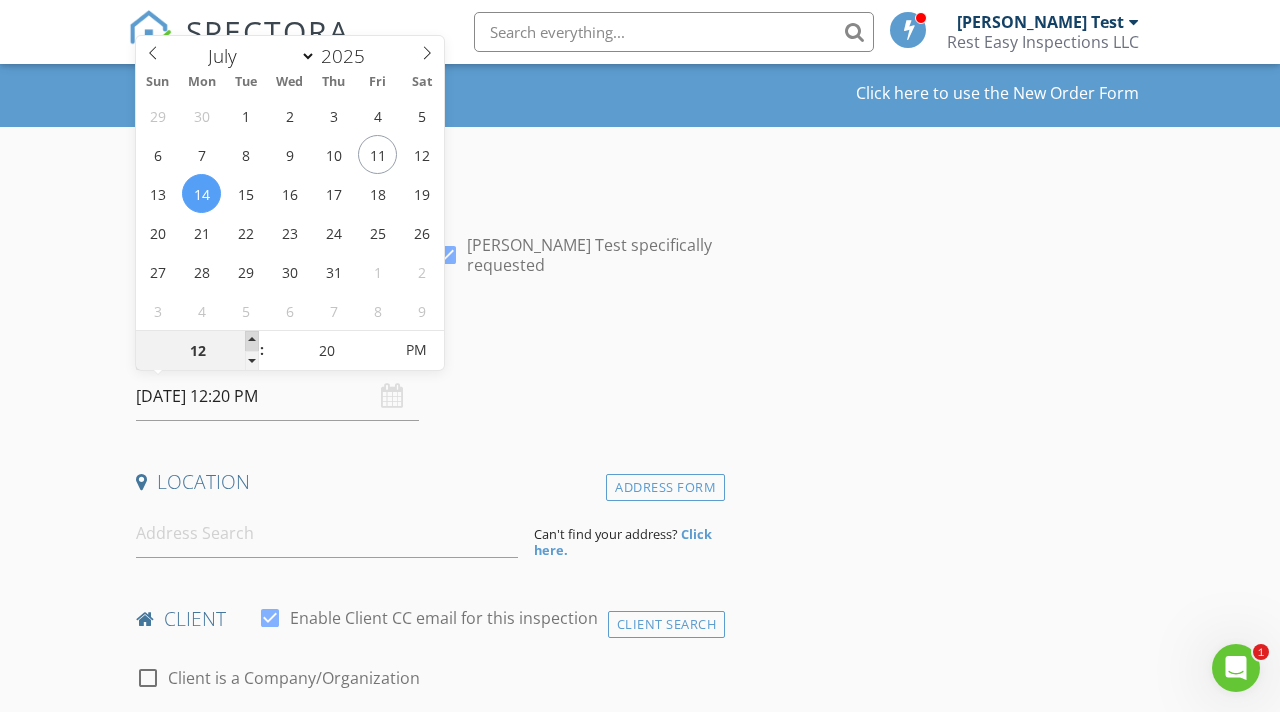type on "01" 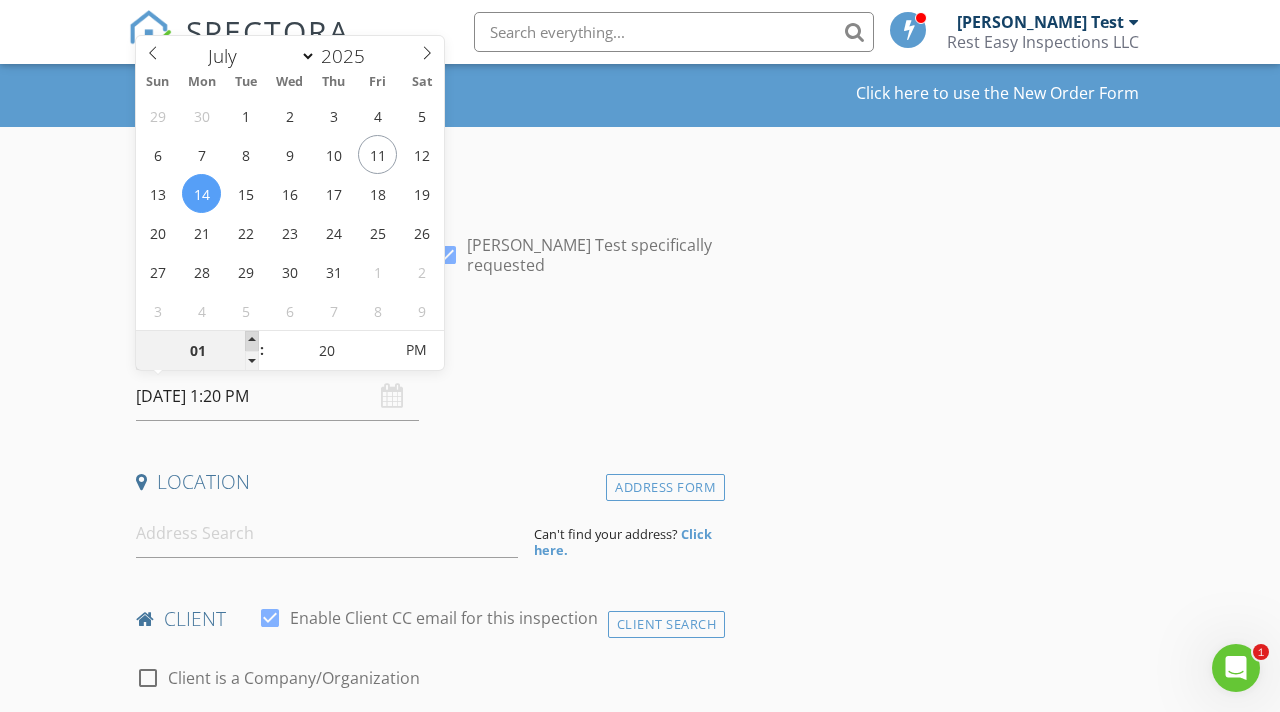 click at bounding box center (252, 341) 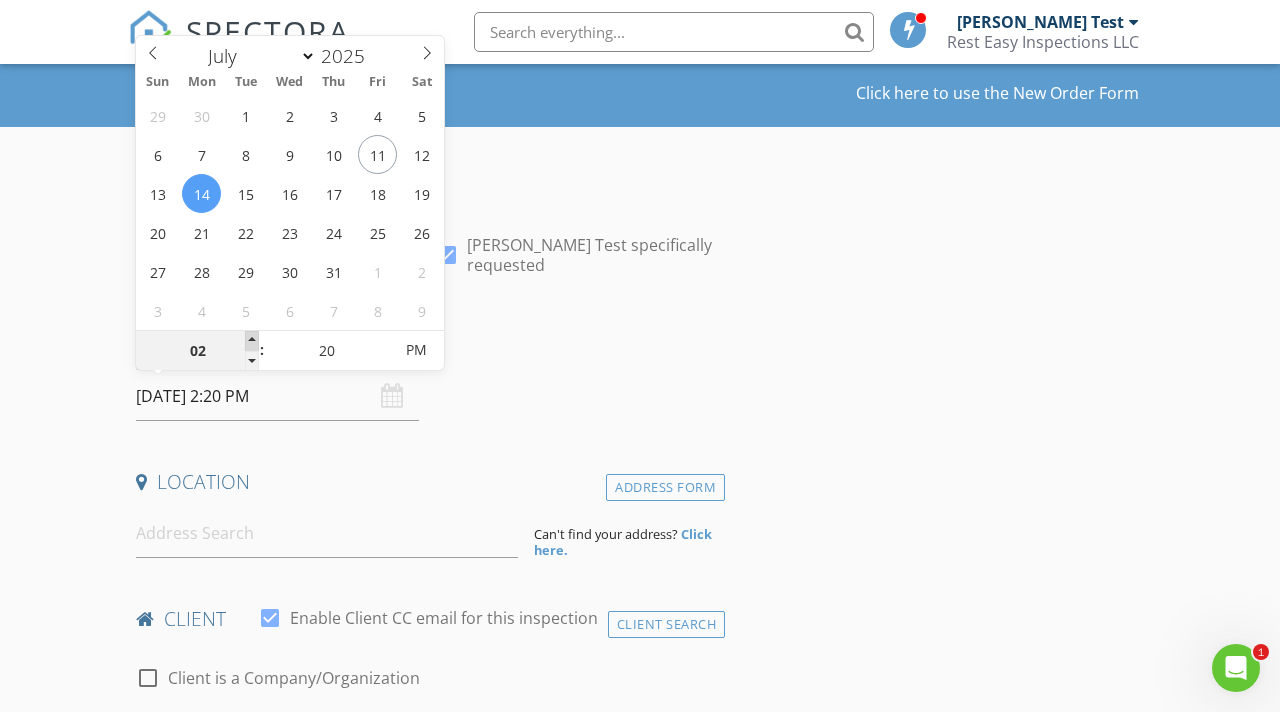 click at bounding box center (252, 341) 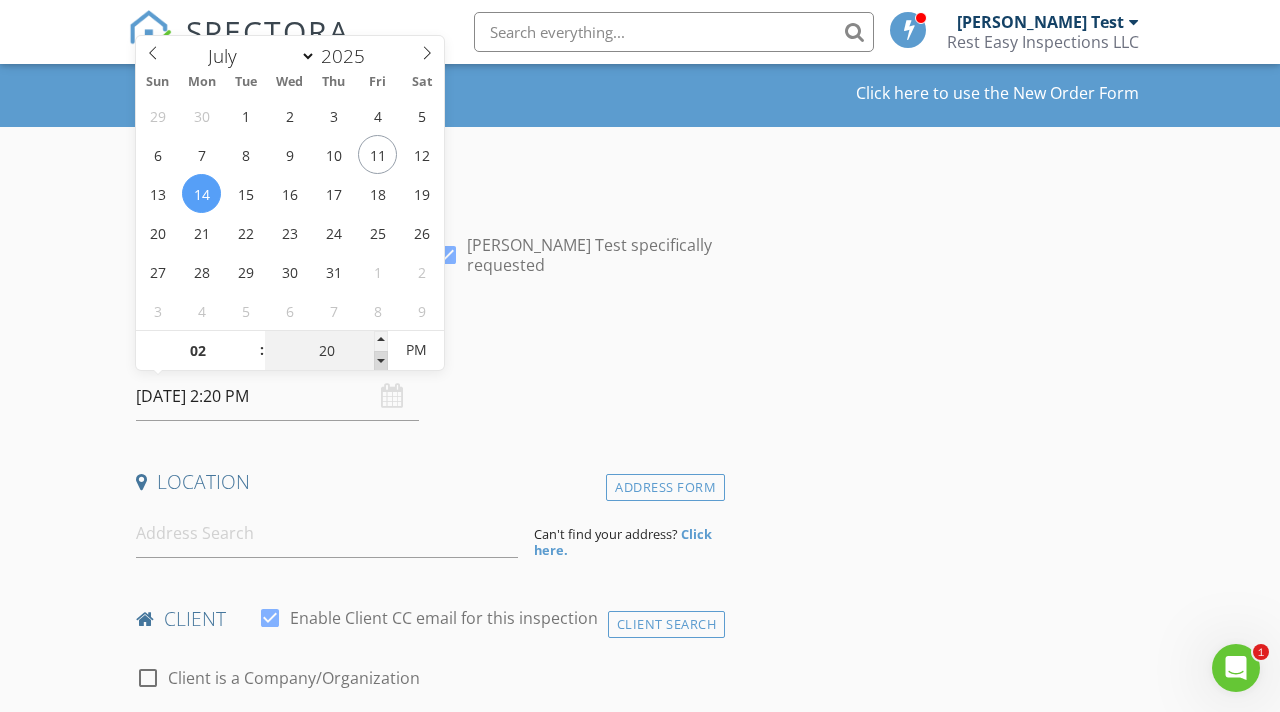 type on "15" 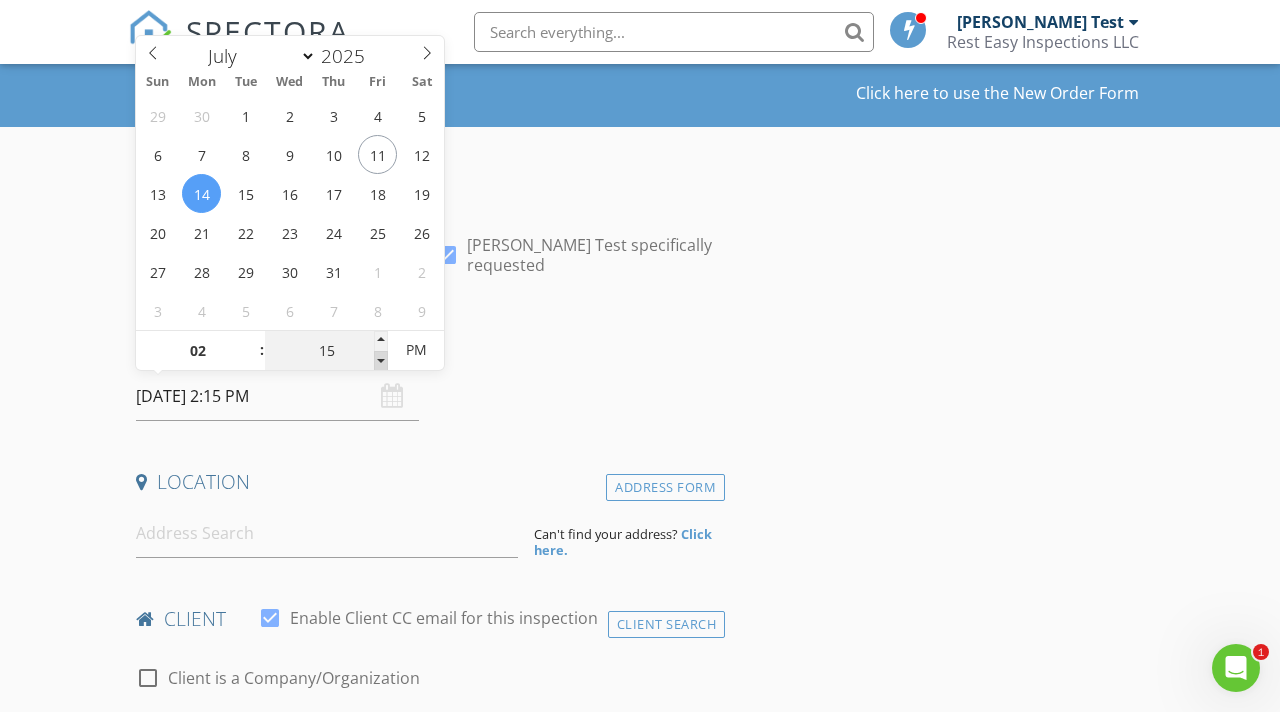 click at bounding box center (381, 361) 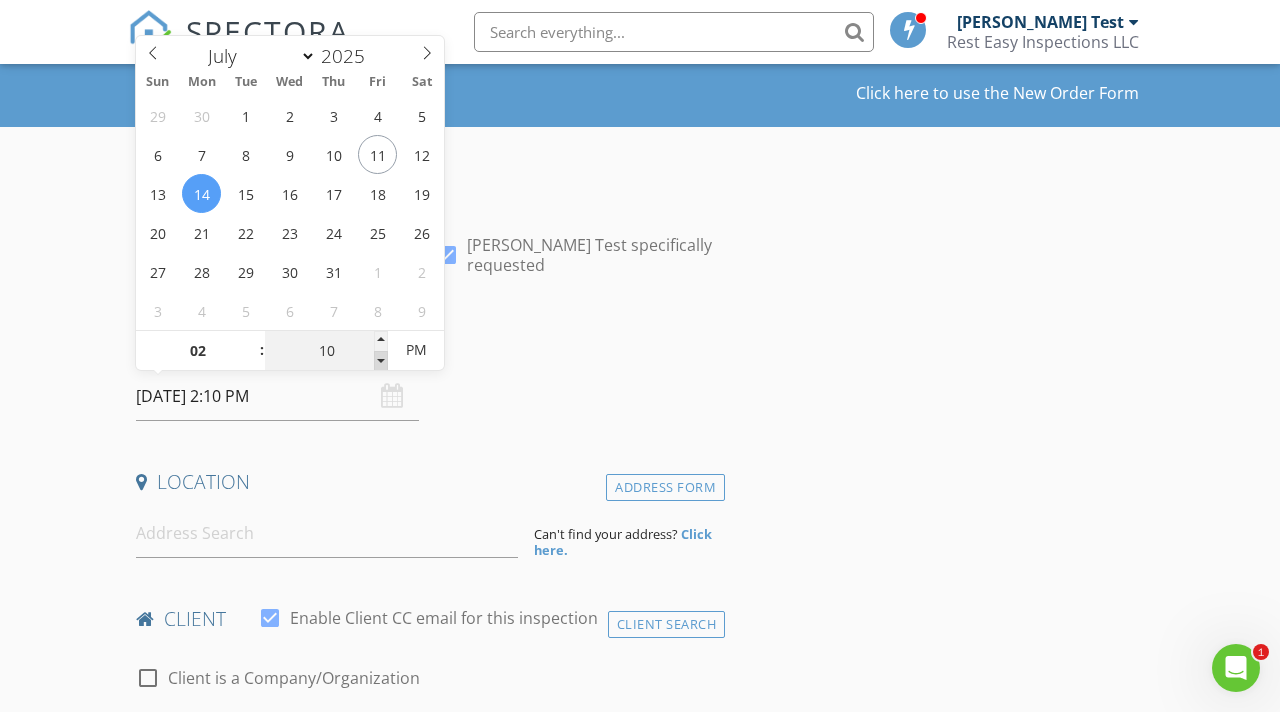 click at bounding box center [381, 361] 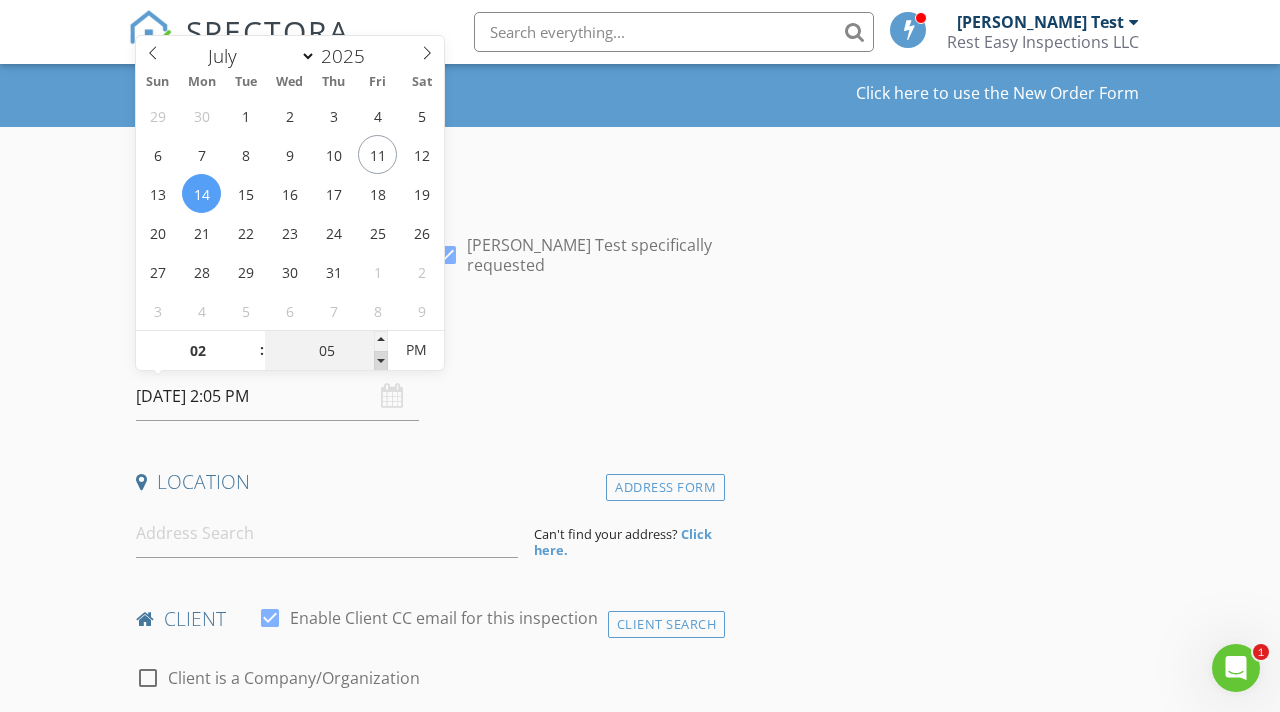 click at bounding box center [381, 361] 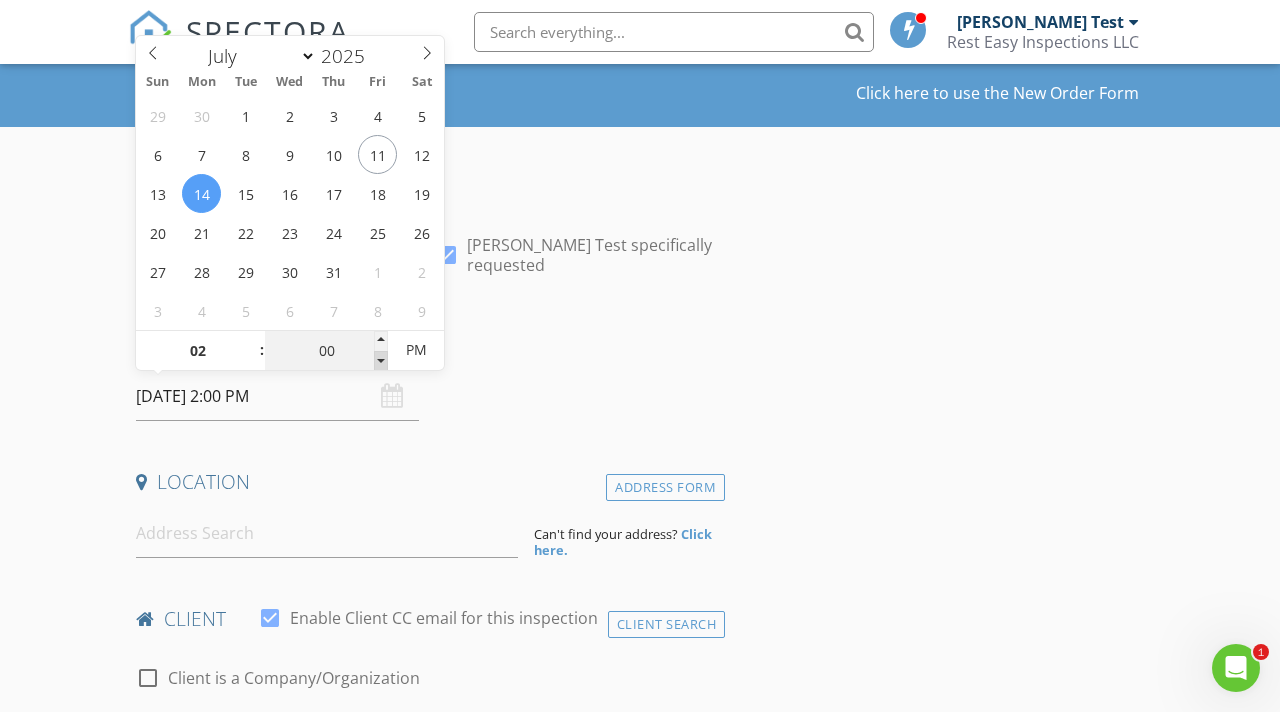 click at bounding box center (381, 361) 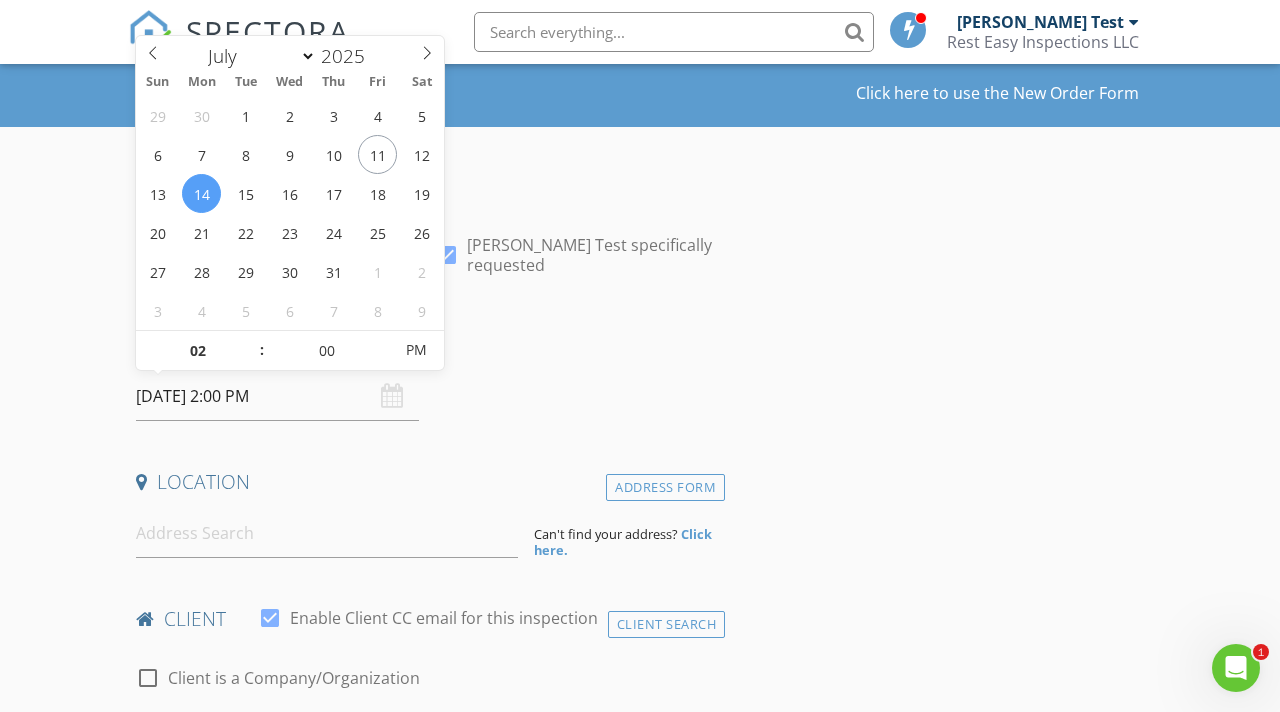 click on "Date/Time
07/14/2025 2:00 PM" at bounding box center [426, 376] 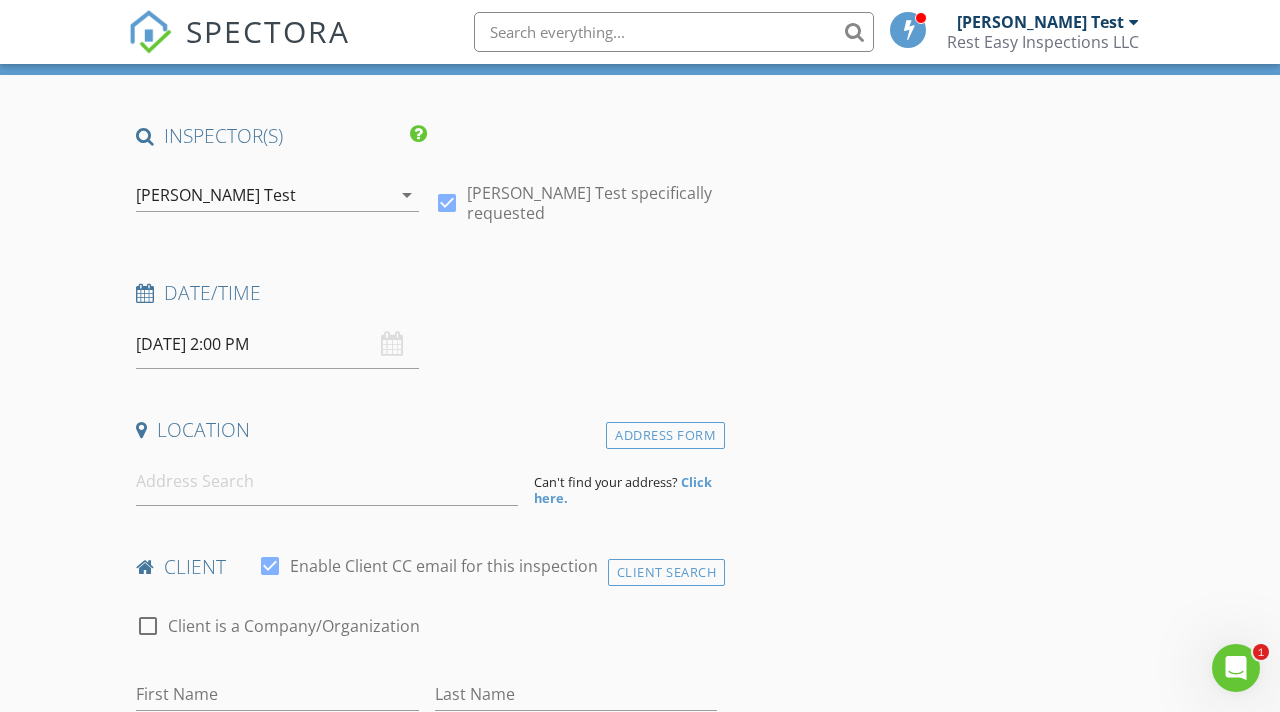 scroll, scrollTop: 137, scrollLeft: 0, axis: vertical 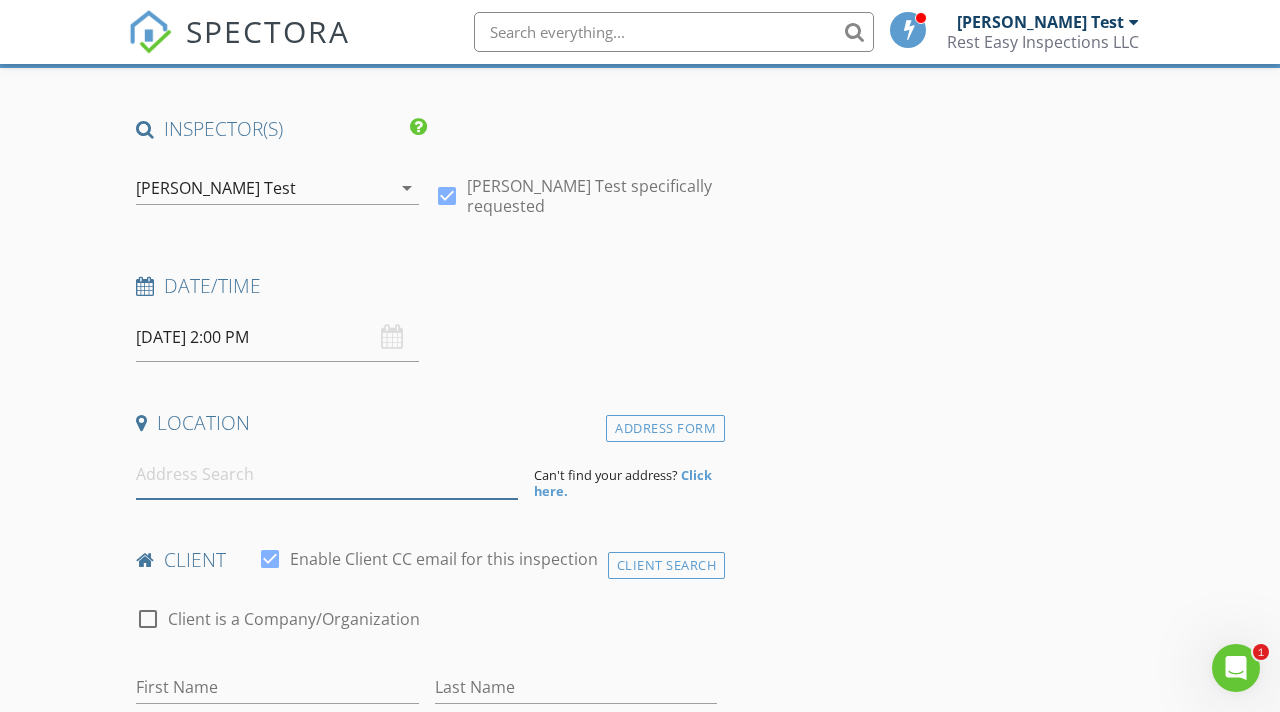 click at bounding box center (327, 474) 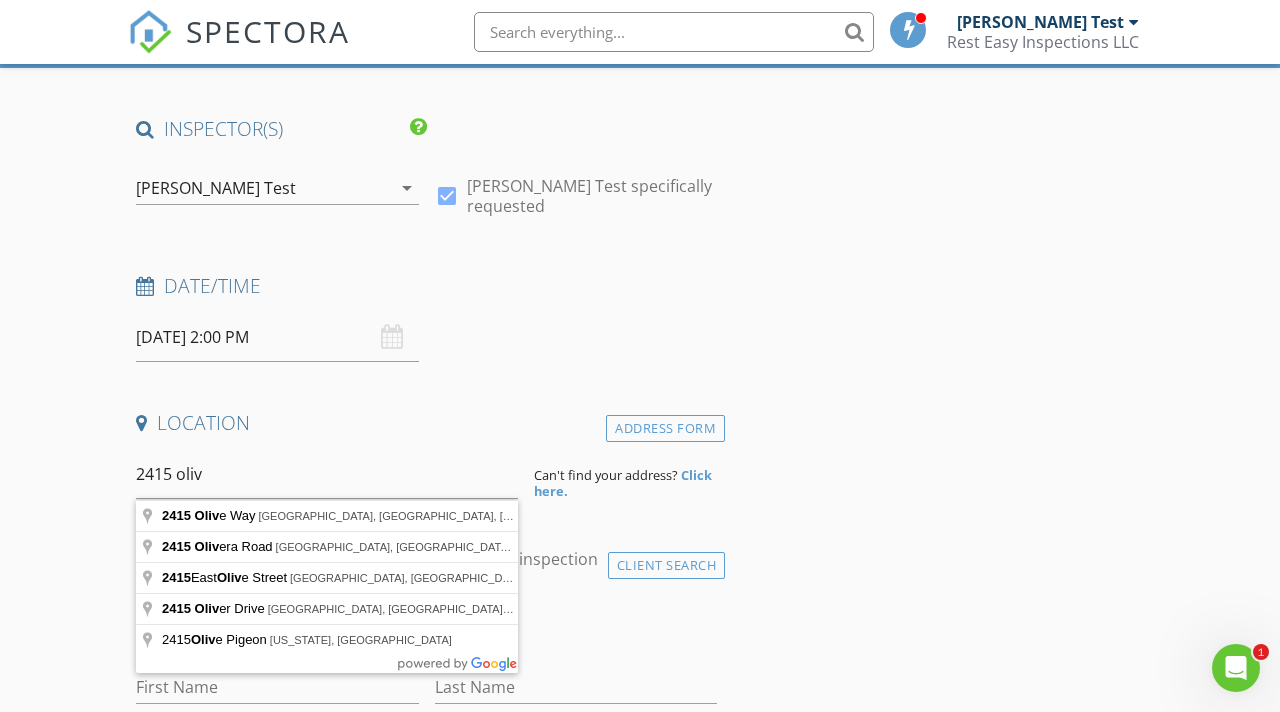 type on "2415 Olive Way, San Antonio, TX, USA" 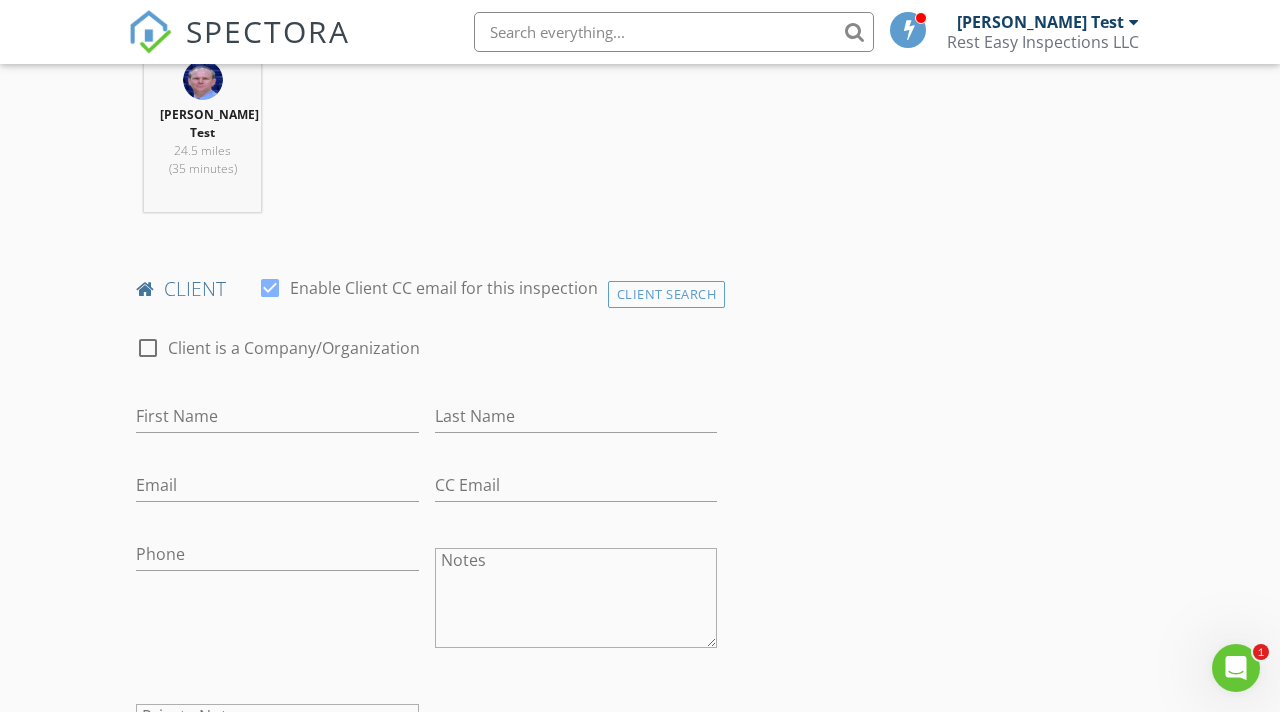 scroll, scrollTop: 837, scrollLeft: 0, axis: vertical 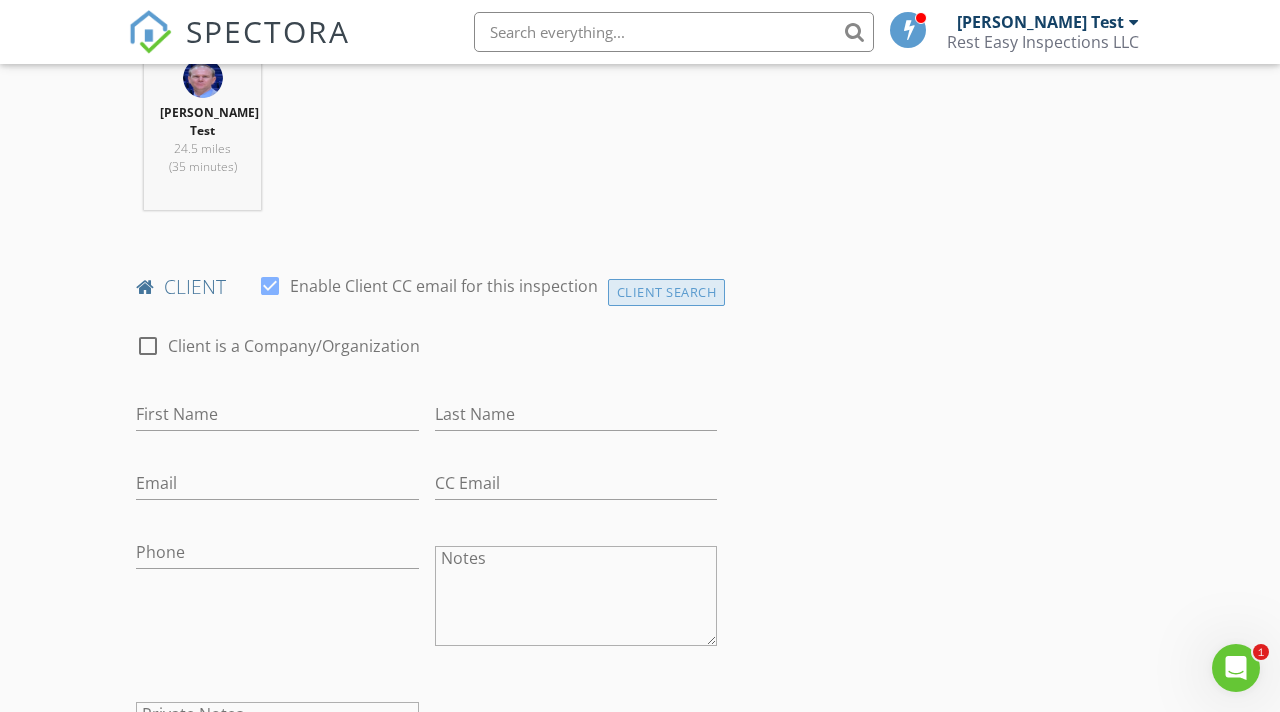 click on "Client Search" at bounding box center [667, 292] 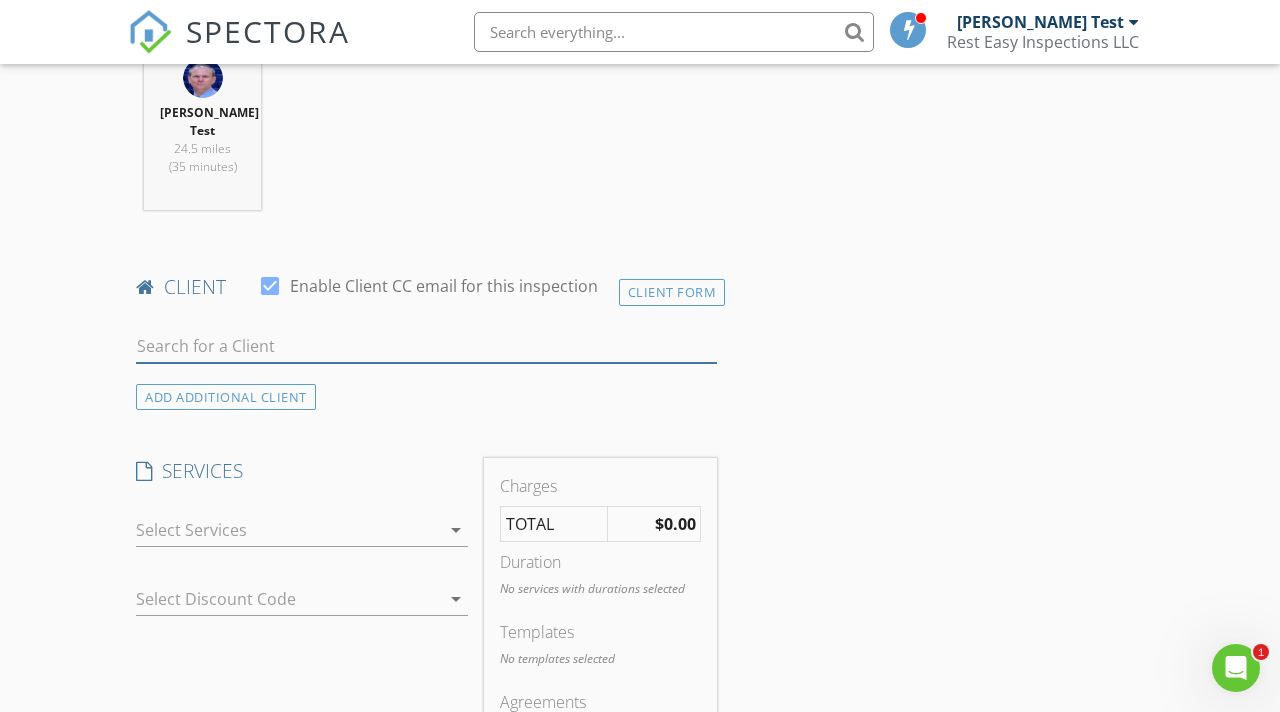 click at bounding box center (426, 346) 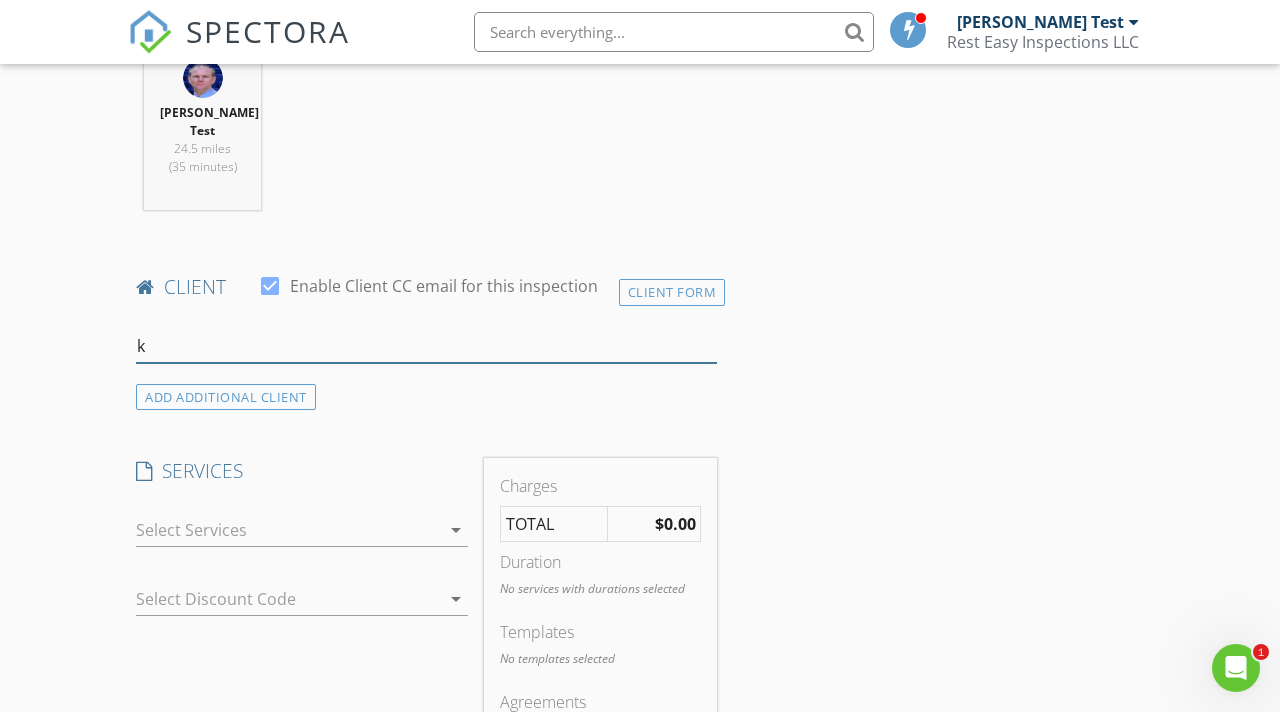 type on "khoi" 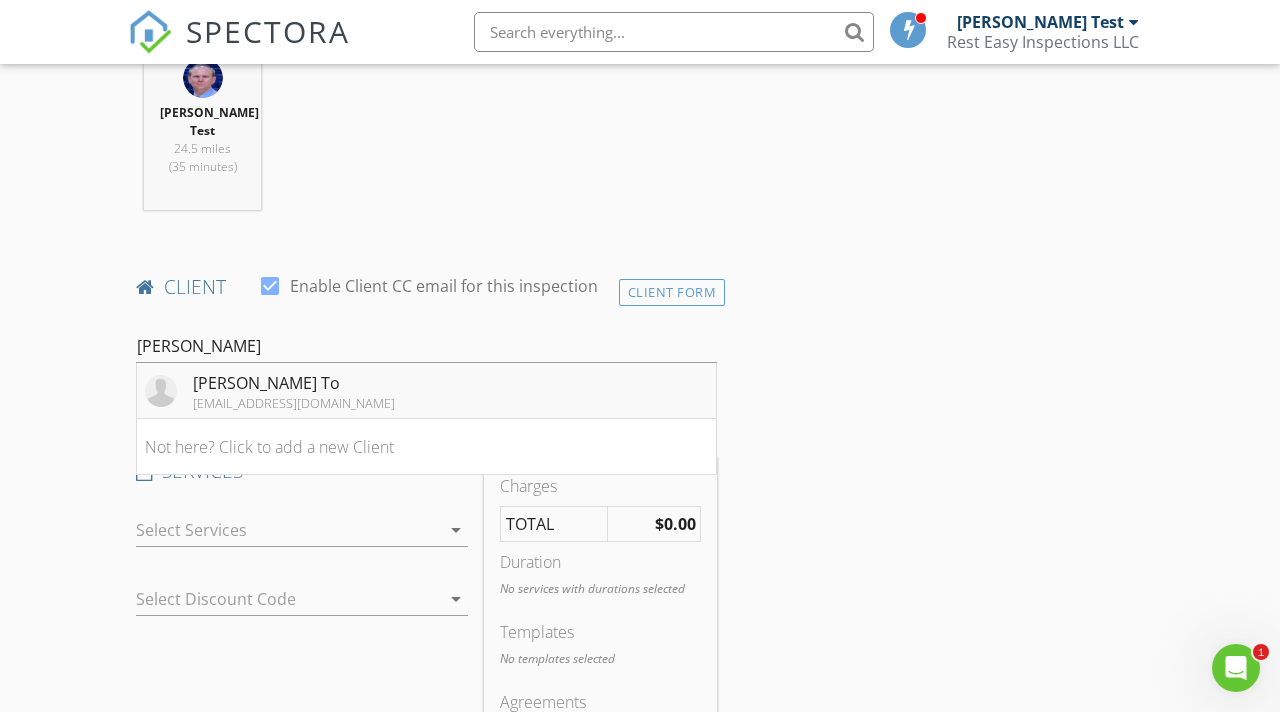 click on "Khoi To
todinhkhoi@yahoo.com" at bounding box center (426, 391) 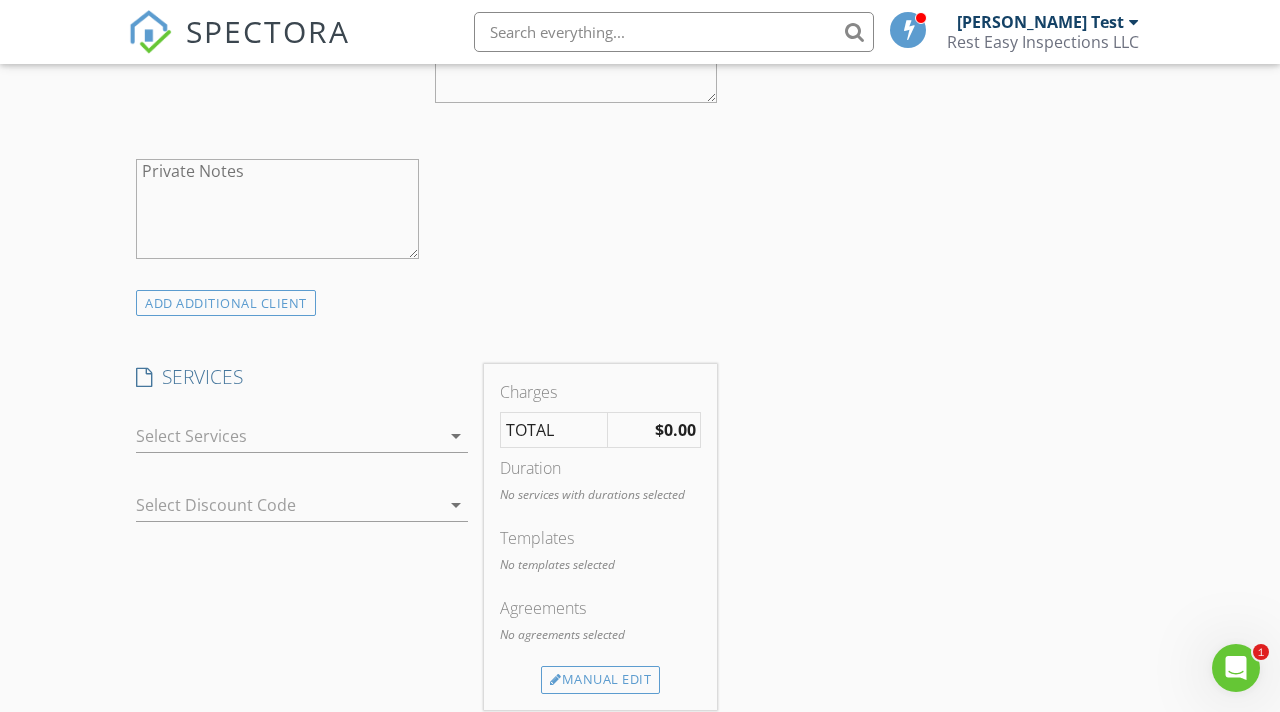 scroll, scrollTop: 1387, scrollLeft: 0, axis: vertical 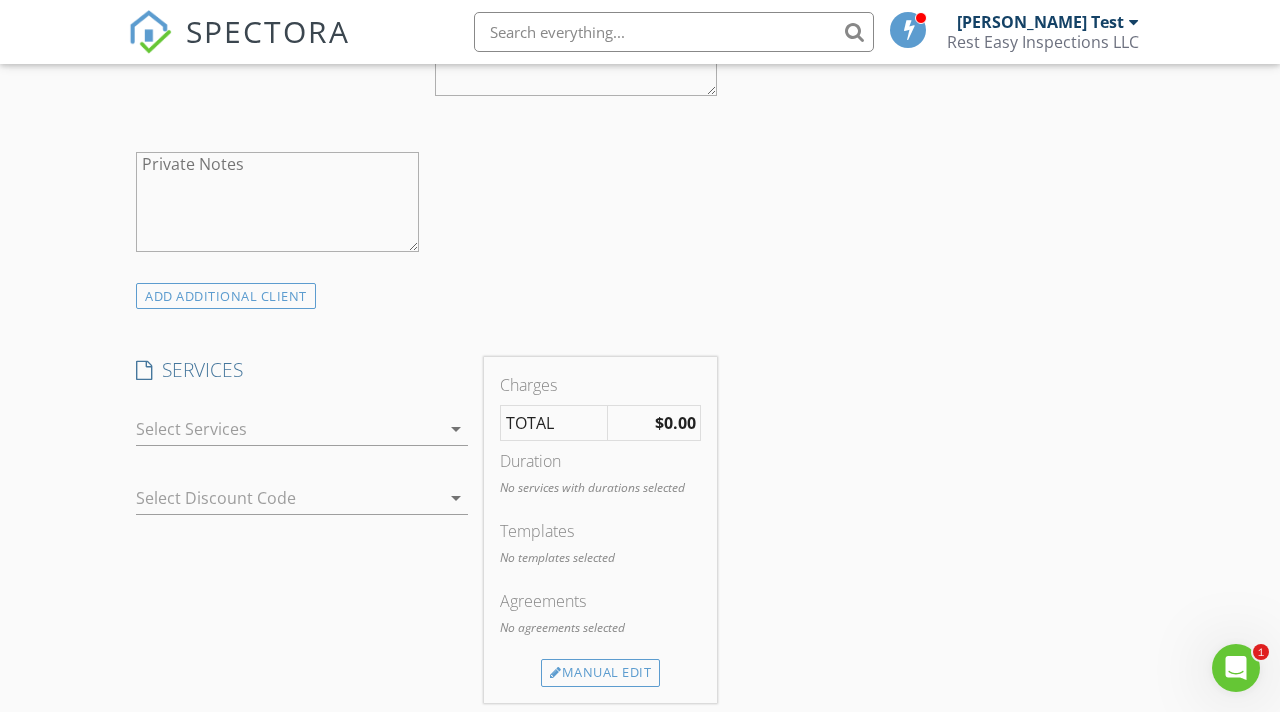 click on "arrow_drop_down" at bounding box center [456, 429] 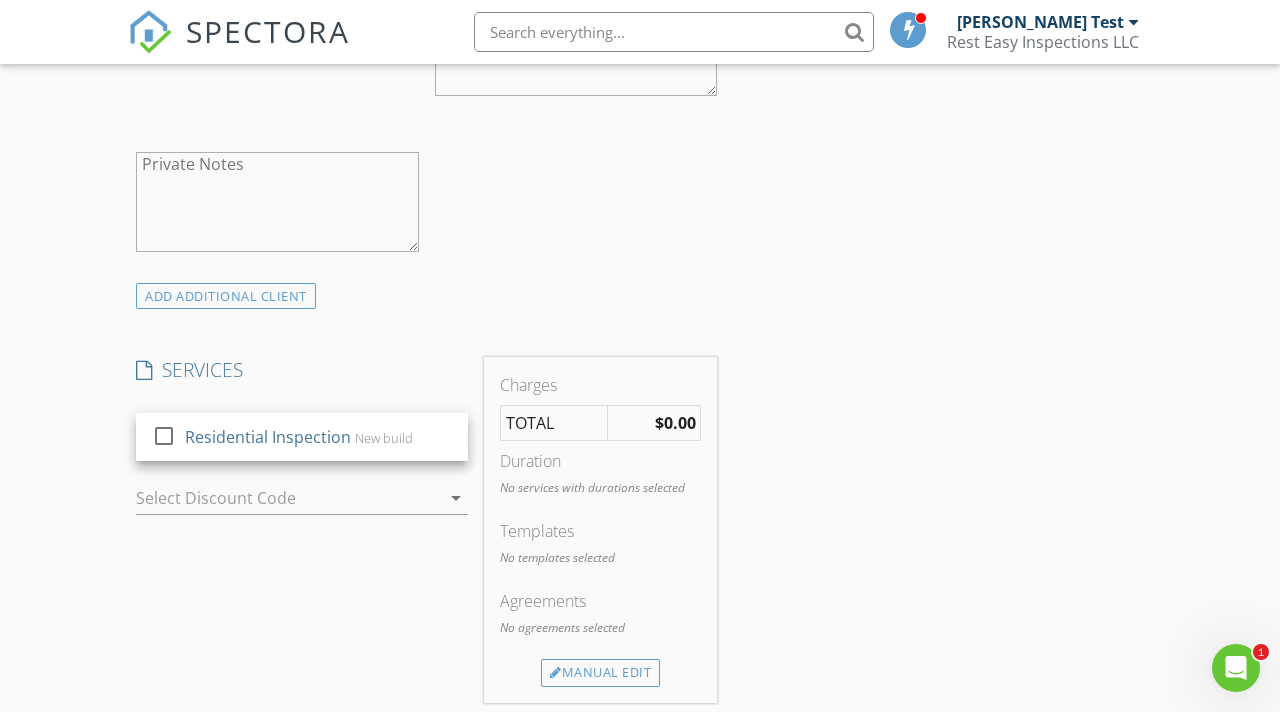 click on "SERVICES" at bounding box center [302, 370] 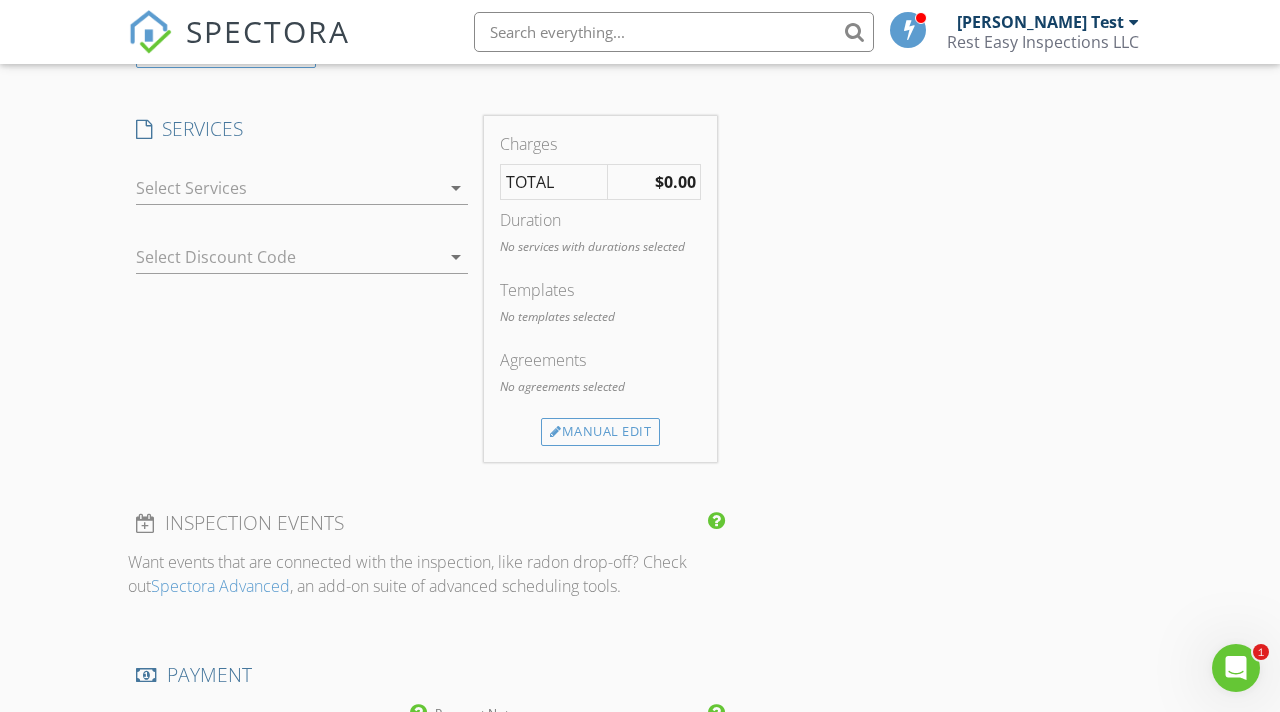 scroll, scrollTop: 1665, scrollLeft: 0, axis: vertical 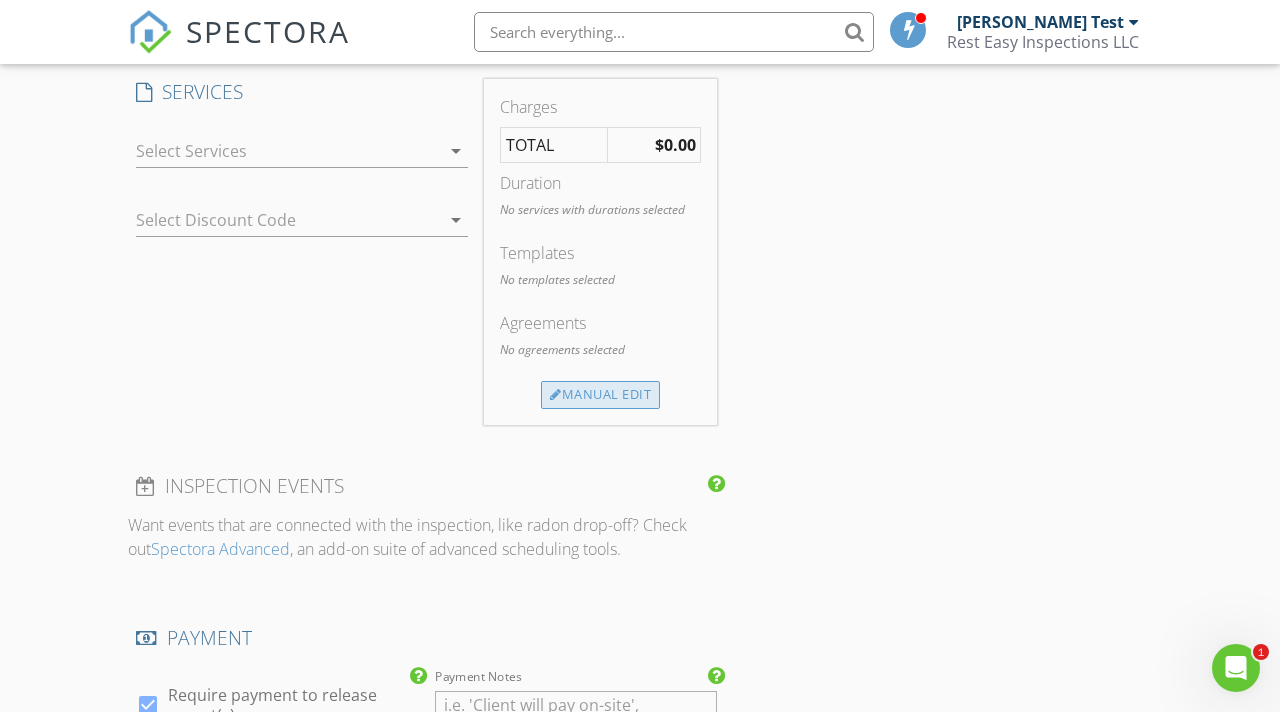 click on "Manual Edit" at bounding box center (600, 395) 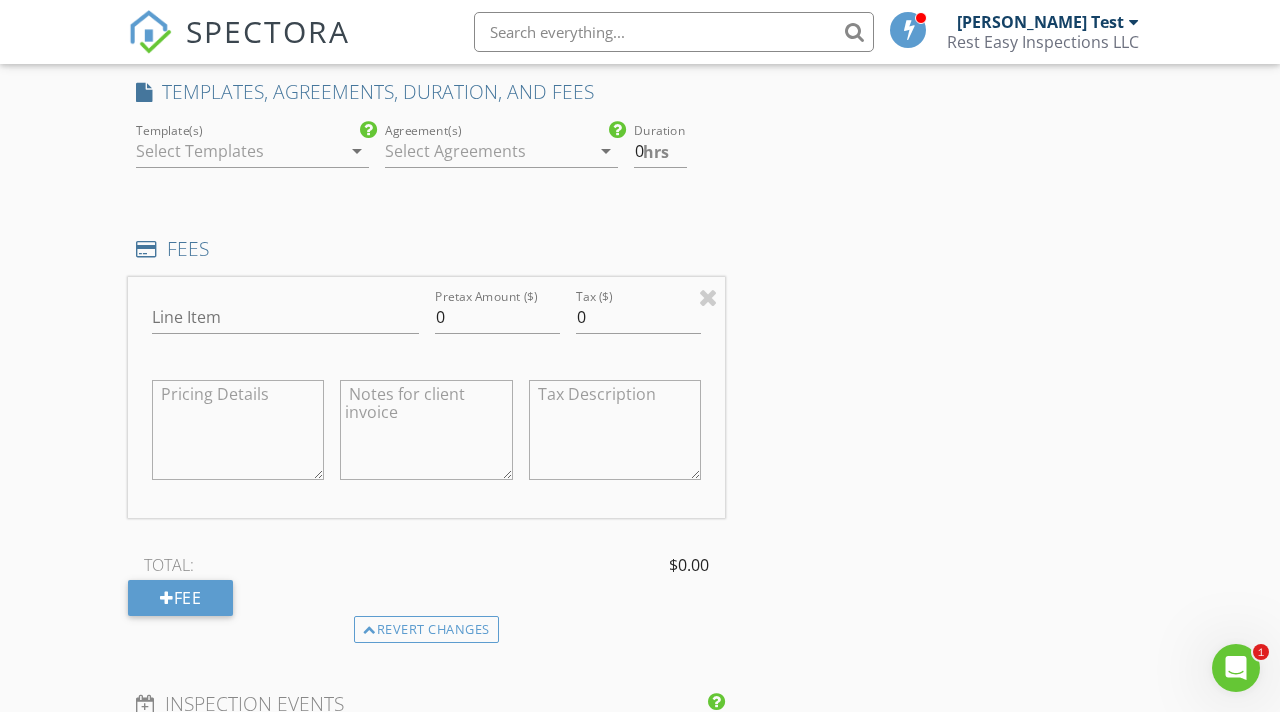 scroll, scrollTop: 1571, scrollLeft: 0, axis: vertical 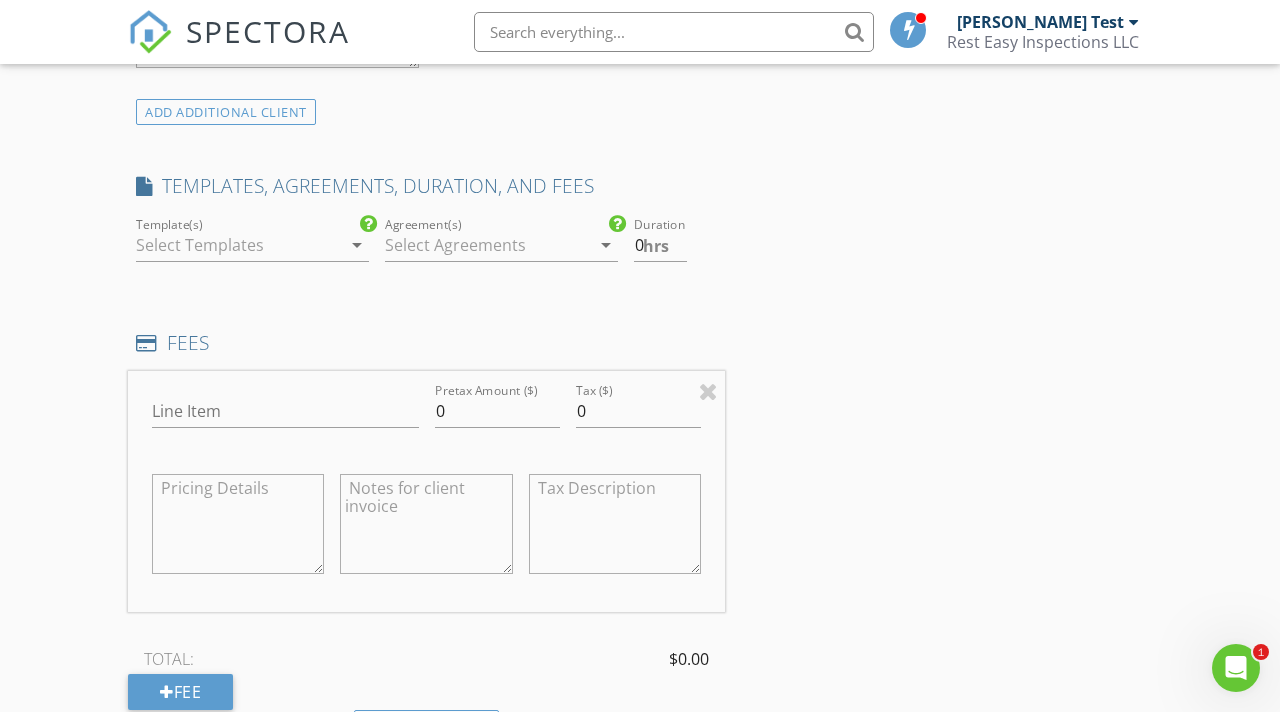click on "arrow_drop_down" at bounding box center [357, 245] 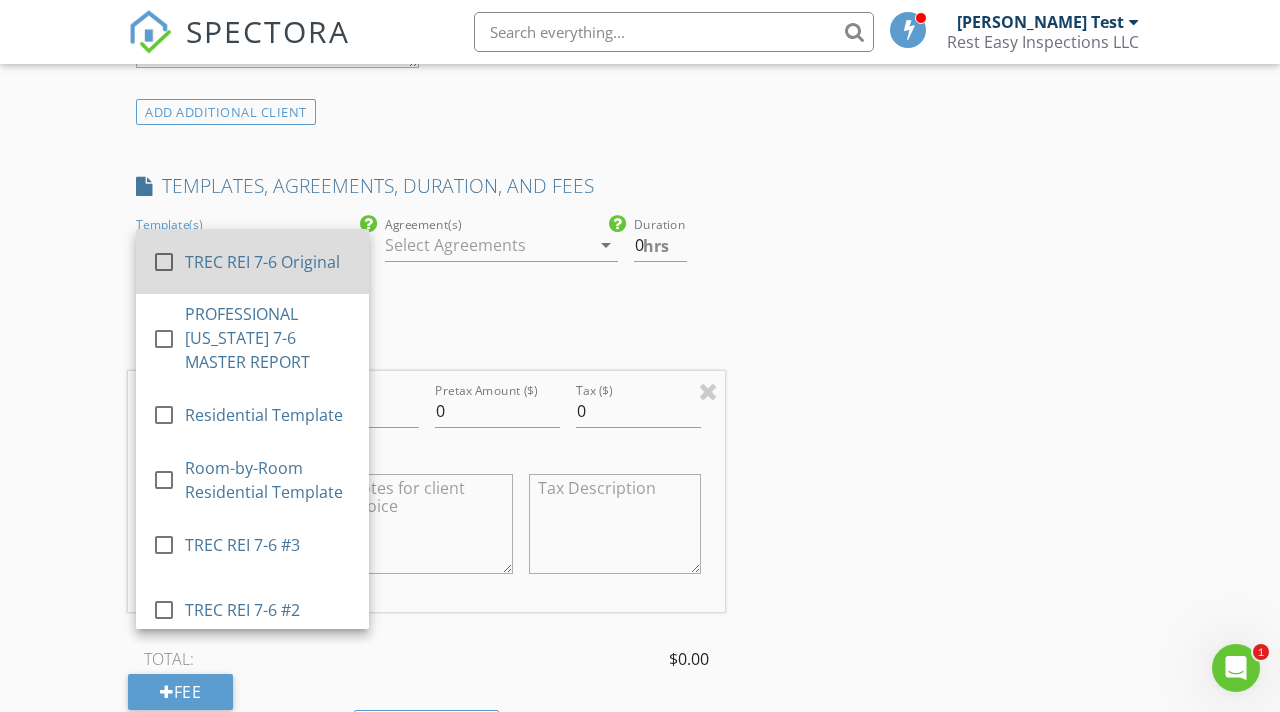click at bounding box center (164, 262) 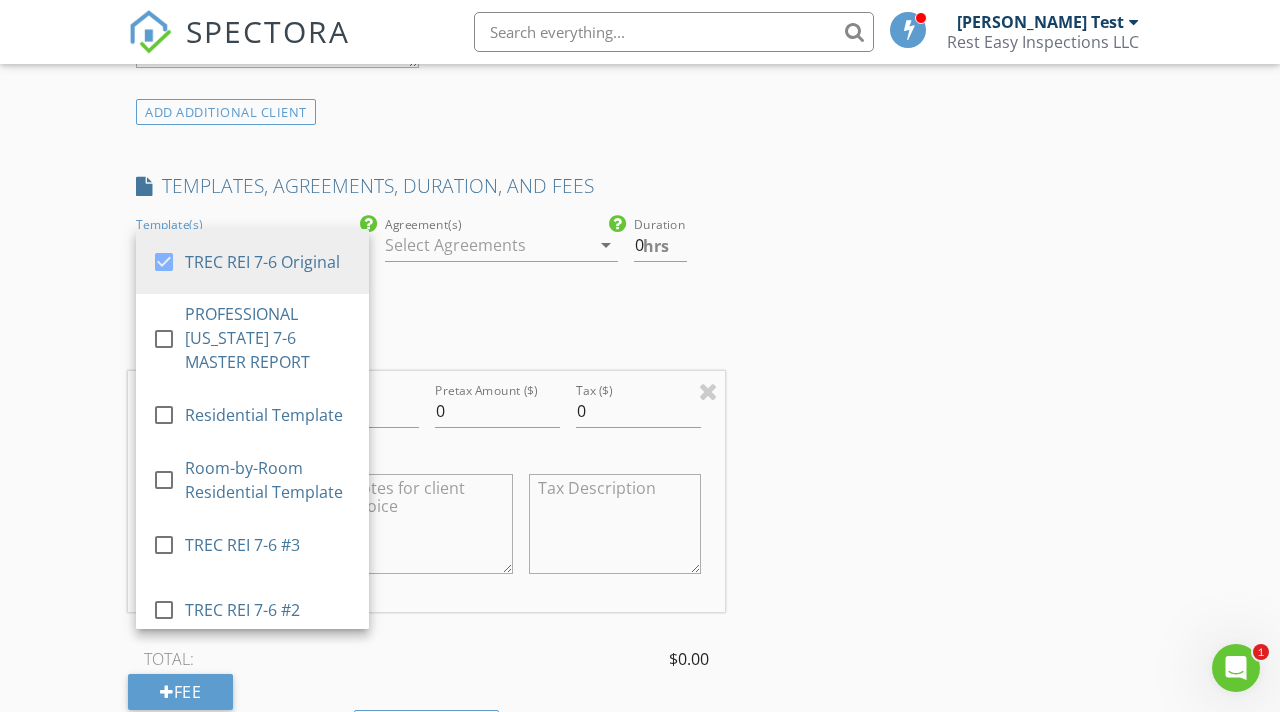 click at bounding box center (487, 245) 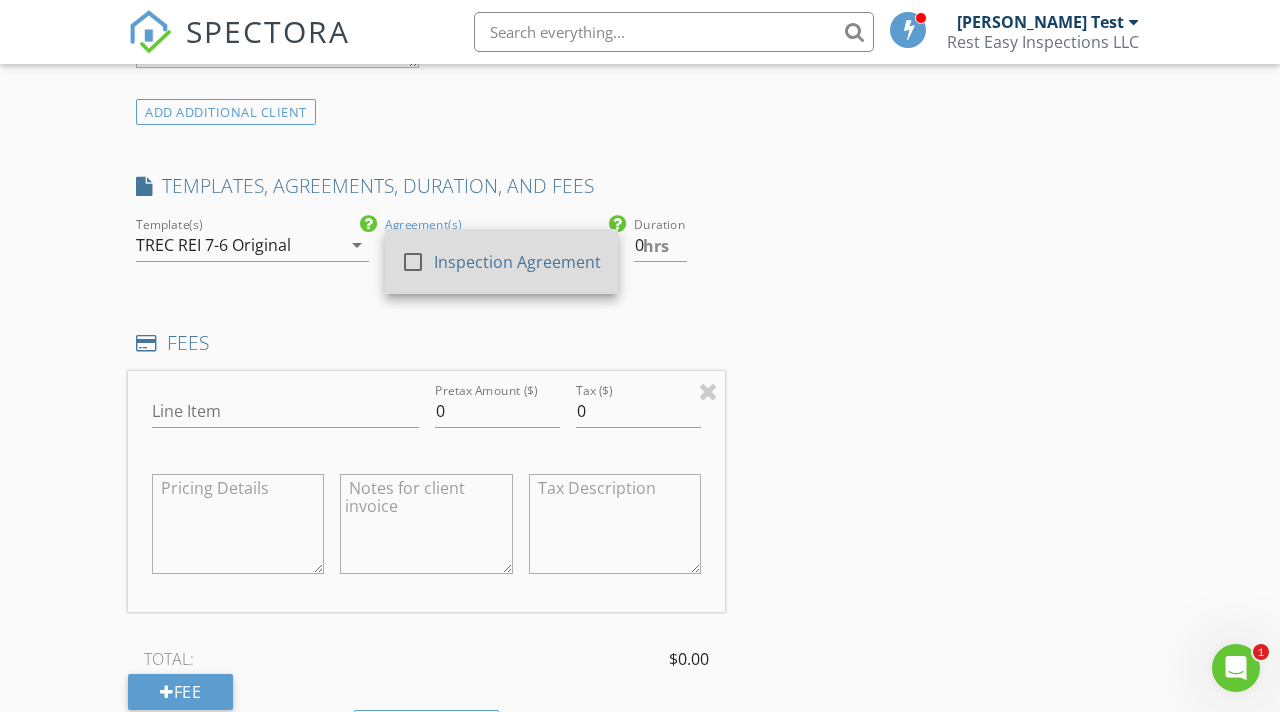 click at bounding box center (413, 262) 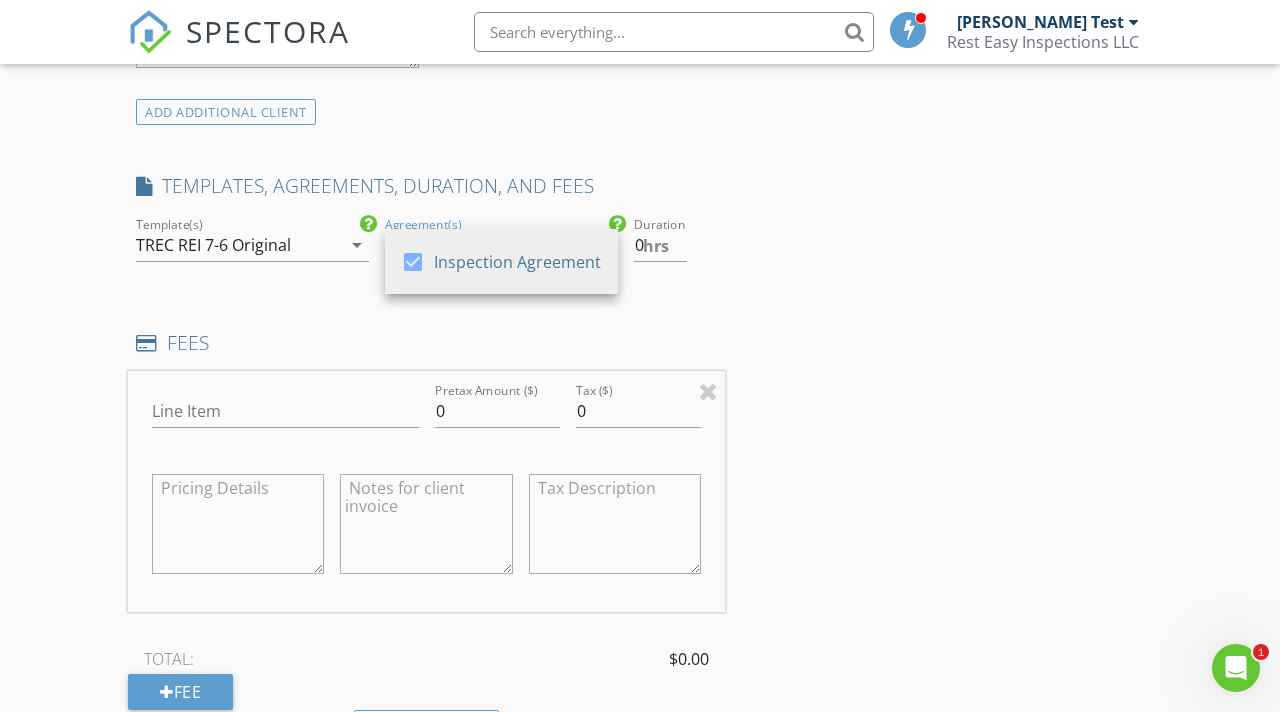 click on "INSPECTOR(S)
check_box   Bradley Test   PRIMARY   Bradley Test arrow_drop_down   check_box Bradley Test specifically requested
Date/Time
07/14/2025 2:00 PM
Location
Address Search       Address 2415 Olive Wy   Unit   City San Antonio   State TX   Zip 78259   County Bexar     Square Feet 2256   Year Built 2019   Foundation arrow_drop_down     Bradley Test     24.5 miles     (35 minutes)
client
check_box Enable Client CC email for this inspection   Client Search     check_box_outline_blank Client is a Company/Organization     First Name Khoi   Last Name To   Email todinhkhoi@yahoo.com   CC Email   Phone 706-207-9345           Notes   Private Notes
ADD ADDITIONAL client
SERVICES
check_box_outline_blank   Residential Inspection   New build arrow_drop_down     arrow_drop_down" at bounding box center [640, 439] 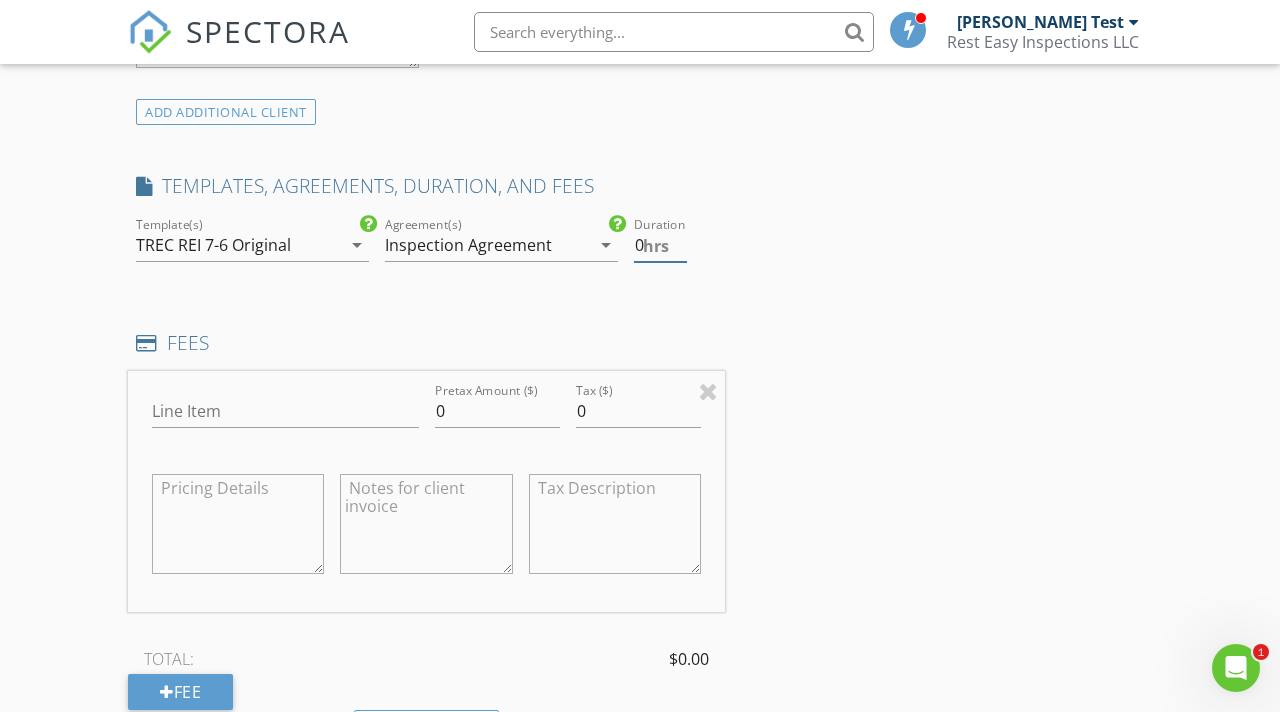 click on "hrs" at bounding box center [656, 246] 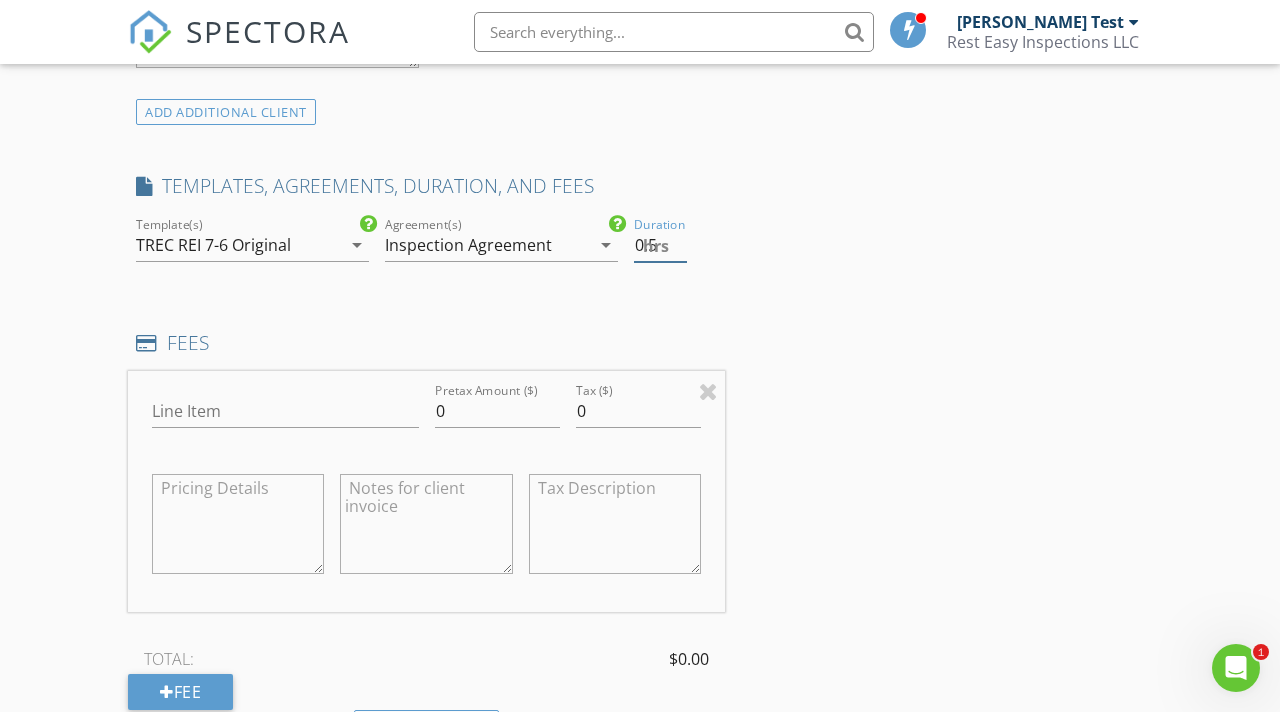 click on "0.5" at bounding box center [661, 245] 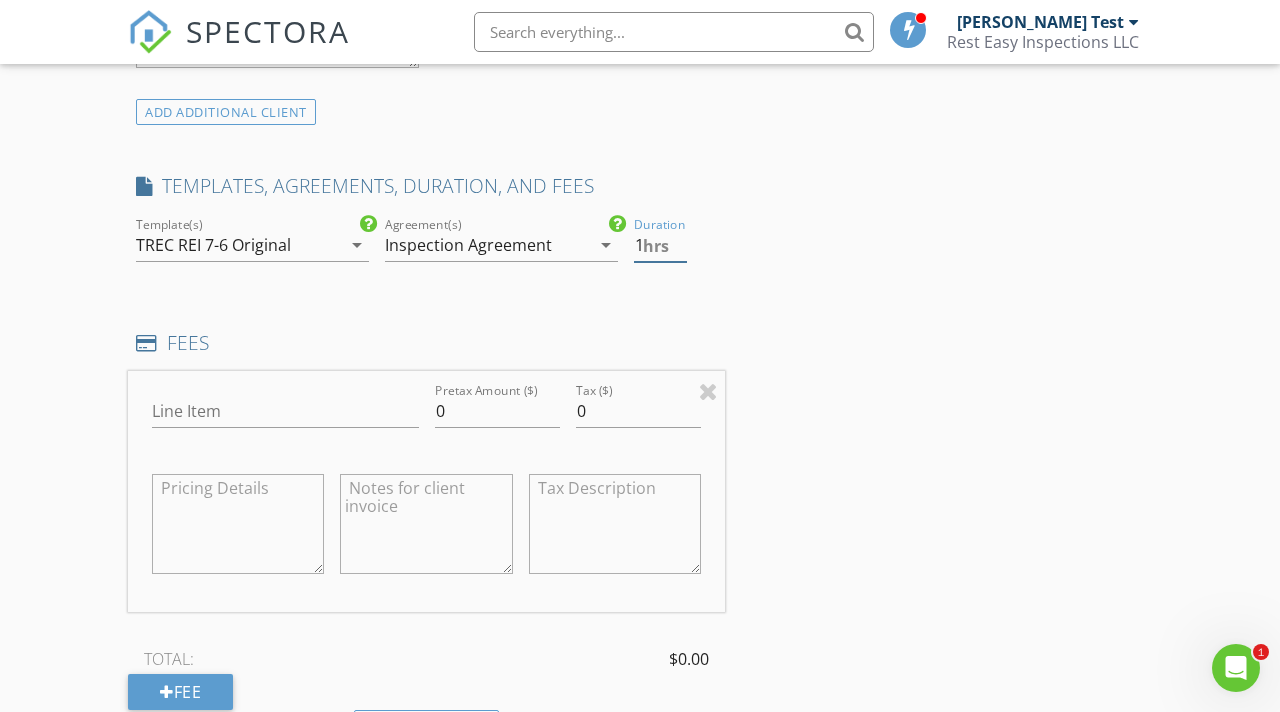 click on "1" at bounding box center [661, 245] 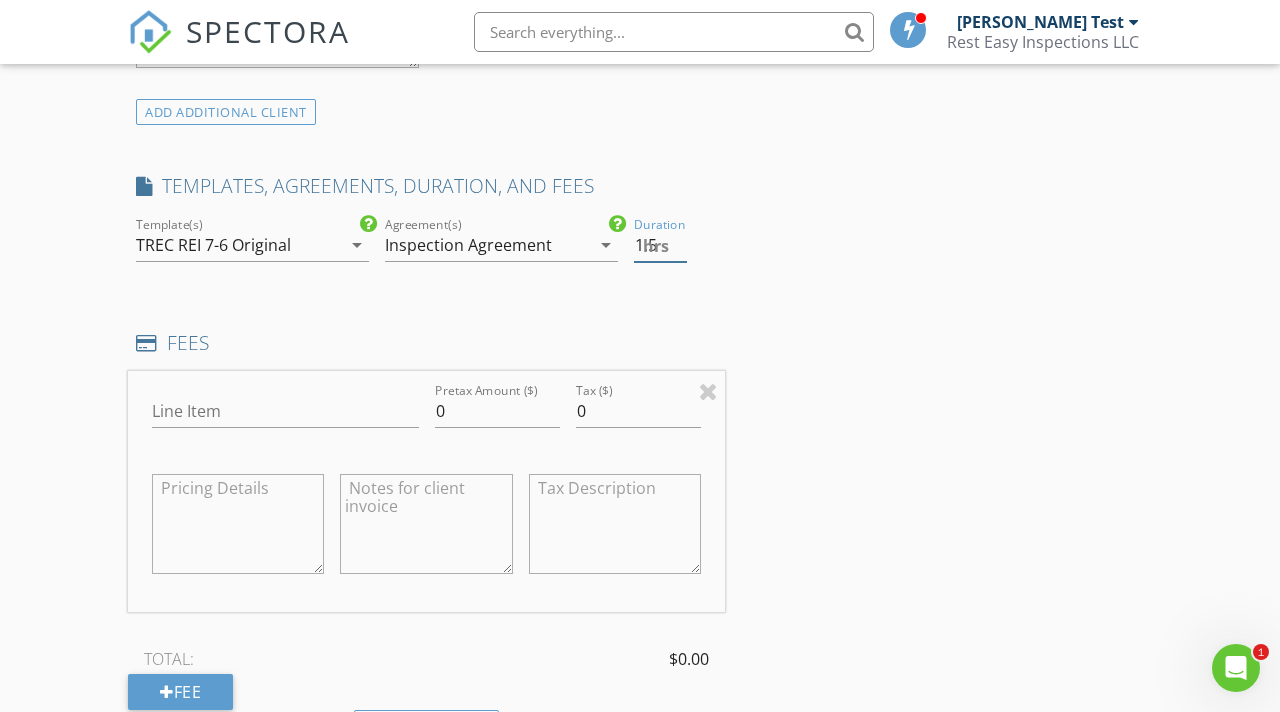 click on "1.5" at bounding box center [661, 245] 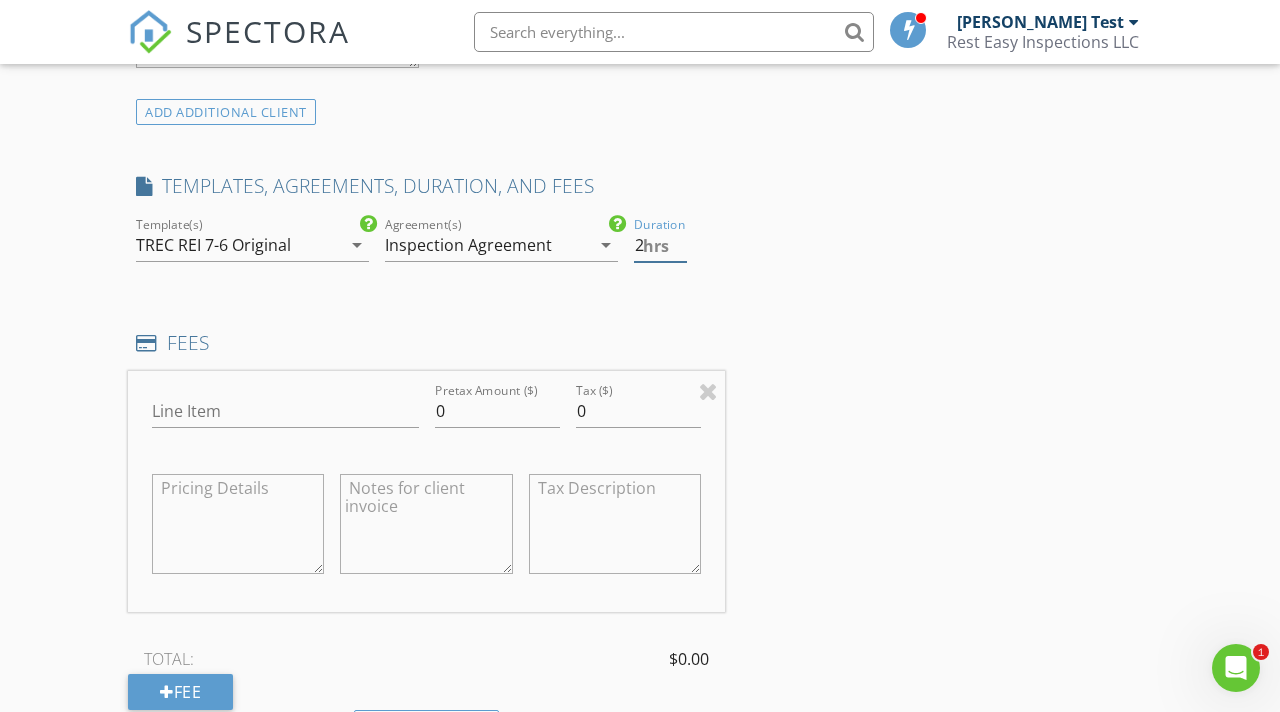 click on "2" at bounding box center [661, 245] 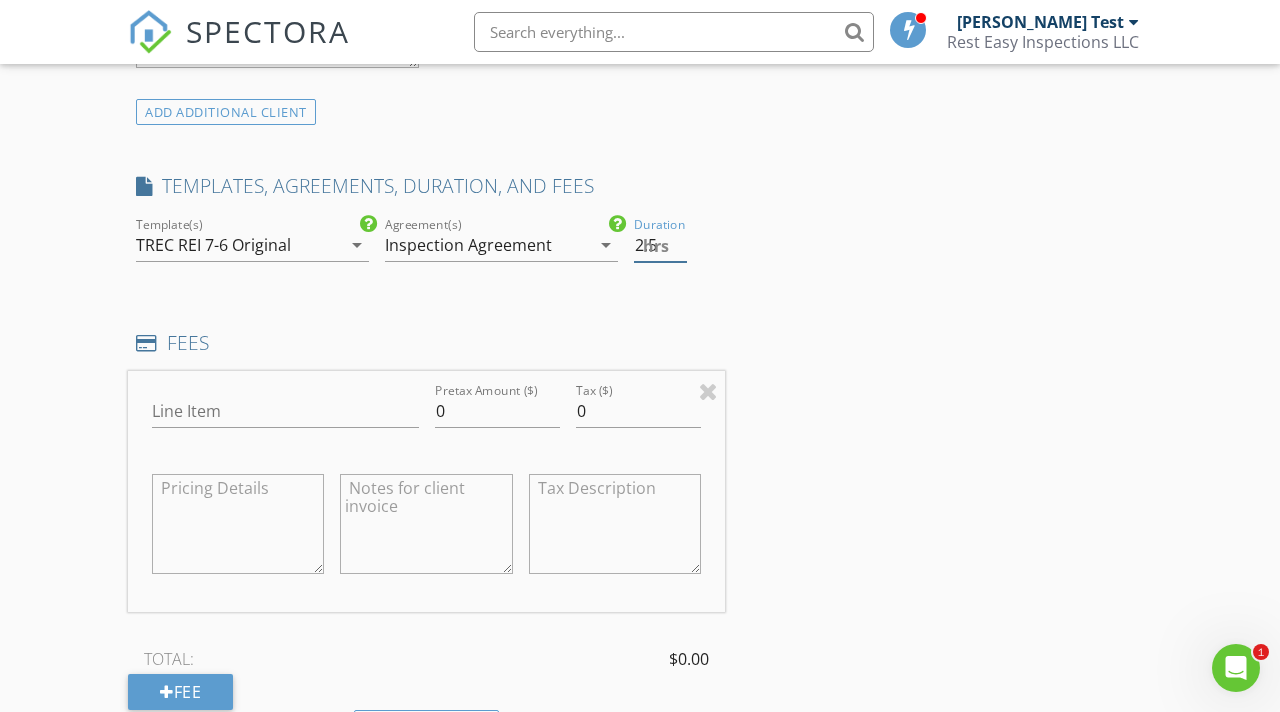 click on "2.5" at bounding box center (661, 245) 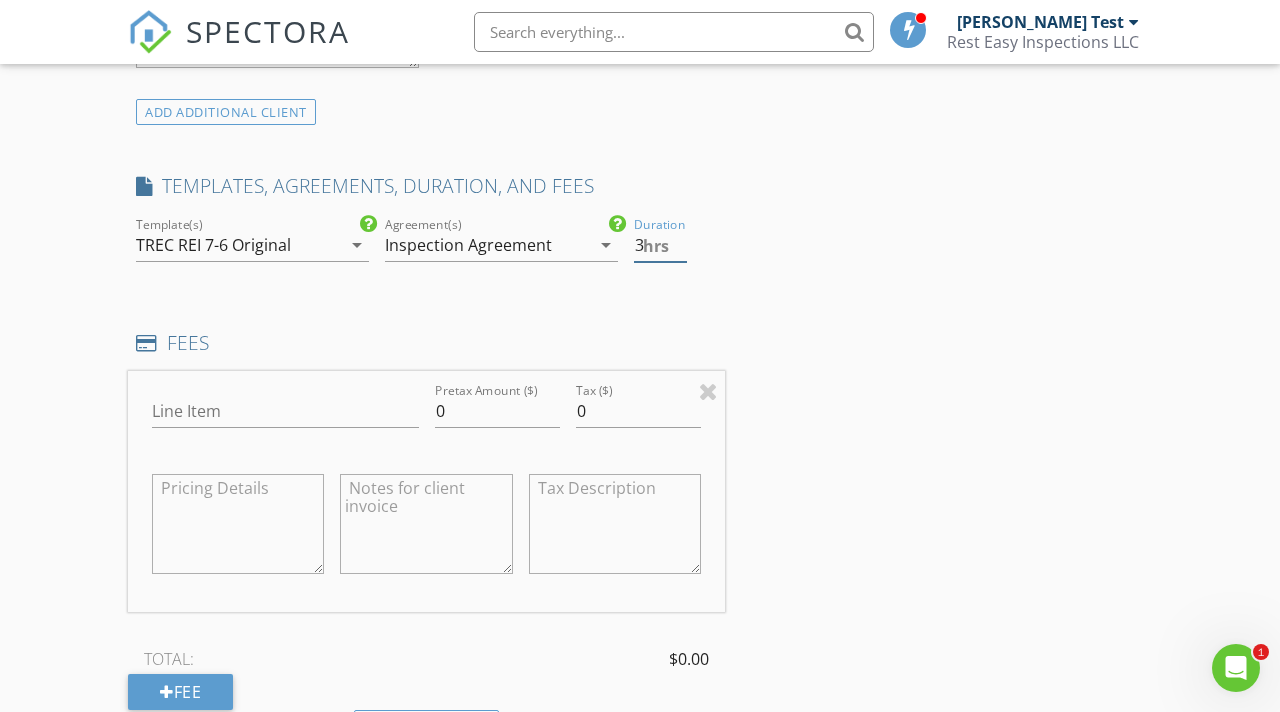type on "3" 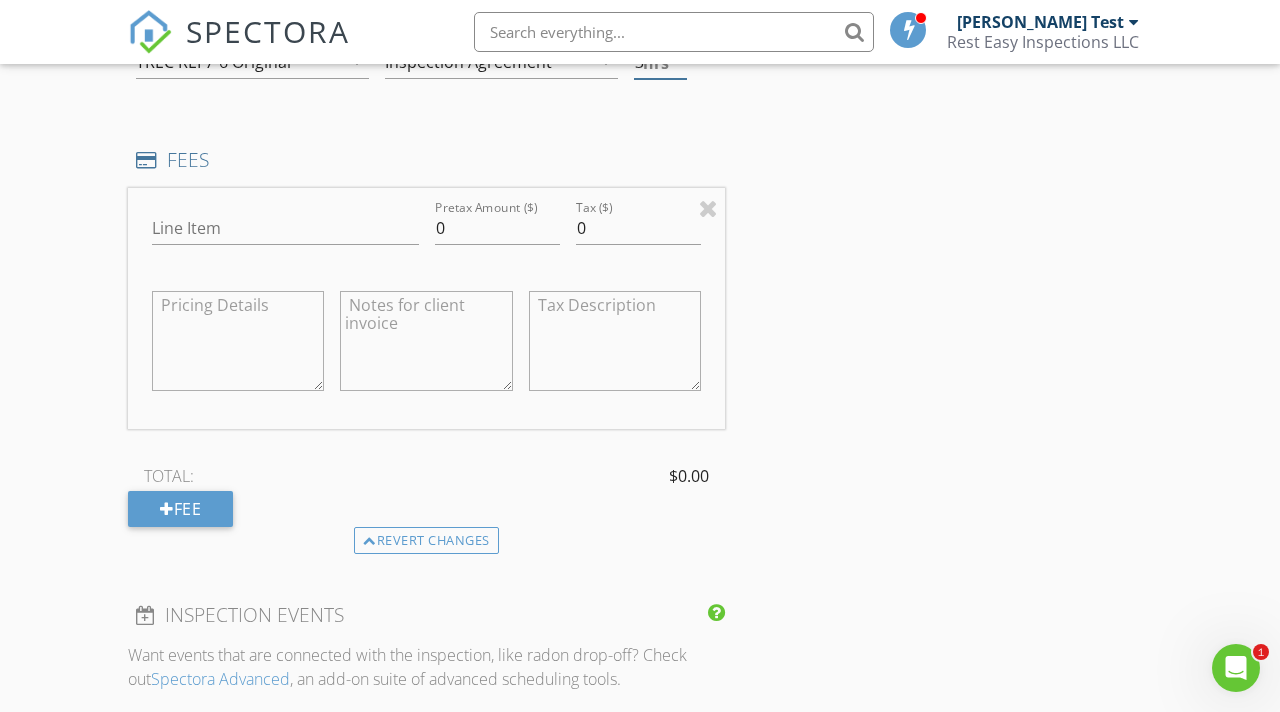scroll, scrollTop: 1771, scrollLeft: 0, axis: vertical 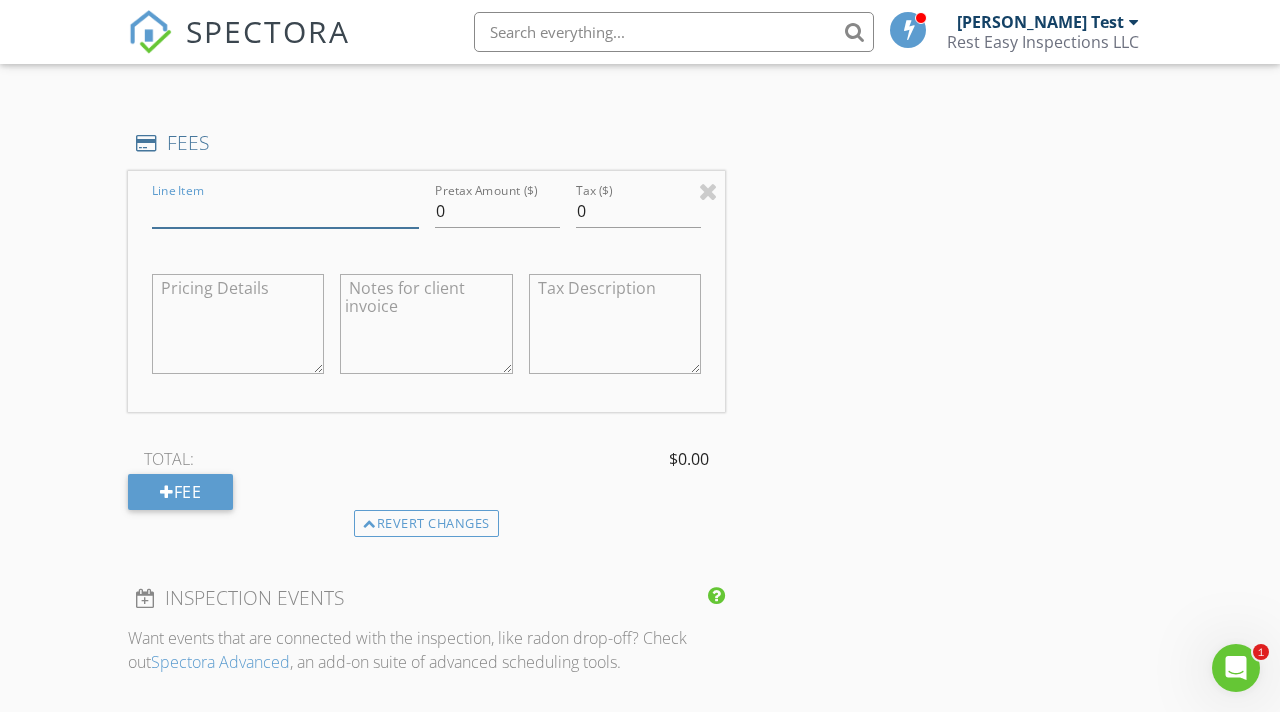 click on "Line Item" at bounding box center [285, 211] 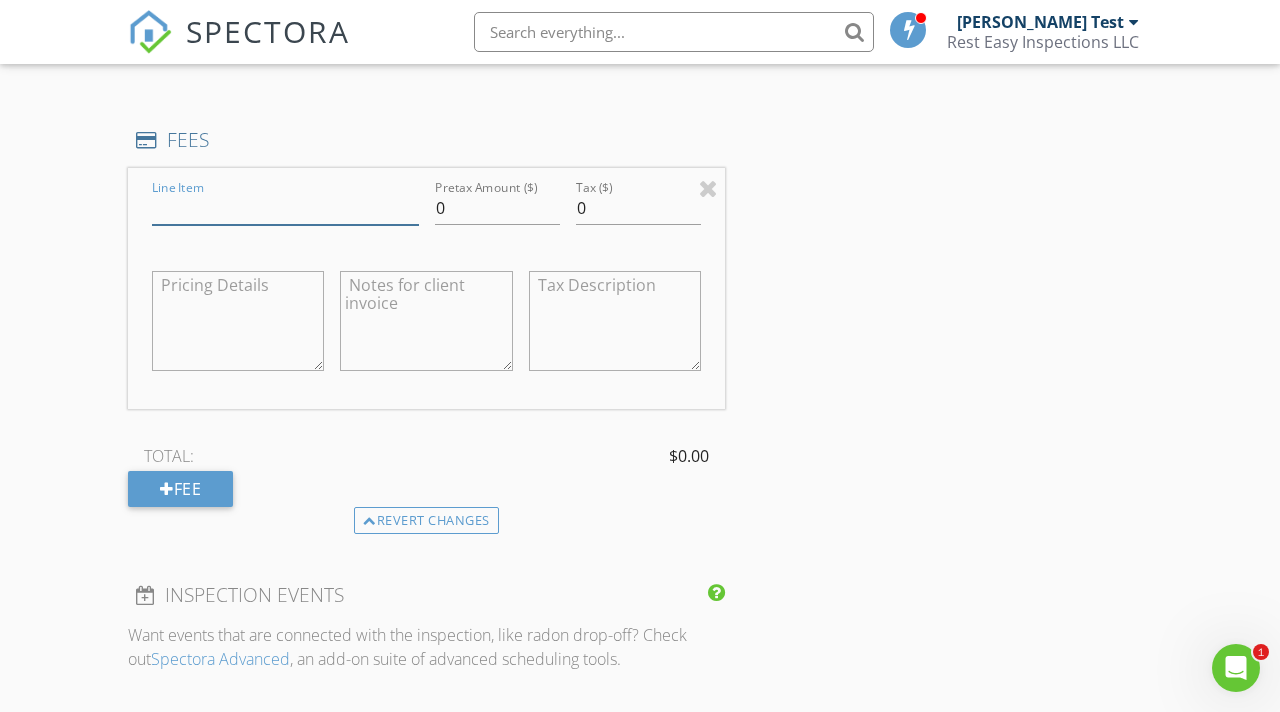 scroll, scrollTop: 1772, scrollLeft: 0, axis: vertical 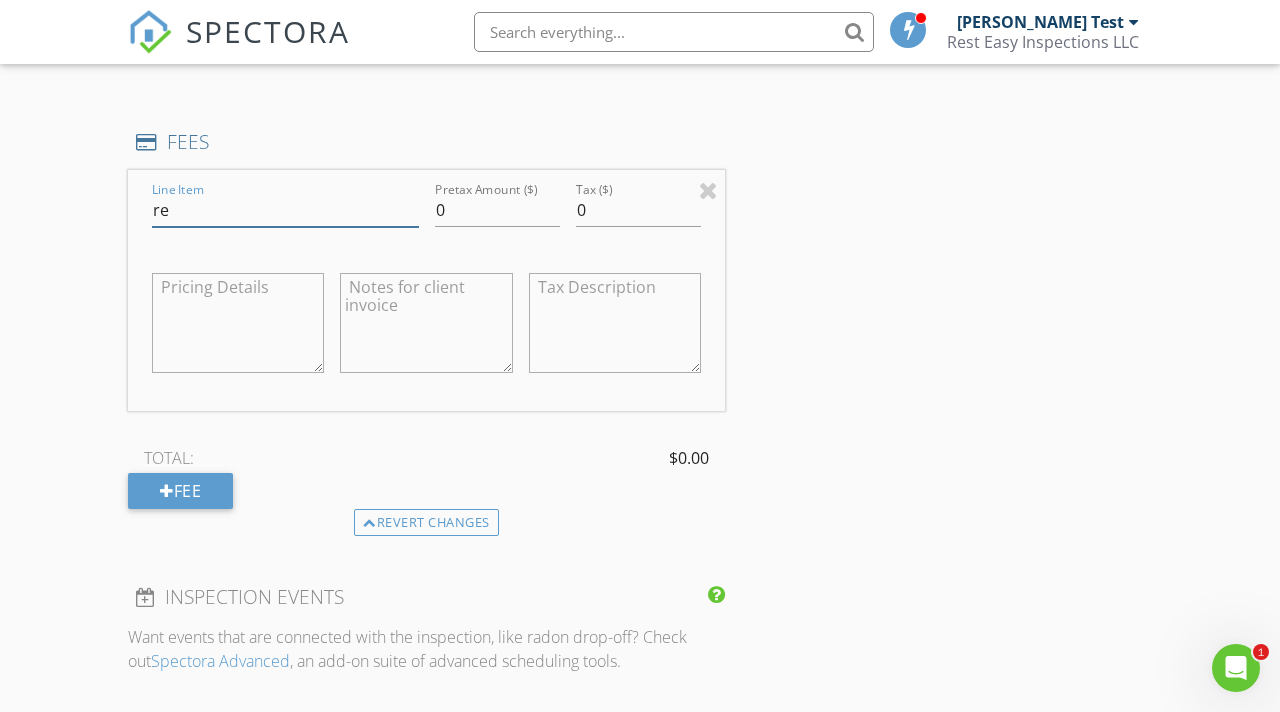 type on "r" 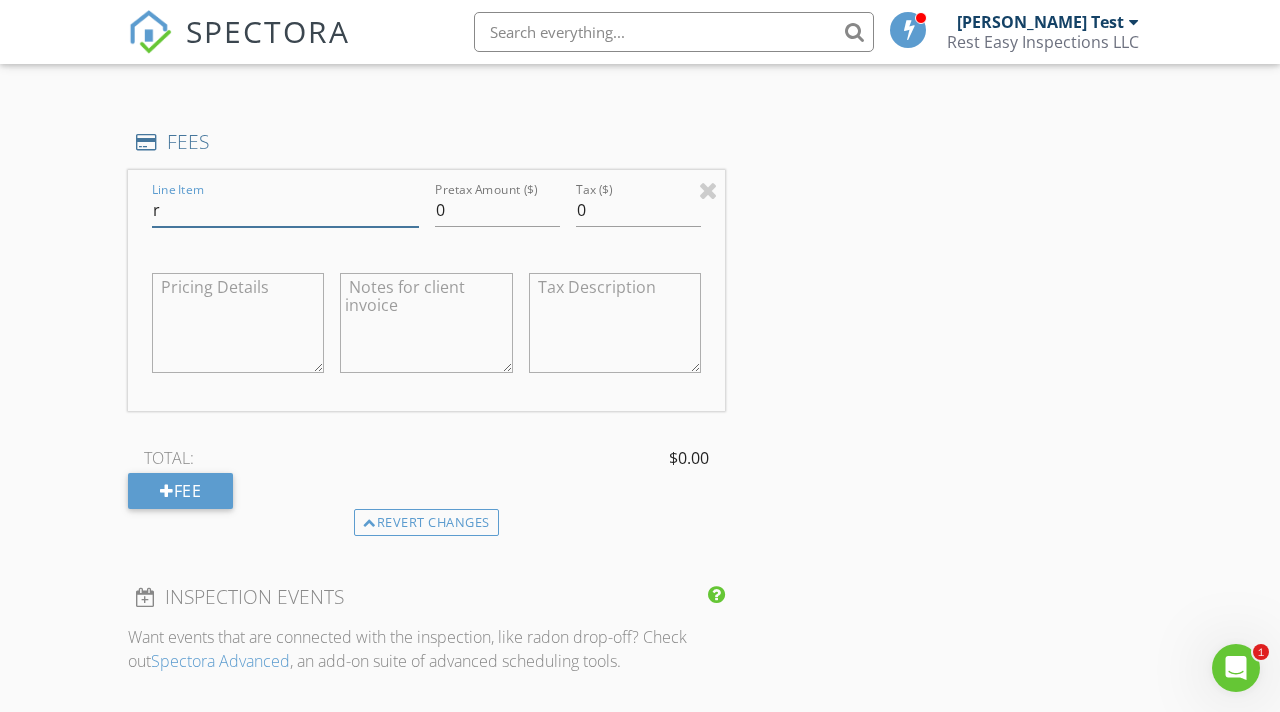 type 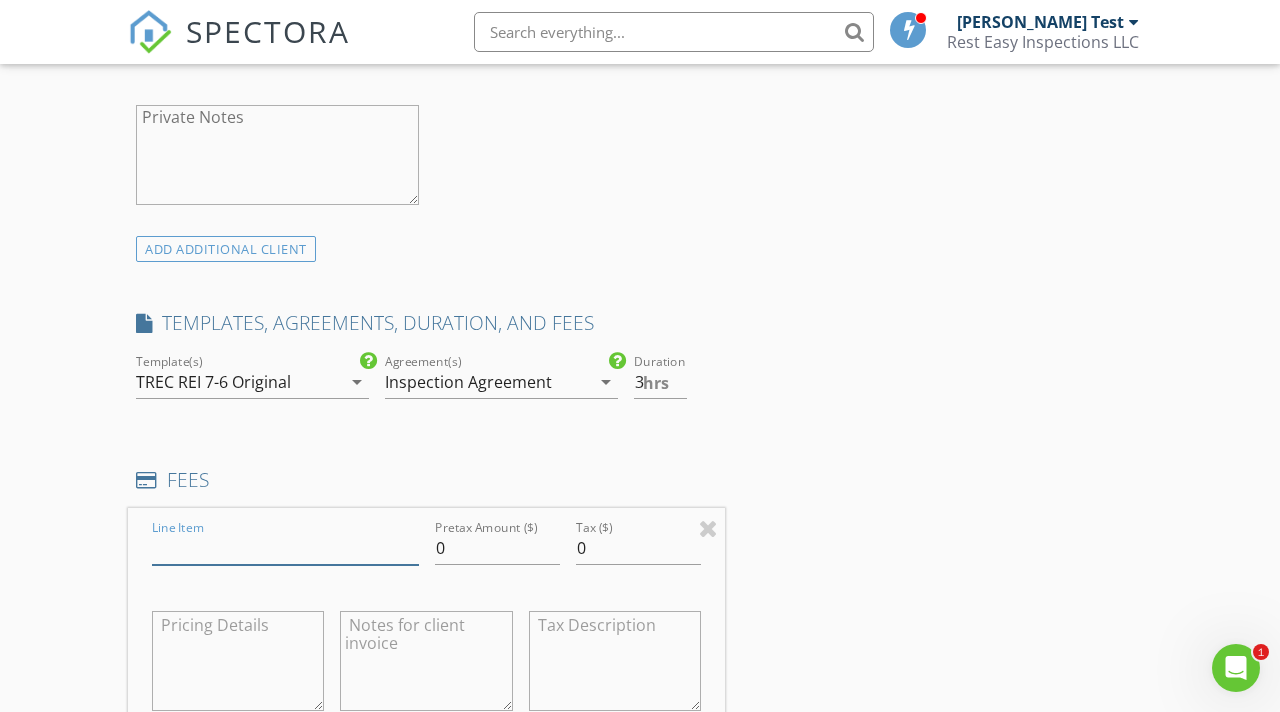 scroll, scrollTop: 1433, scrollLeft: 0, axis: vertical 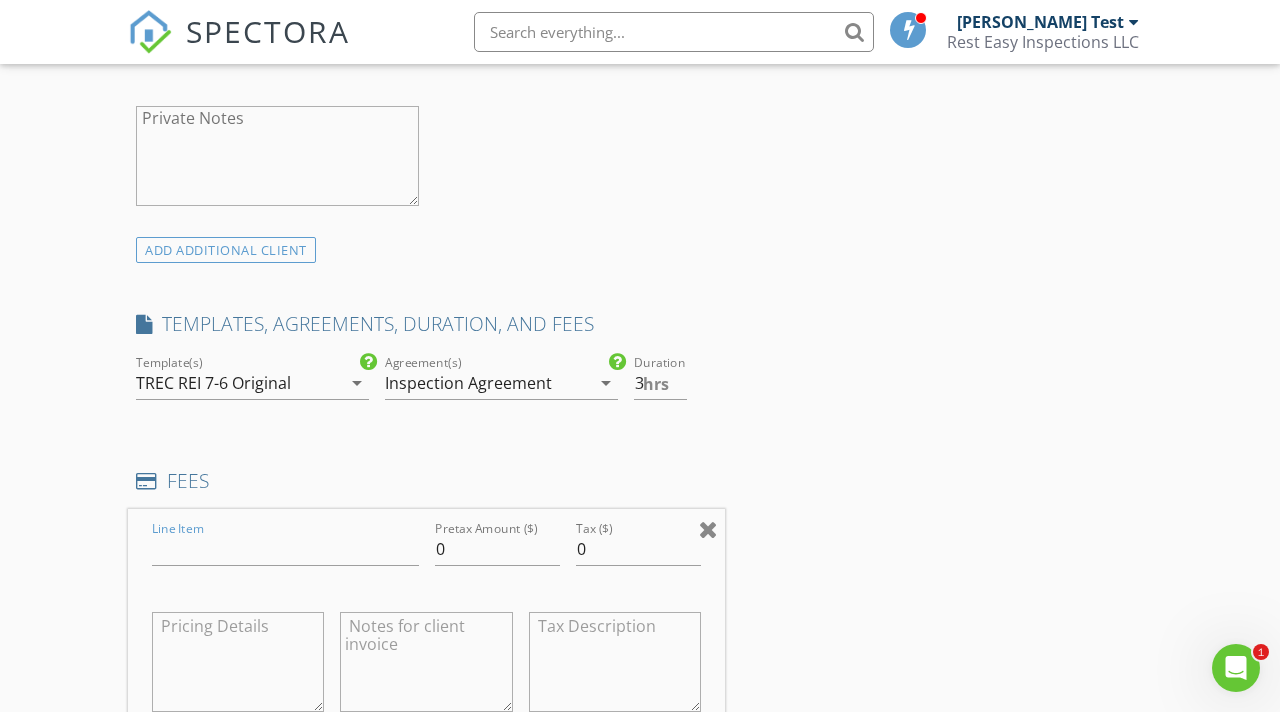 click at bounding box center [708, 529] 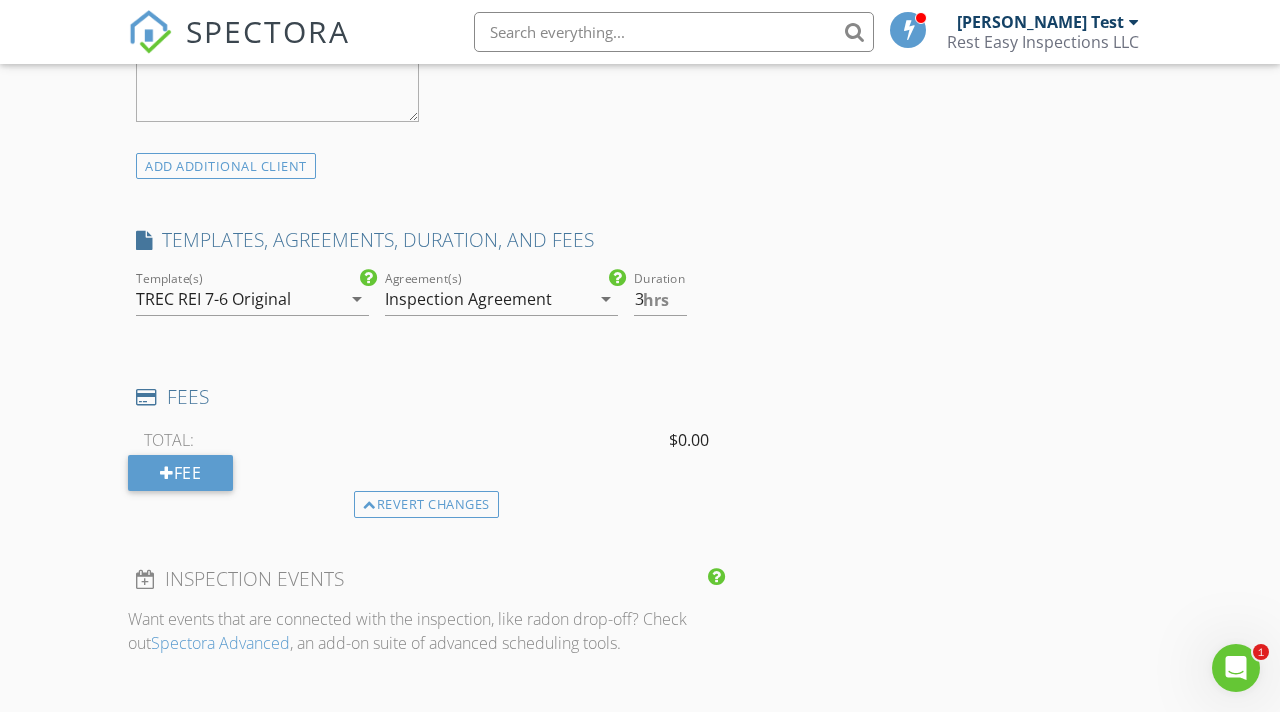 scroll, scrollTop: 1519, scrollLeft: 0, axis: vertical 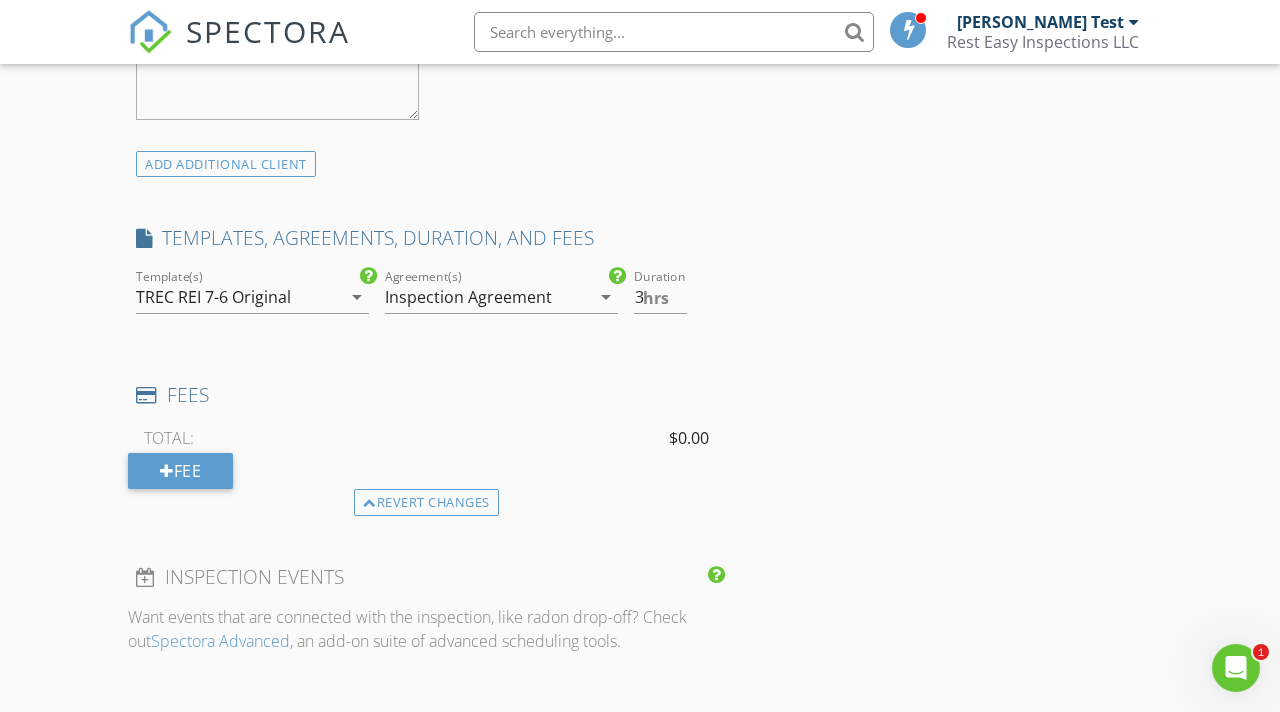 click on "FEES" at bounding box center (426, 395) 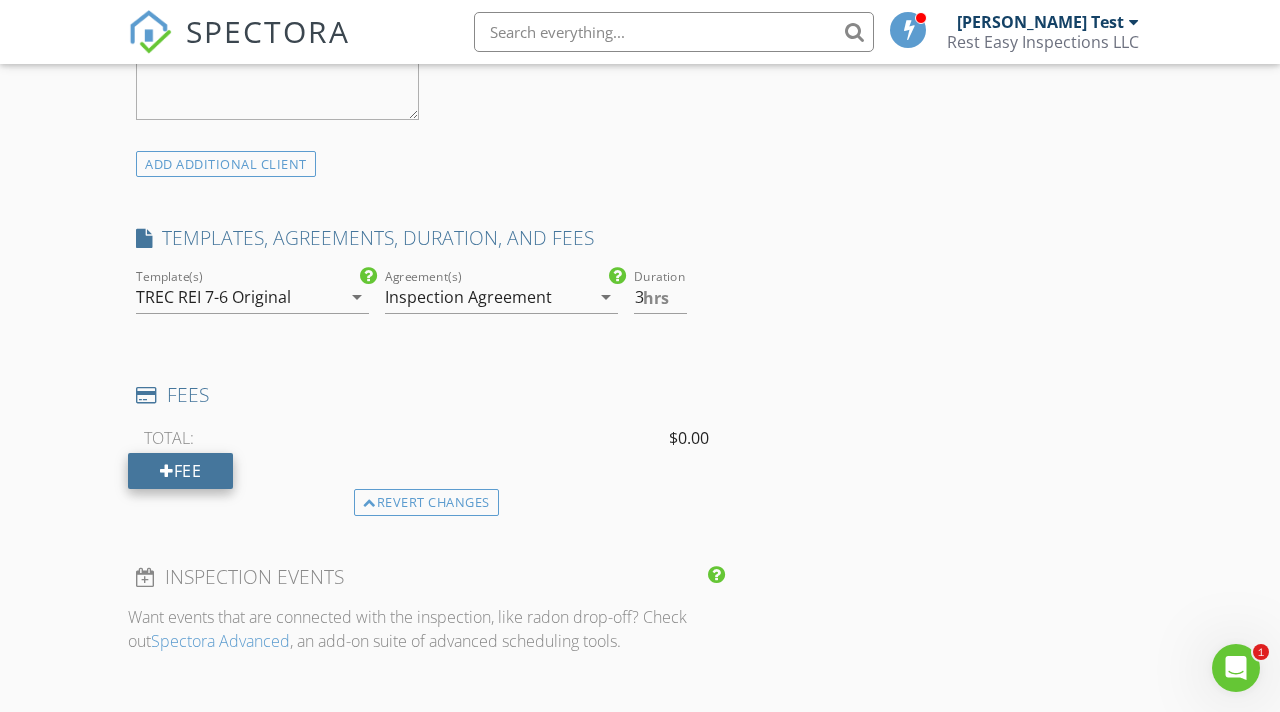 click on "Fee" at bounding box center (180, 471) 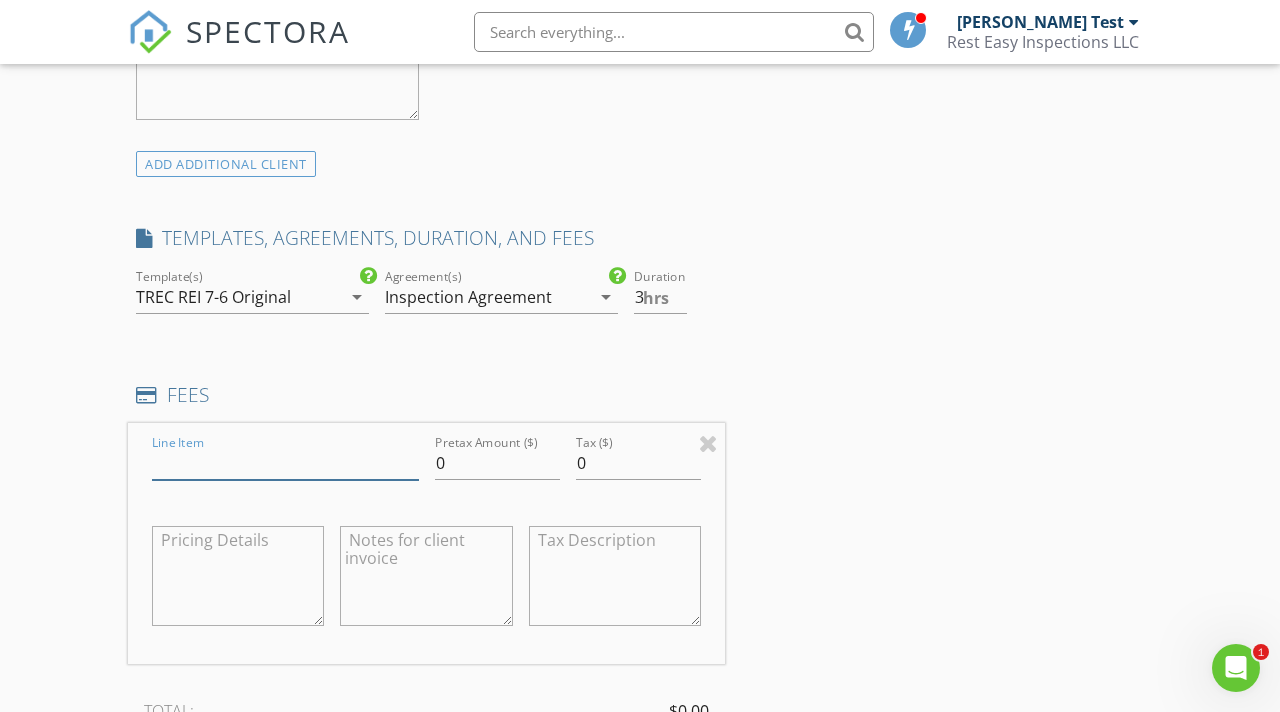 click on "Line Item" at bounding box center (285, 463) 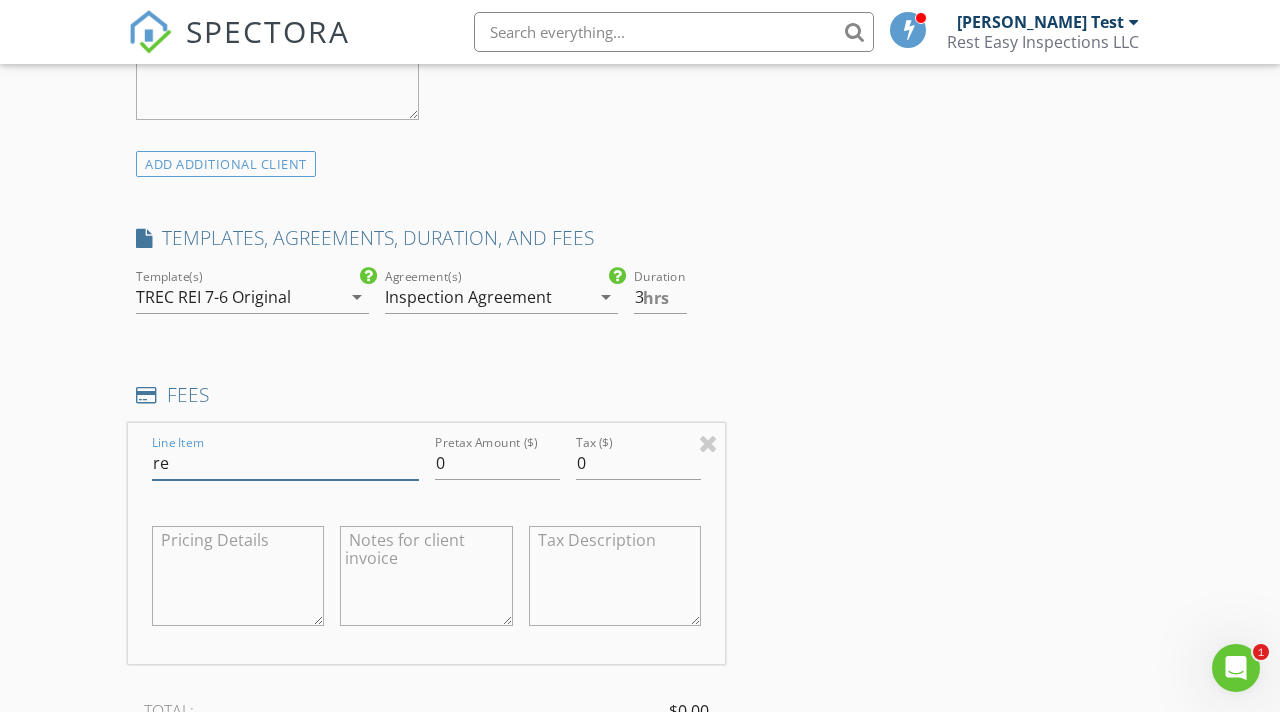 type on "r" 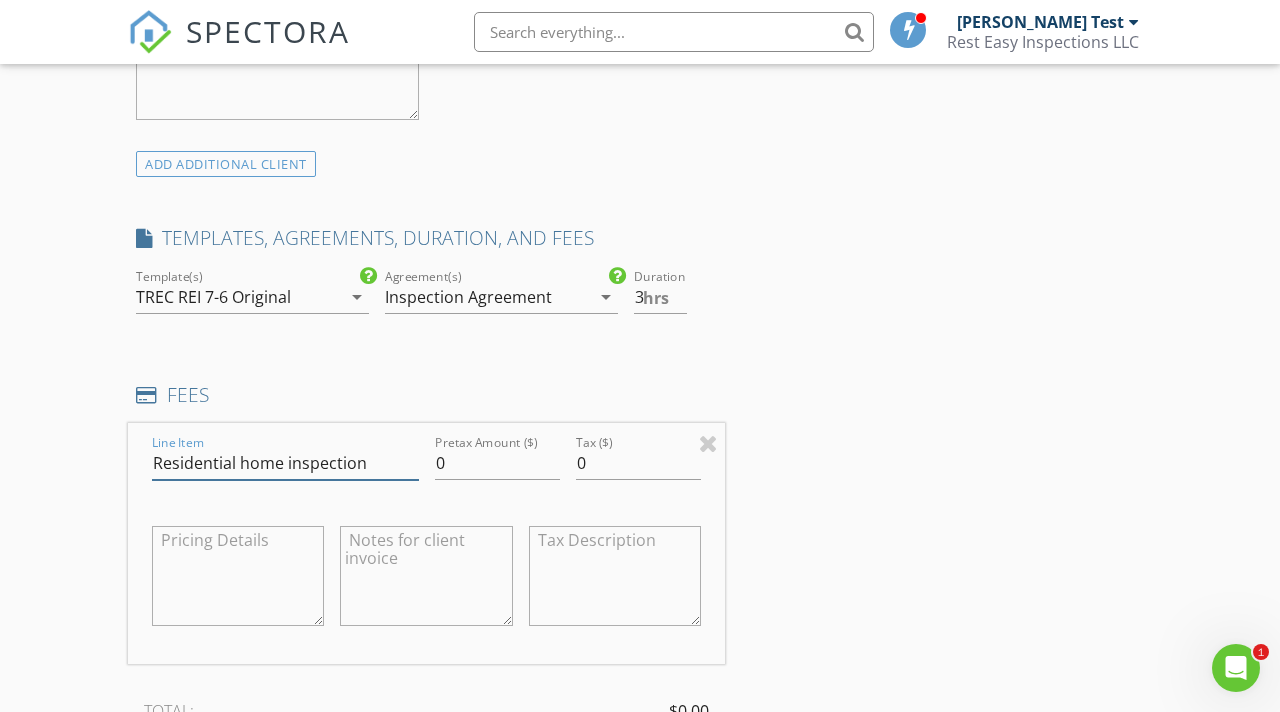 type on "Residential home inspection" 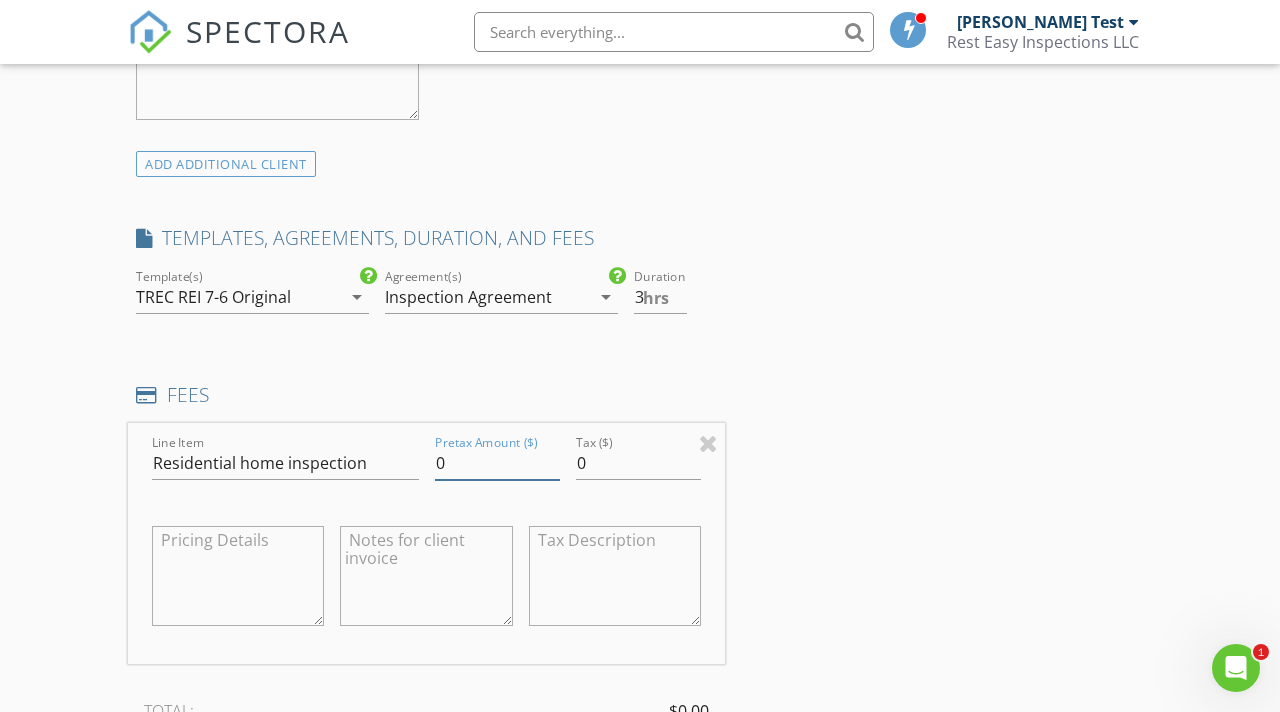 click on "0" at bounding box center (497, 463) 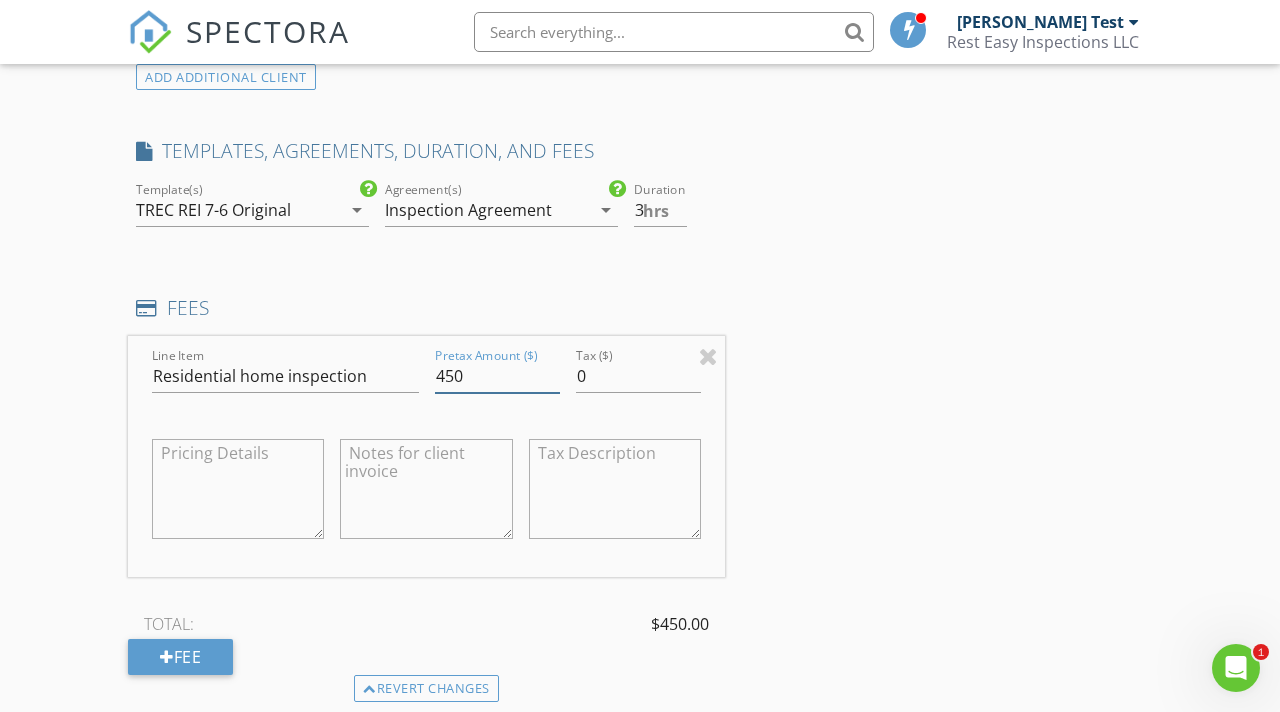 scroll, scrollTop: 1607, scrollLeft: 0, axis: vertical 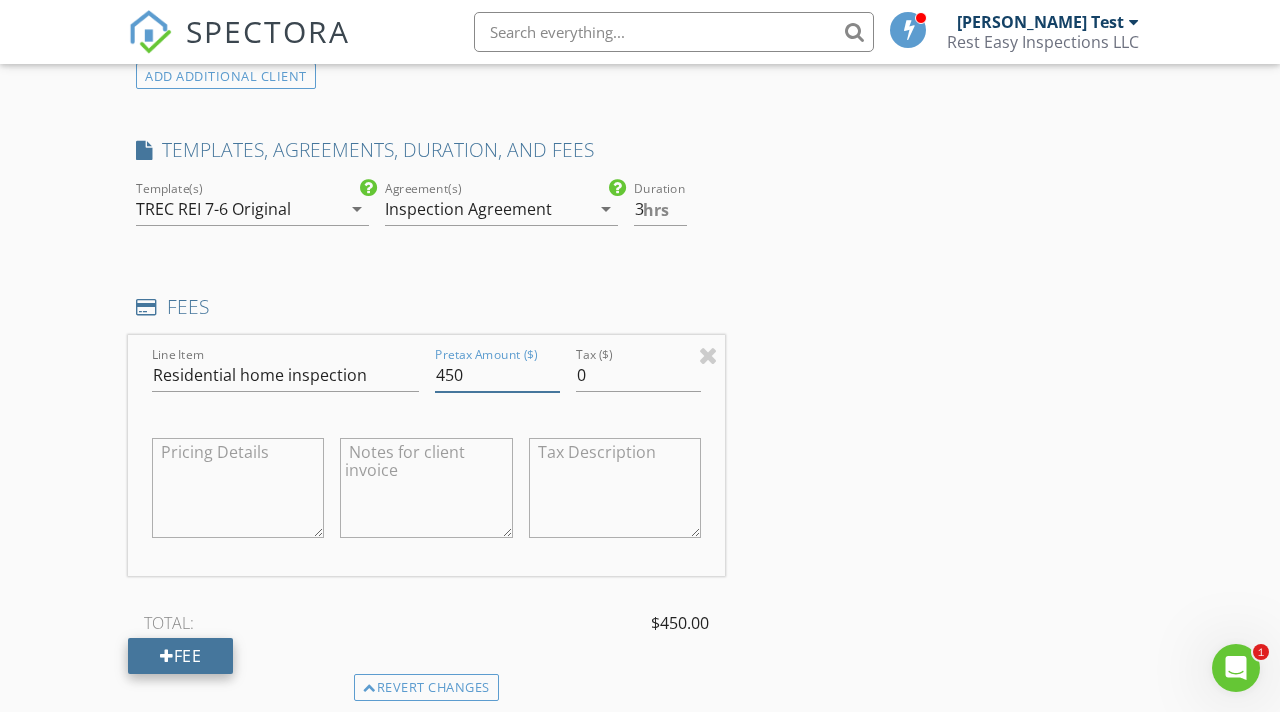type on "450" 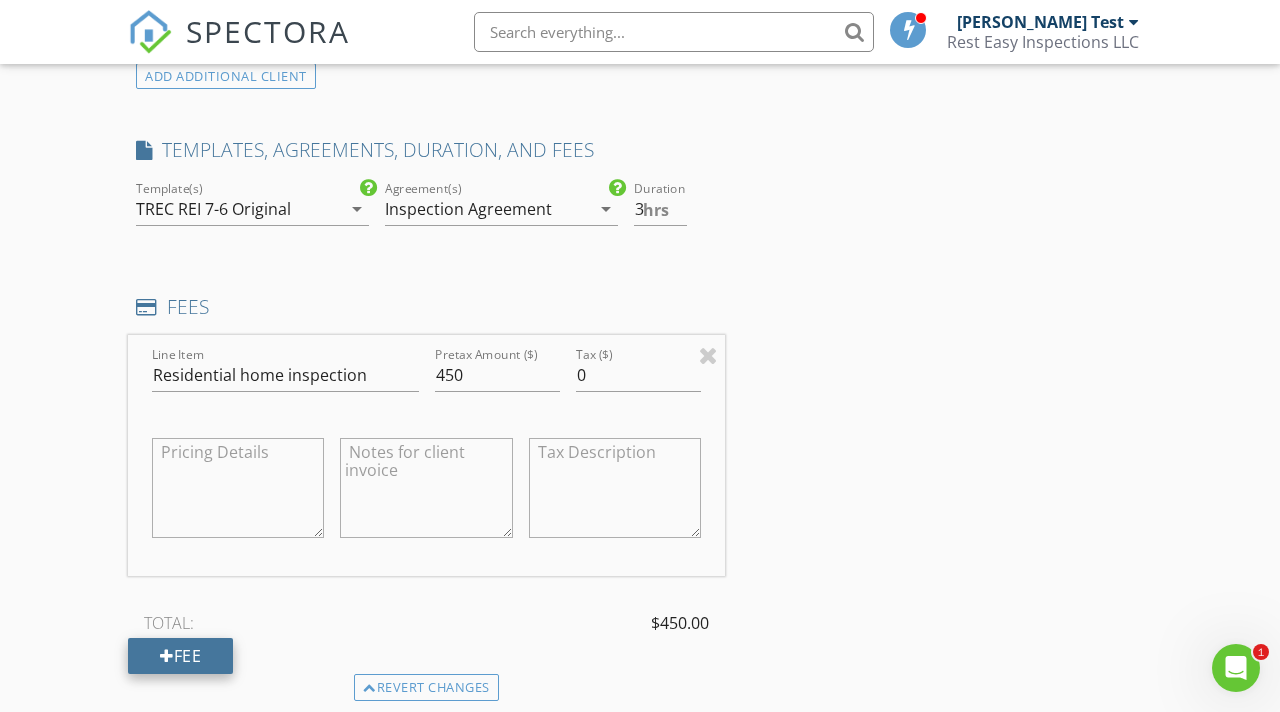 click at bounding box center [167, 656] 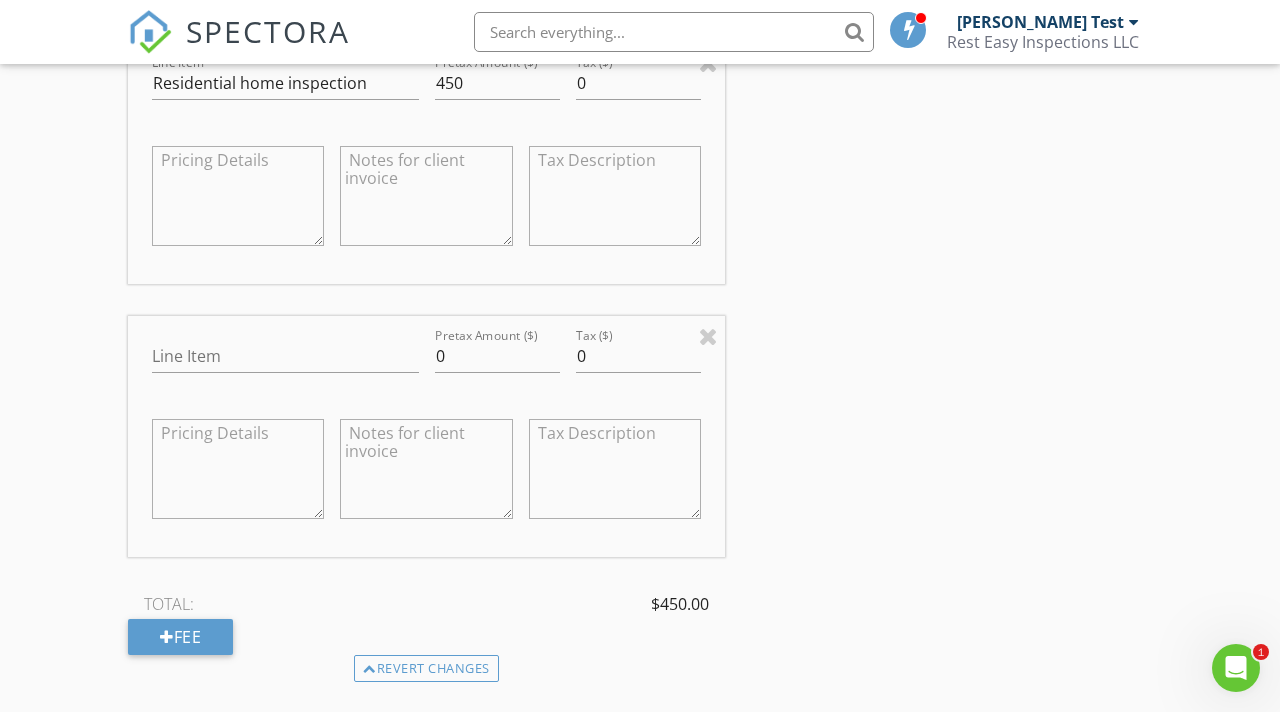 scroll, scrollTop: 1902, scrollLeft: 0, axis: vertical 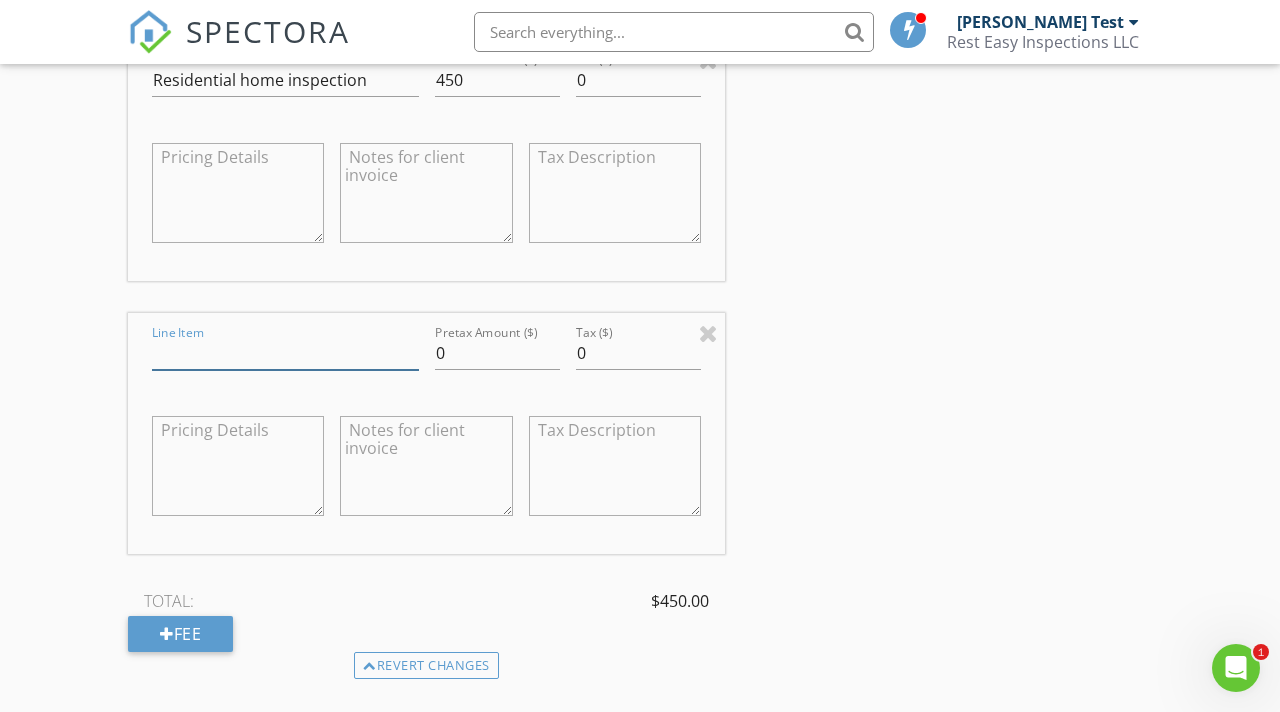 click on "Line Item" at bounding box center [285, 353] 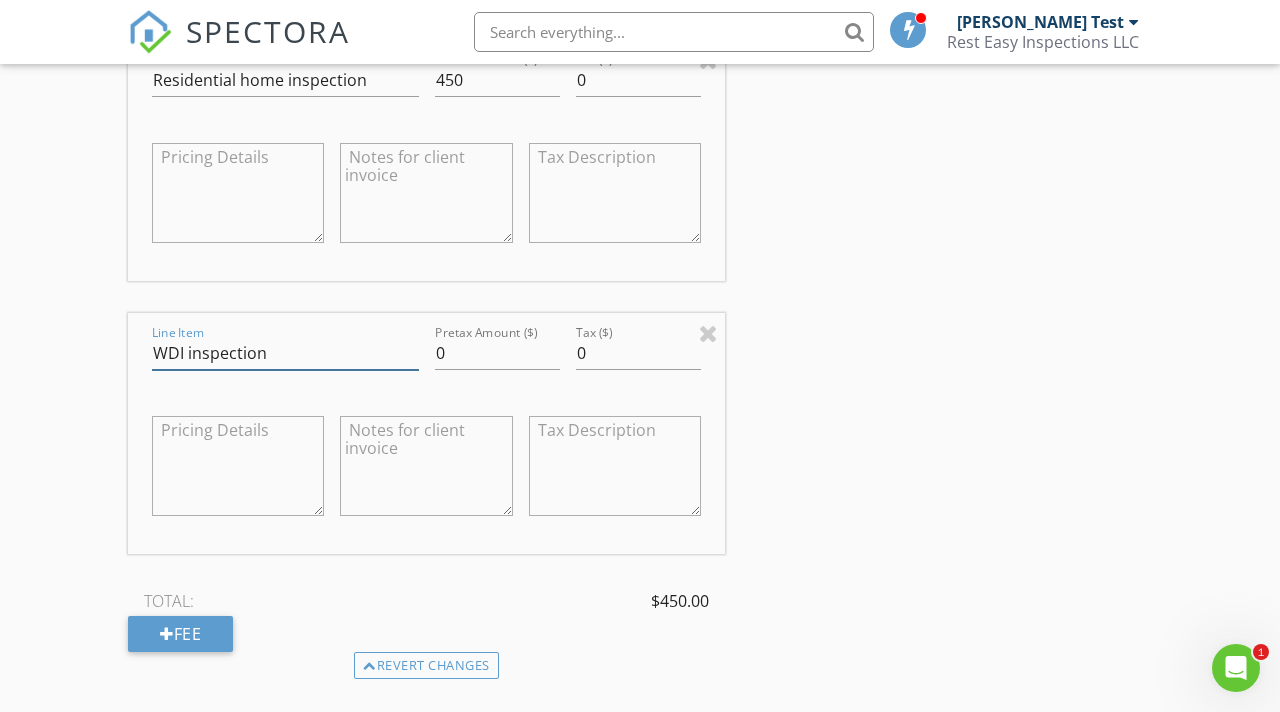 type on "WDI inspection" 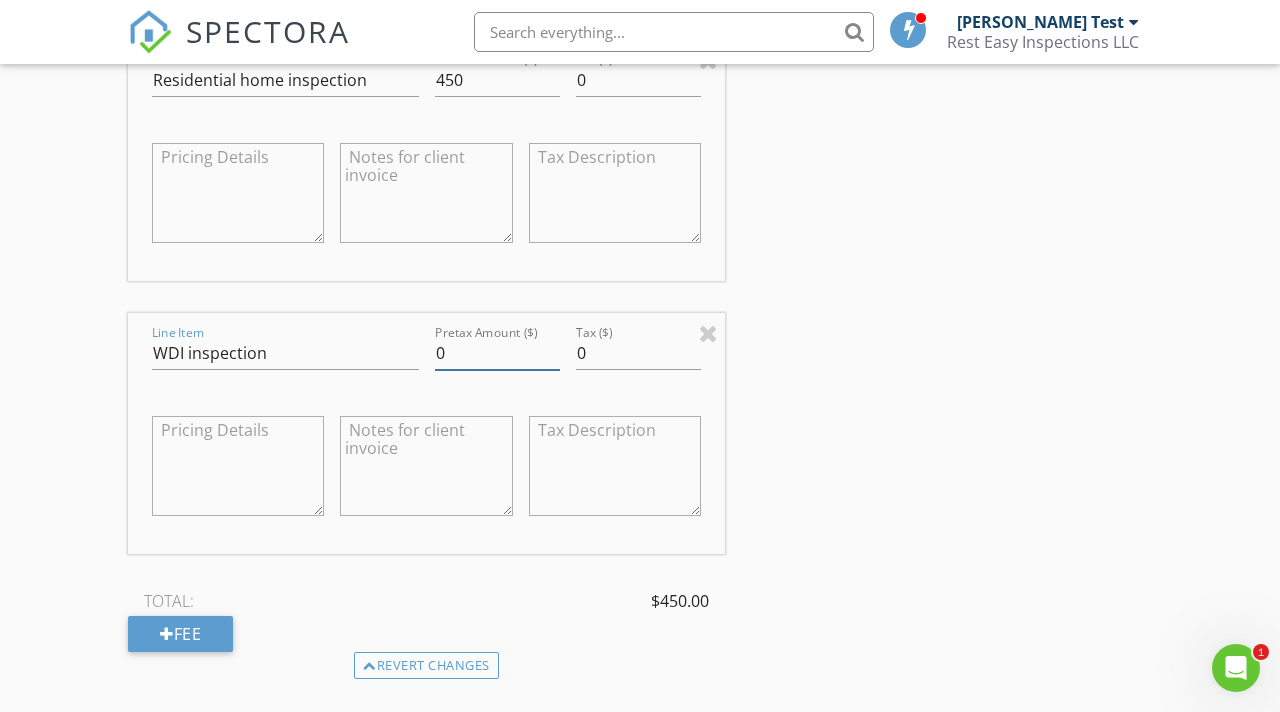 click on "0" at bounding box center [497, 353] 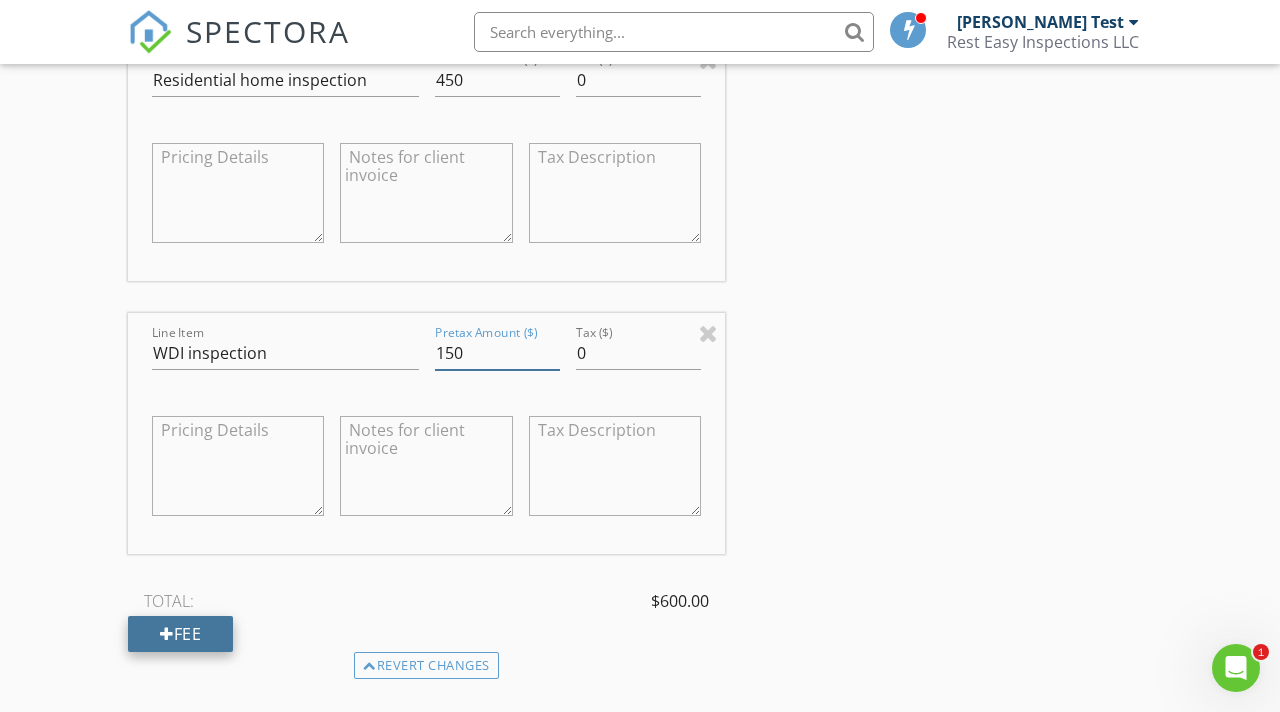 type on "150" 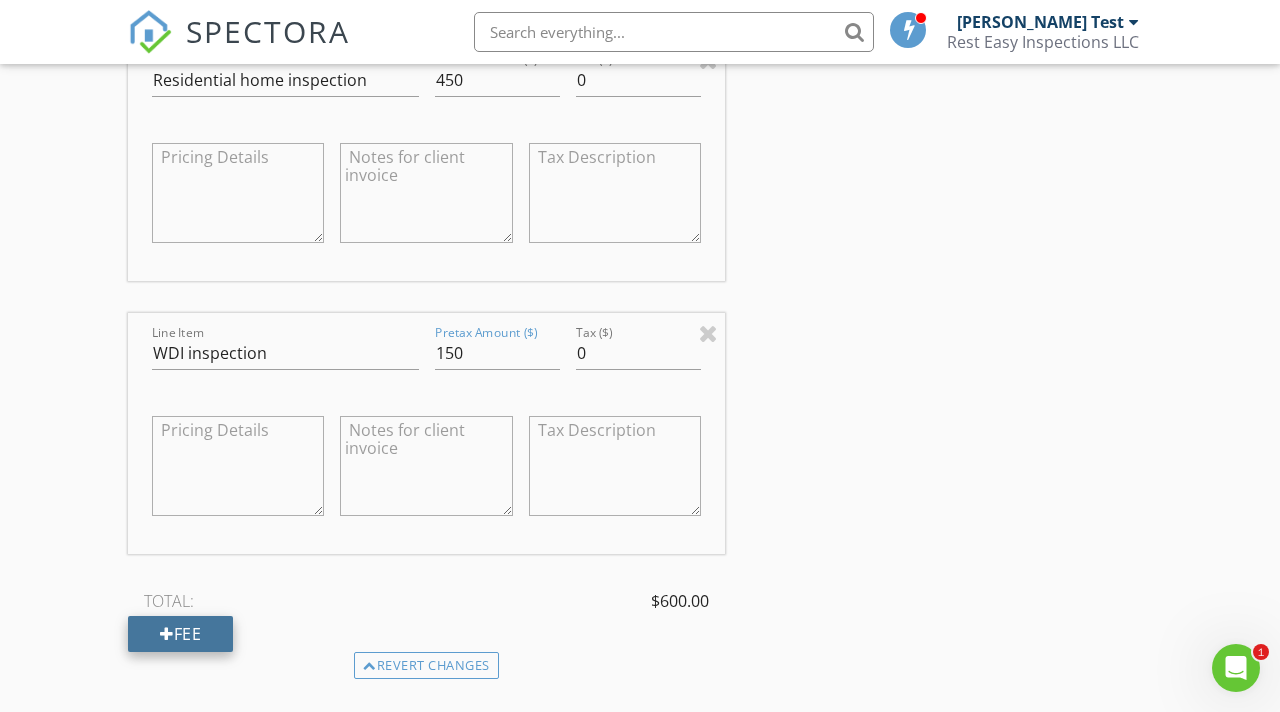 click on "Fee" at bounding box center (180, 634) 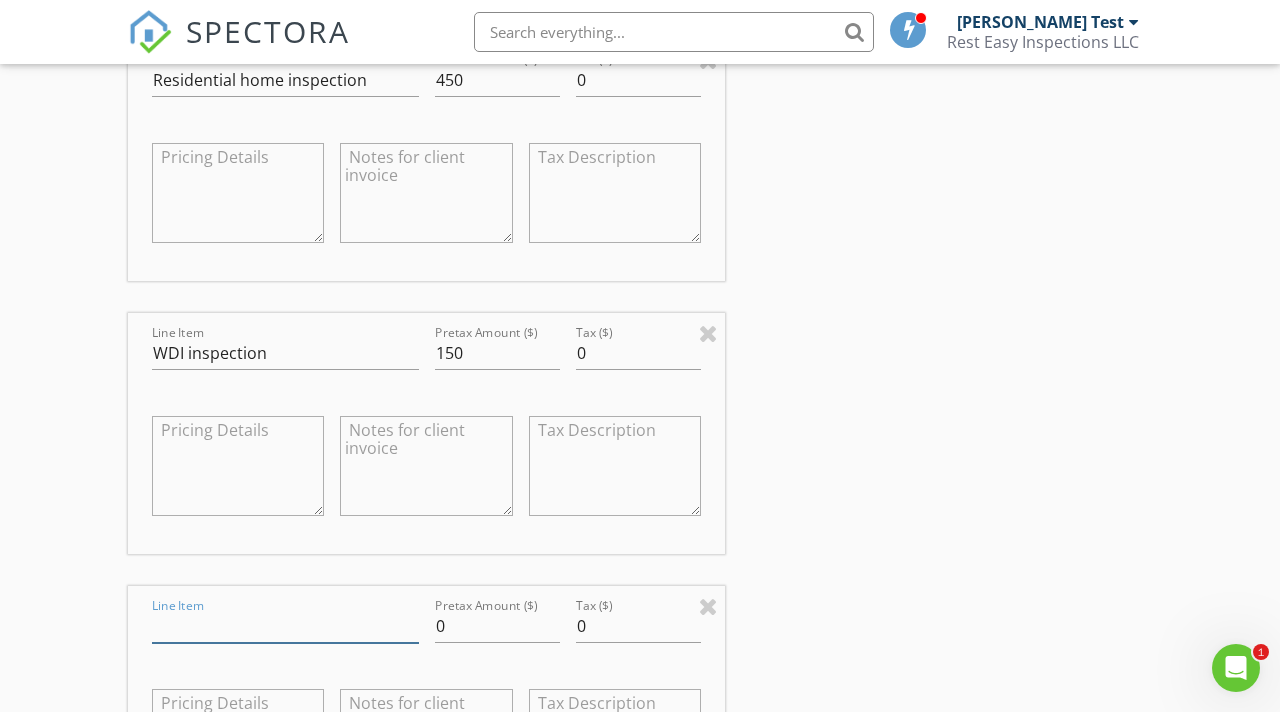 click on "Line Item" at bounding box center [285, 626] 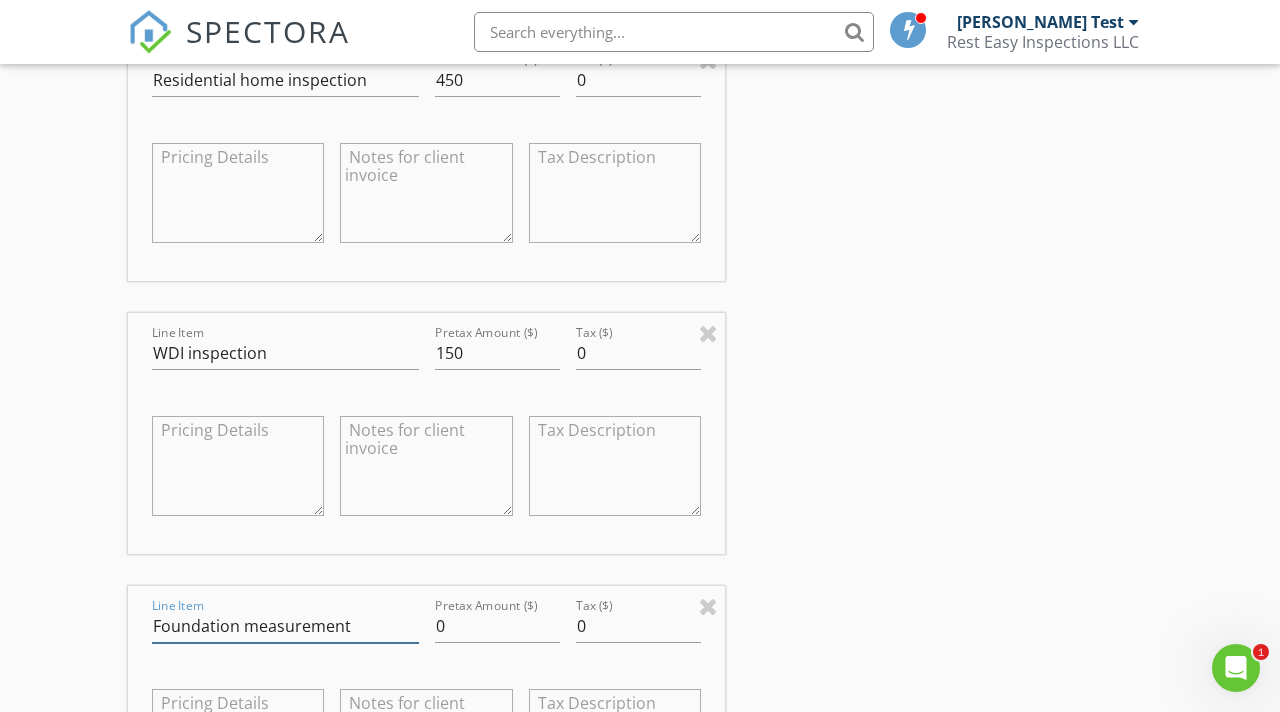 type on "Foundation measurement" 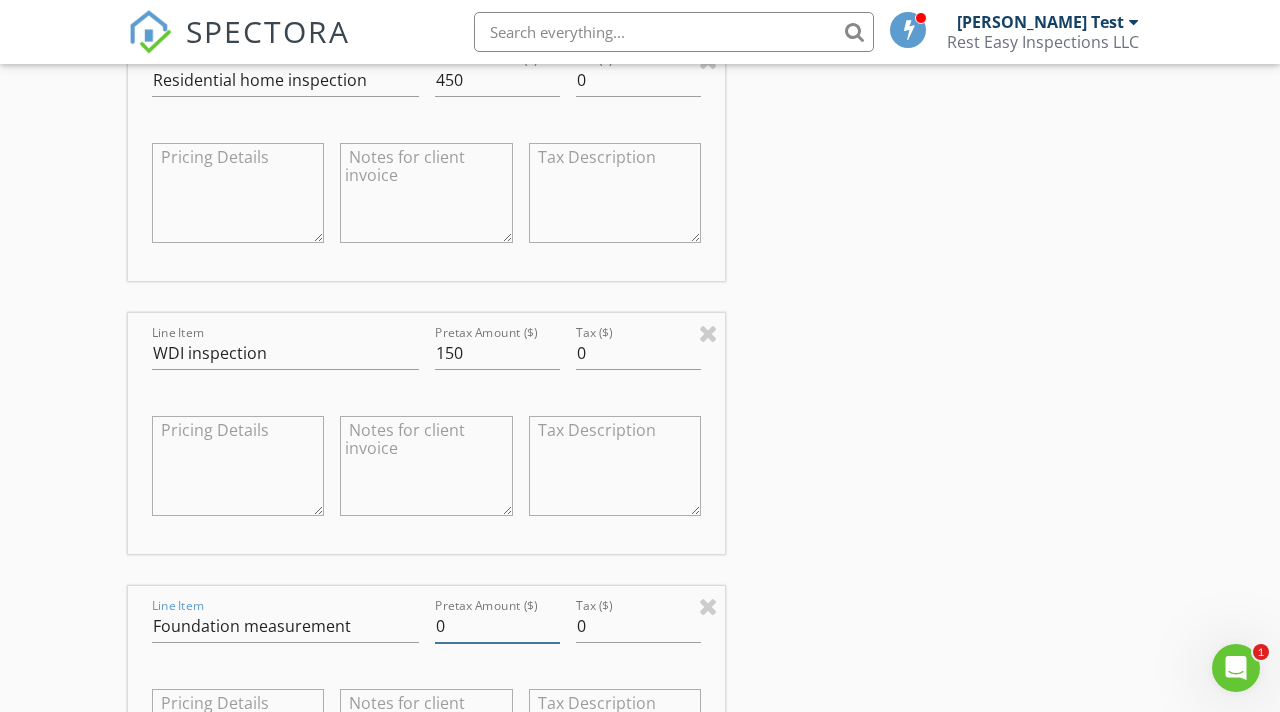 click on "0" at bounding box center [497, 626] 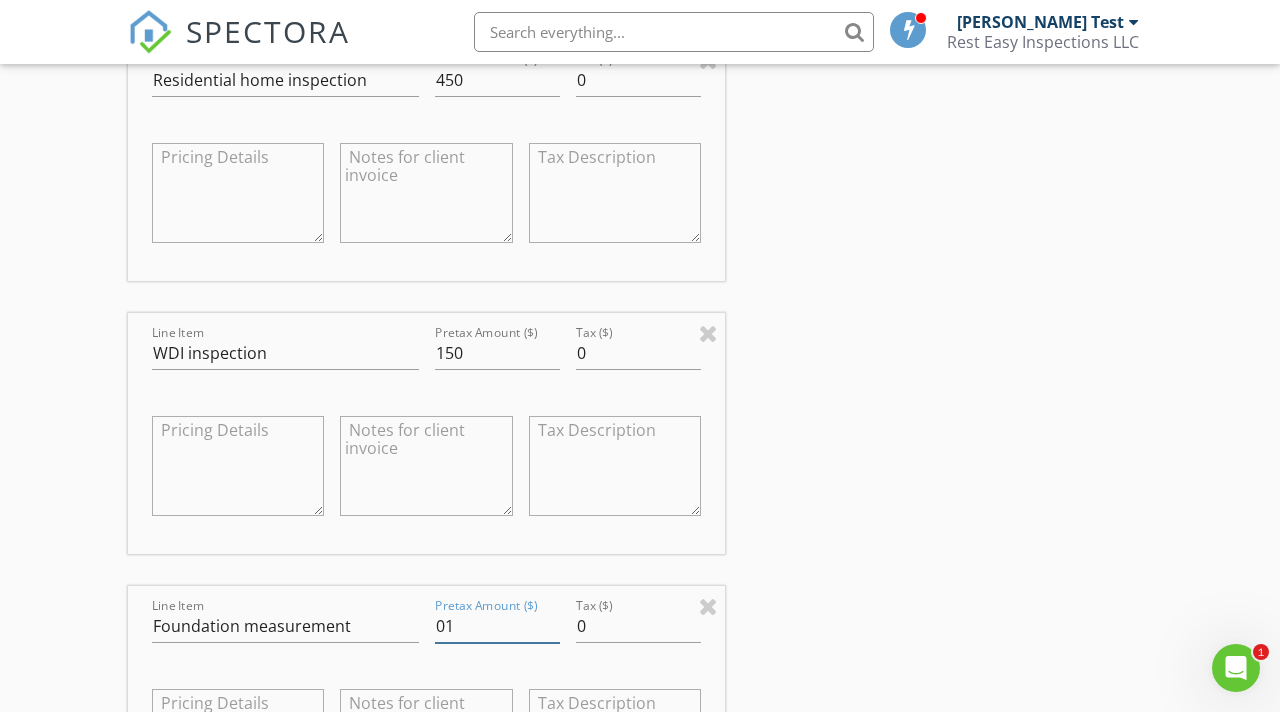 type on "0" 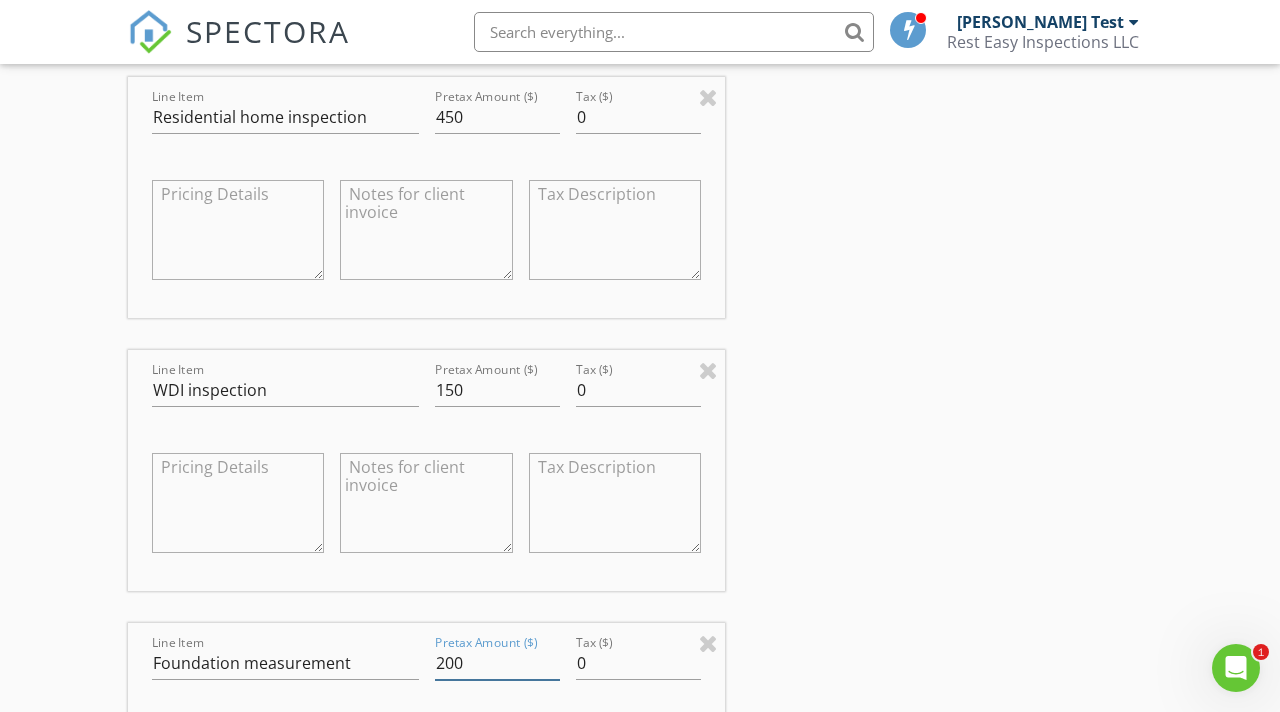 scroll, scrollTop: 1846, scrollLeft: 0, axis: vertical 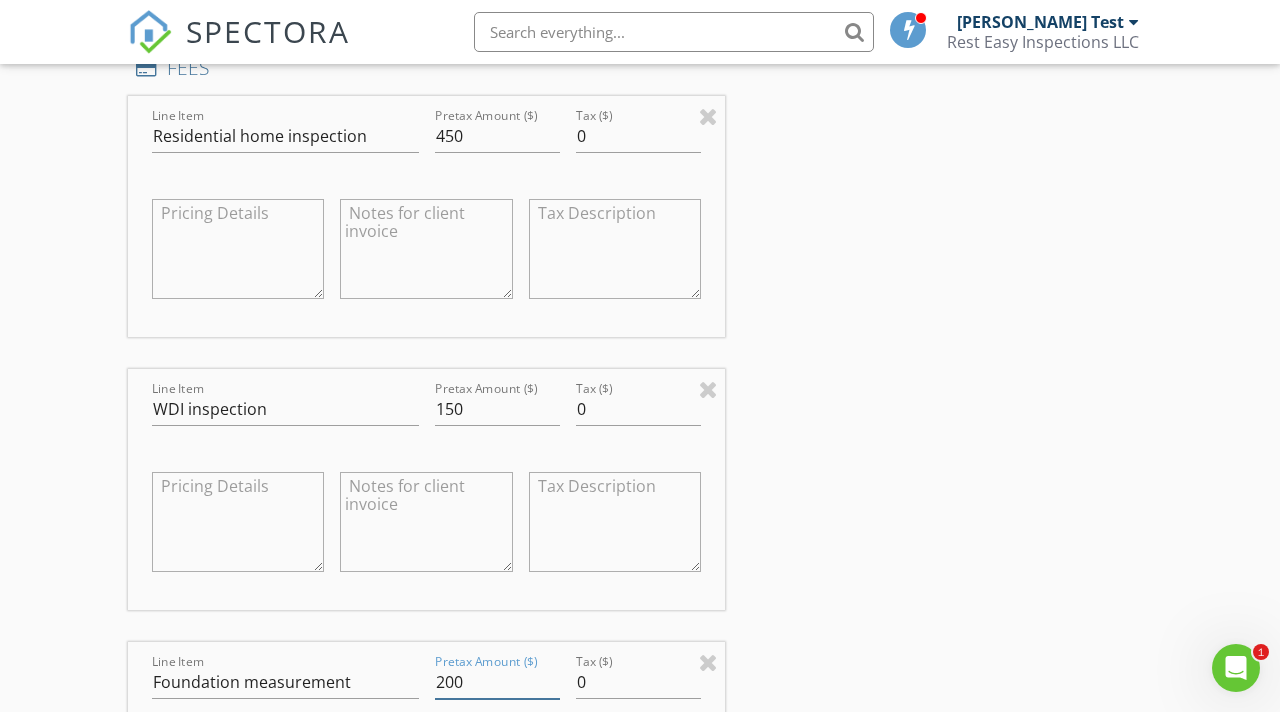 type on "200" 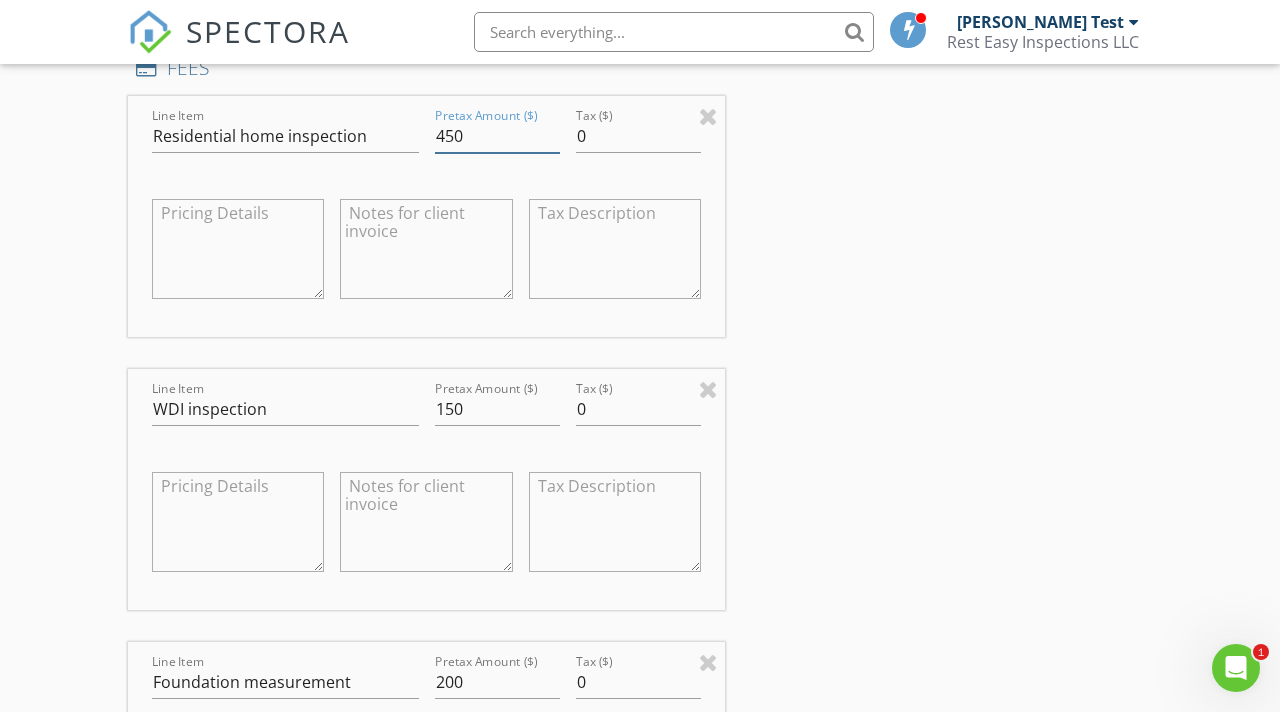 click on "450" at bounding box center [497, 136] 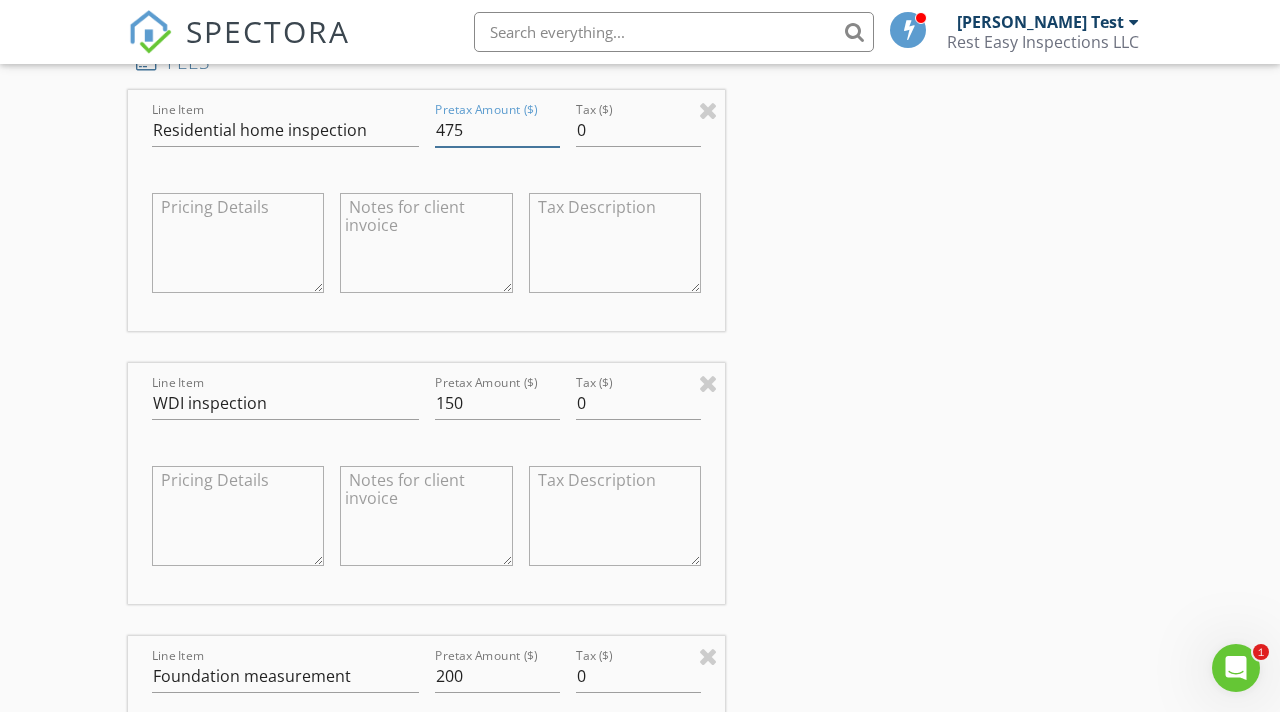 scroll, scrollTop: 1847, scrollLeft: 0, axis: vertical 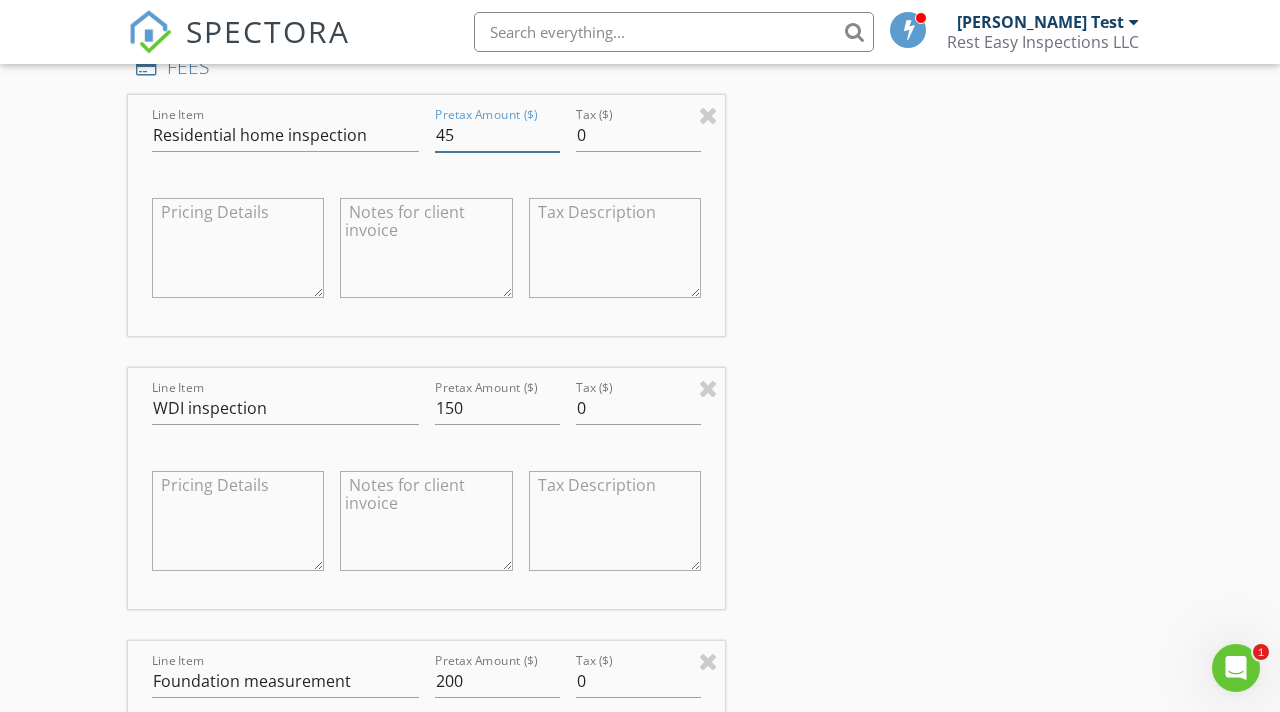 type on "450" 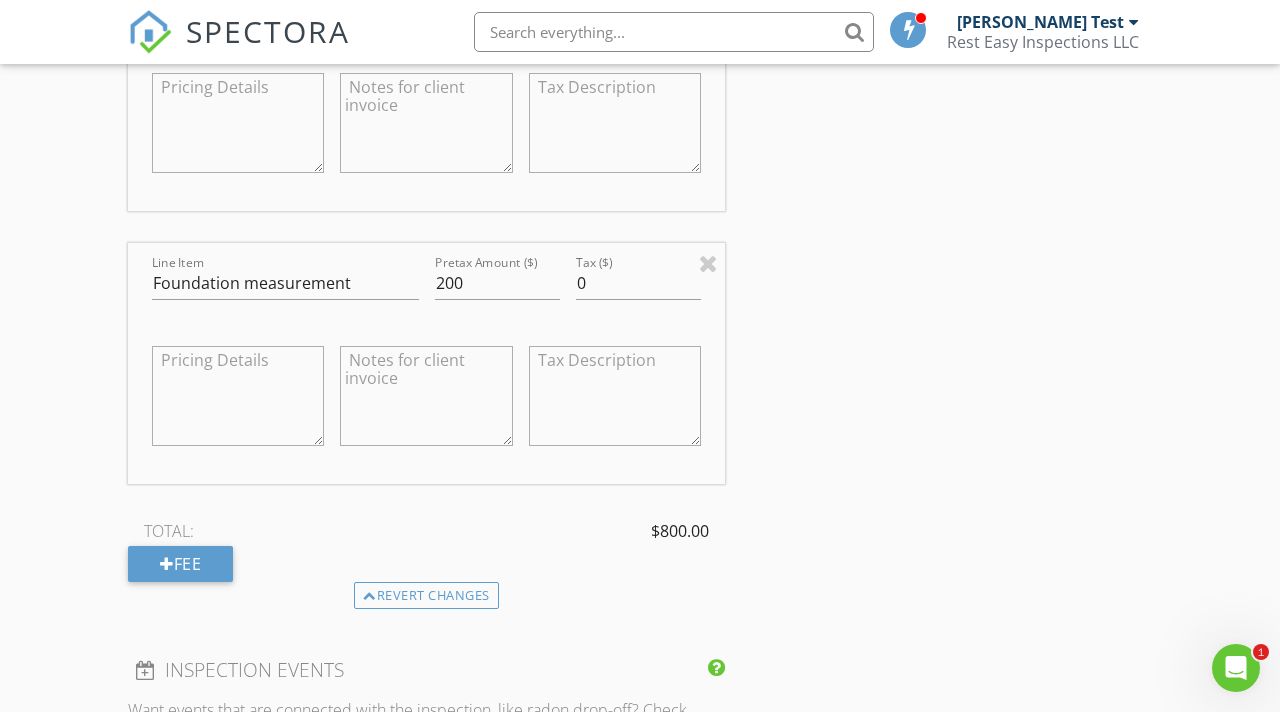scroll, scrollTop: 2251, scrollLeft: 0, axis: vertical 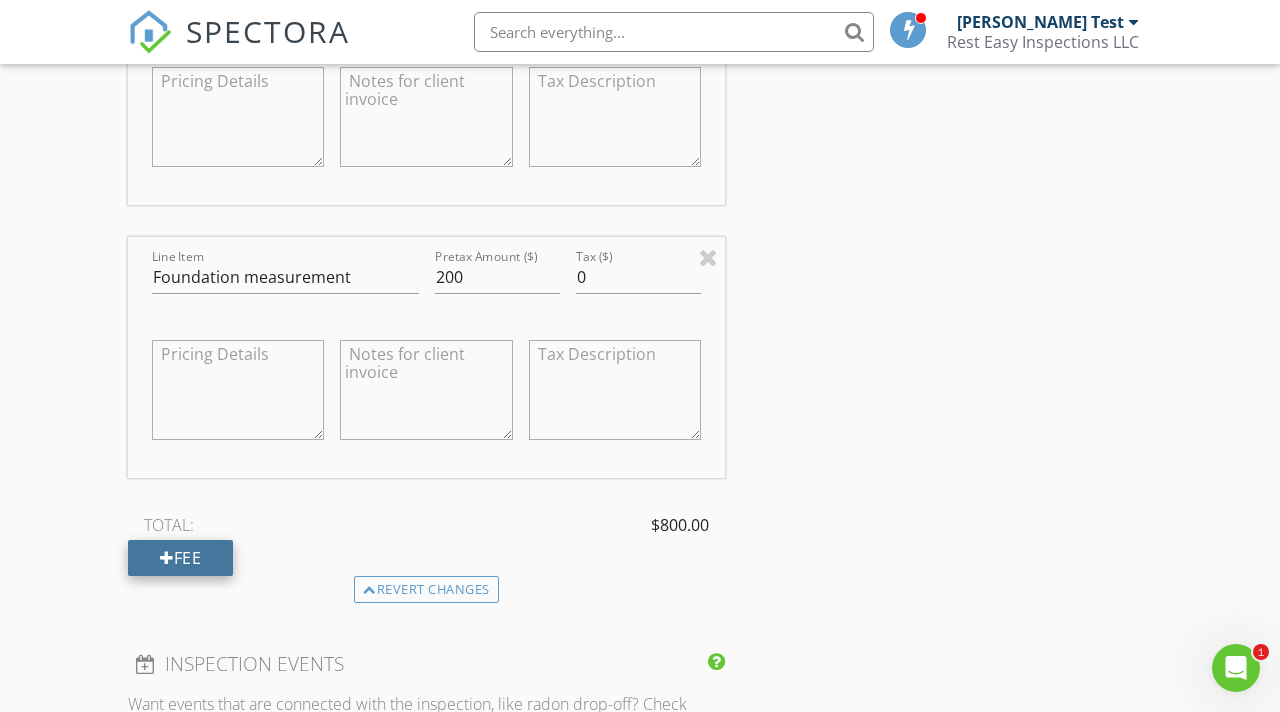 click on "Fee" at bounding box center [180, 558] 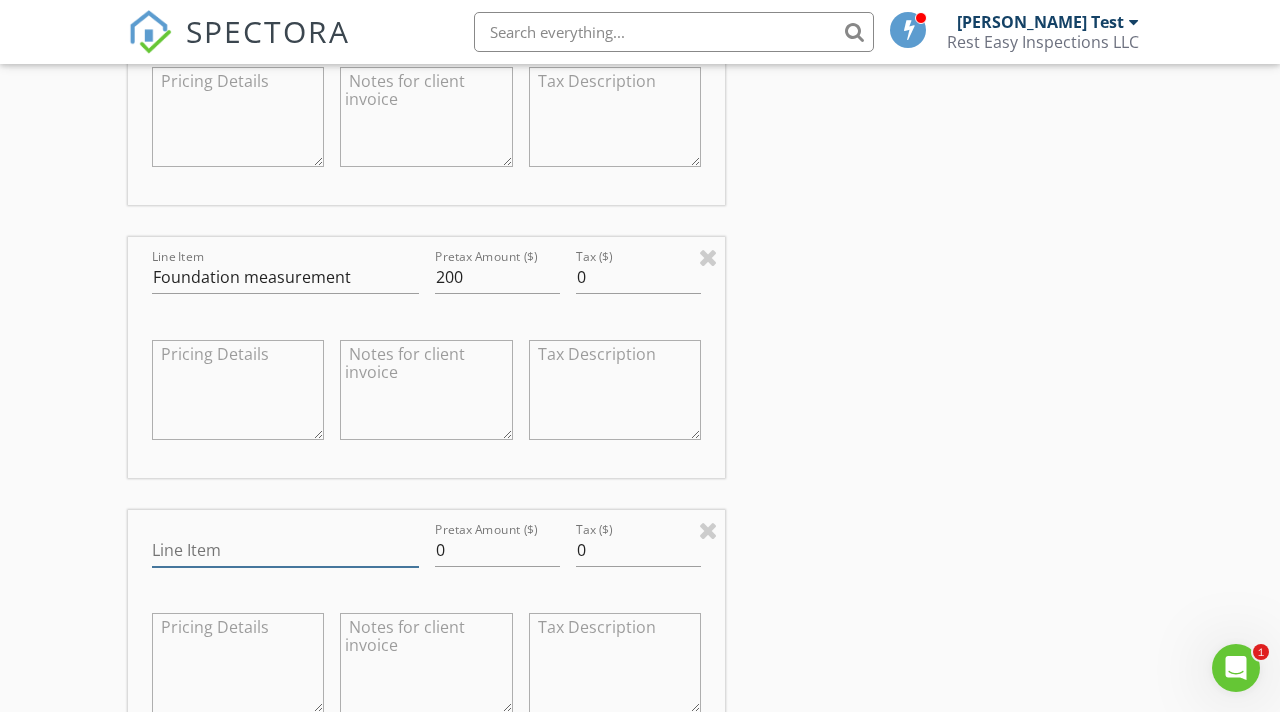 click on "Line Item" at bounding box center [285, 550] 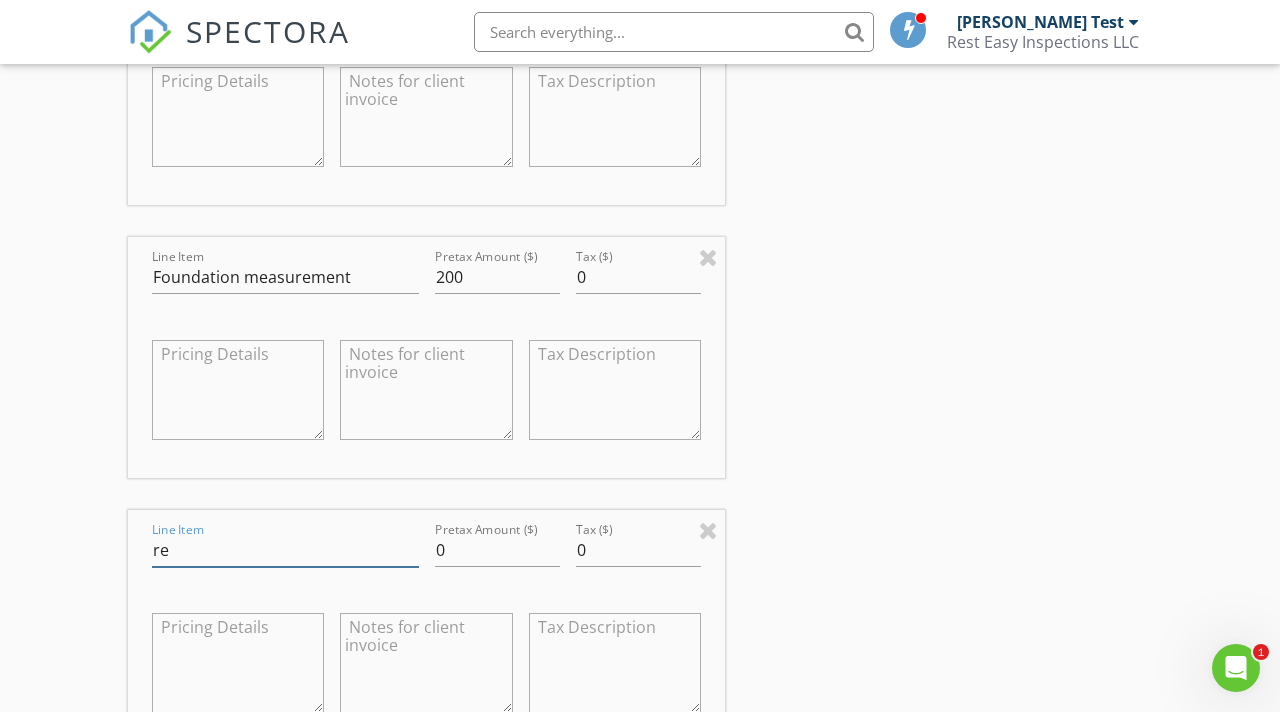 type on "r" 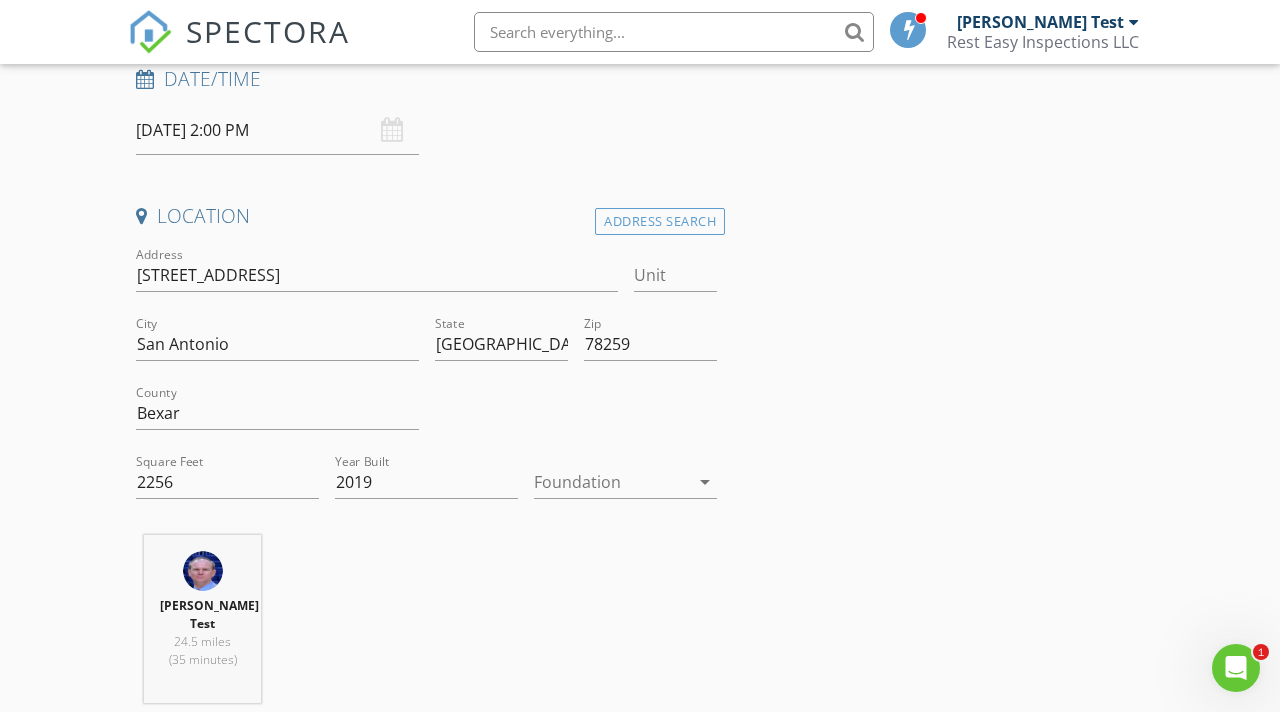 scroll, scrollTop: 310, scrollLeft: 0, axis: vertical 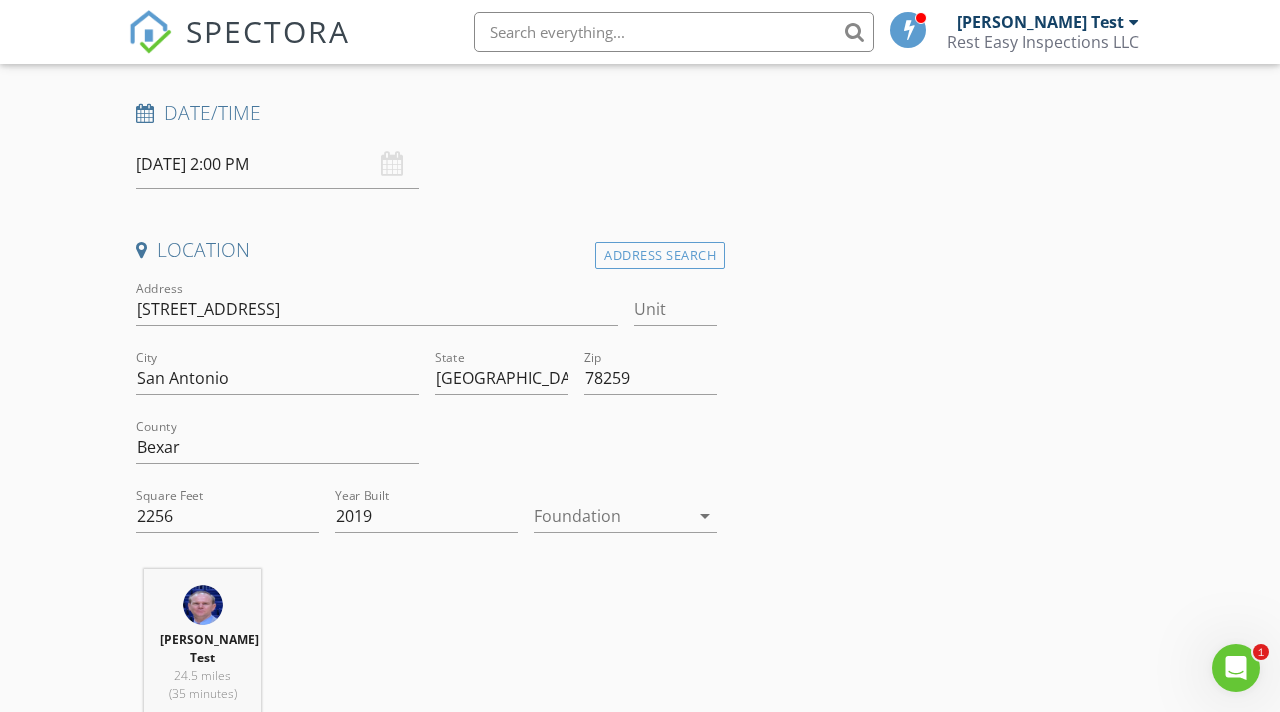 type on "Repeat customer" 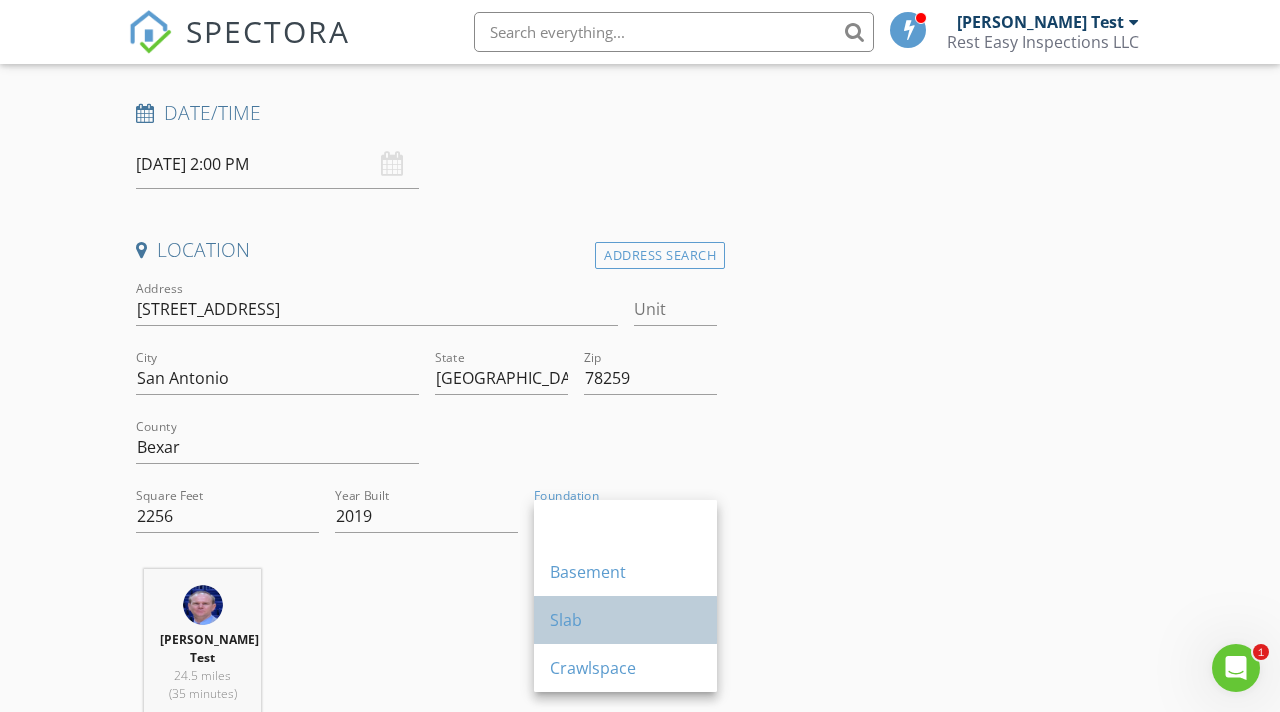click on "Slab" at bounding box center (625, 620) 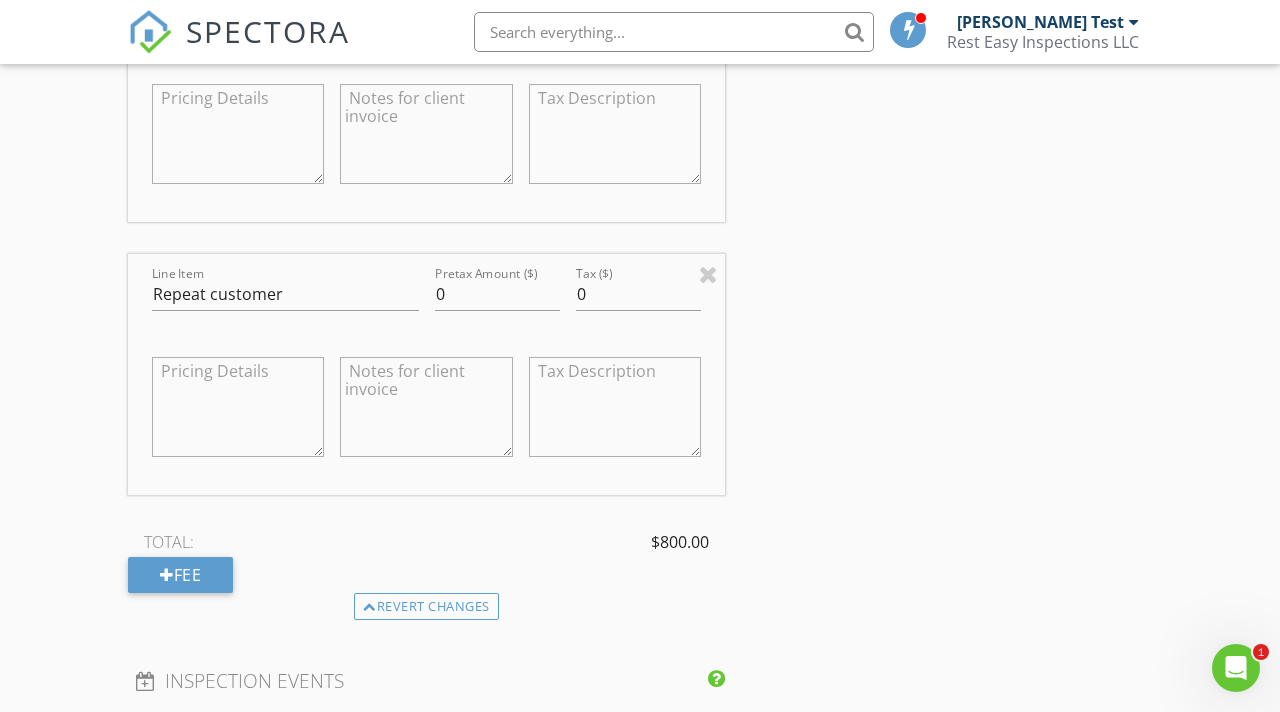 scroll, scrollTop: 2510, scrollLeft: 0, axis: vertical 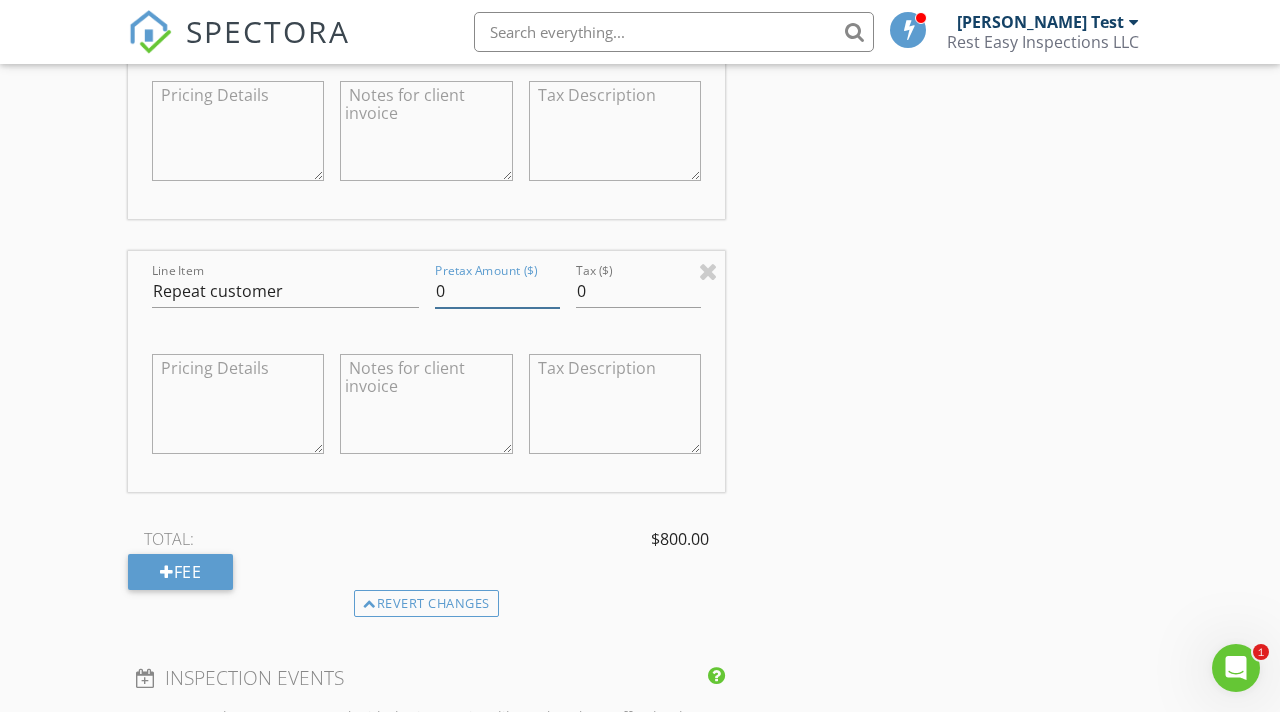 click on "0" at bounding box center [497, 291] 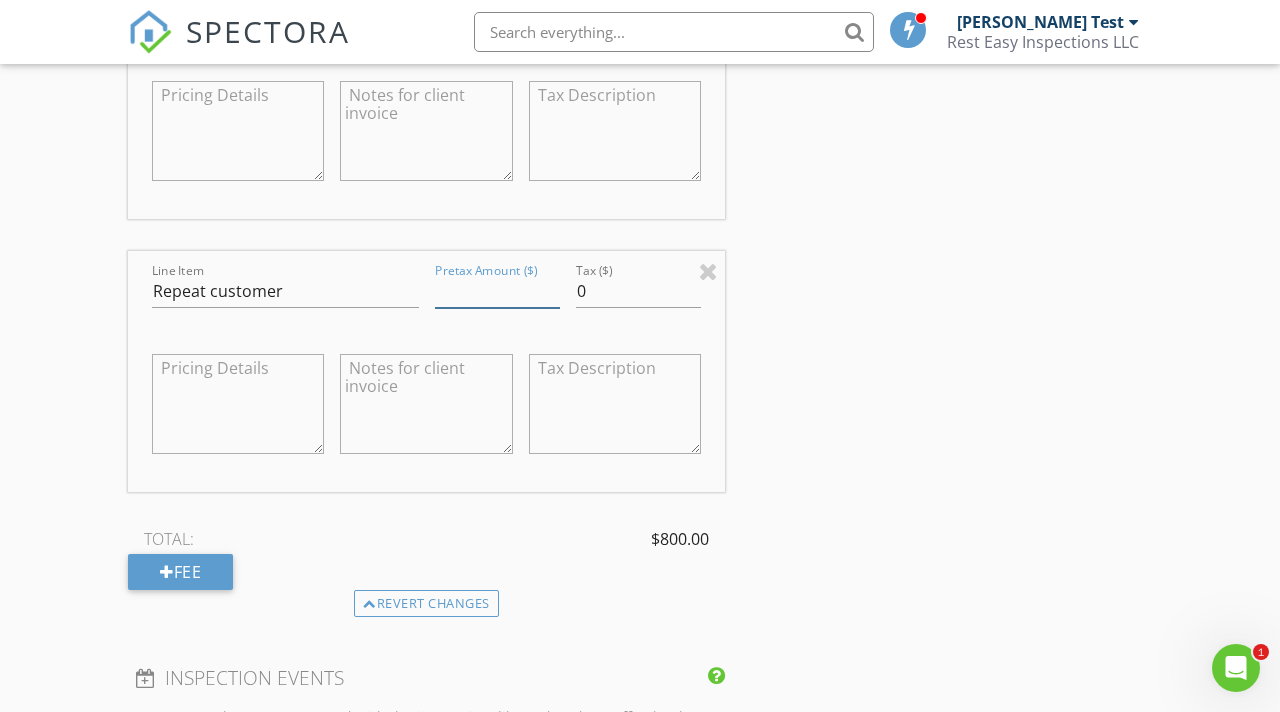 type on "0" 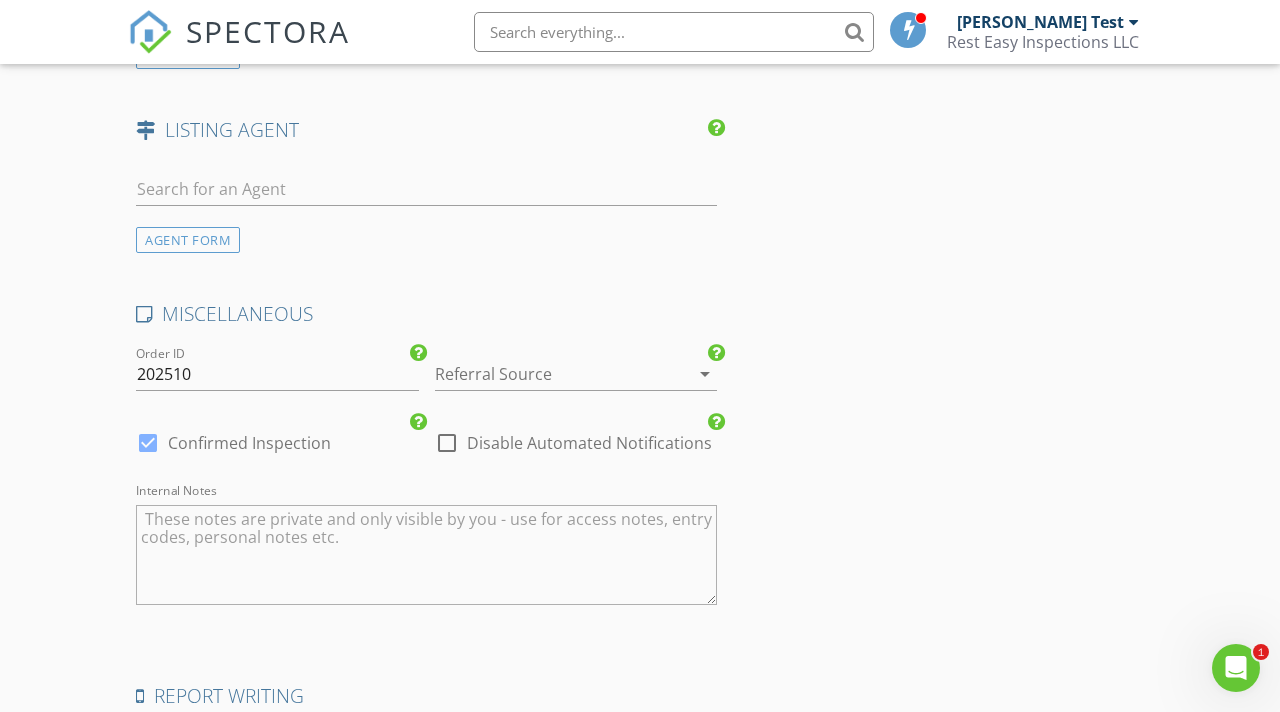 scroll, scrollTop: 3660, scrollLeft: 0, axis: vertical 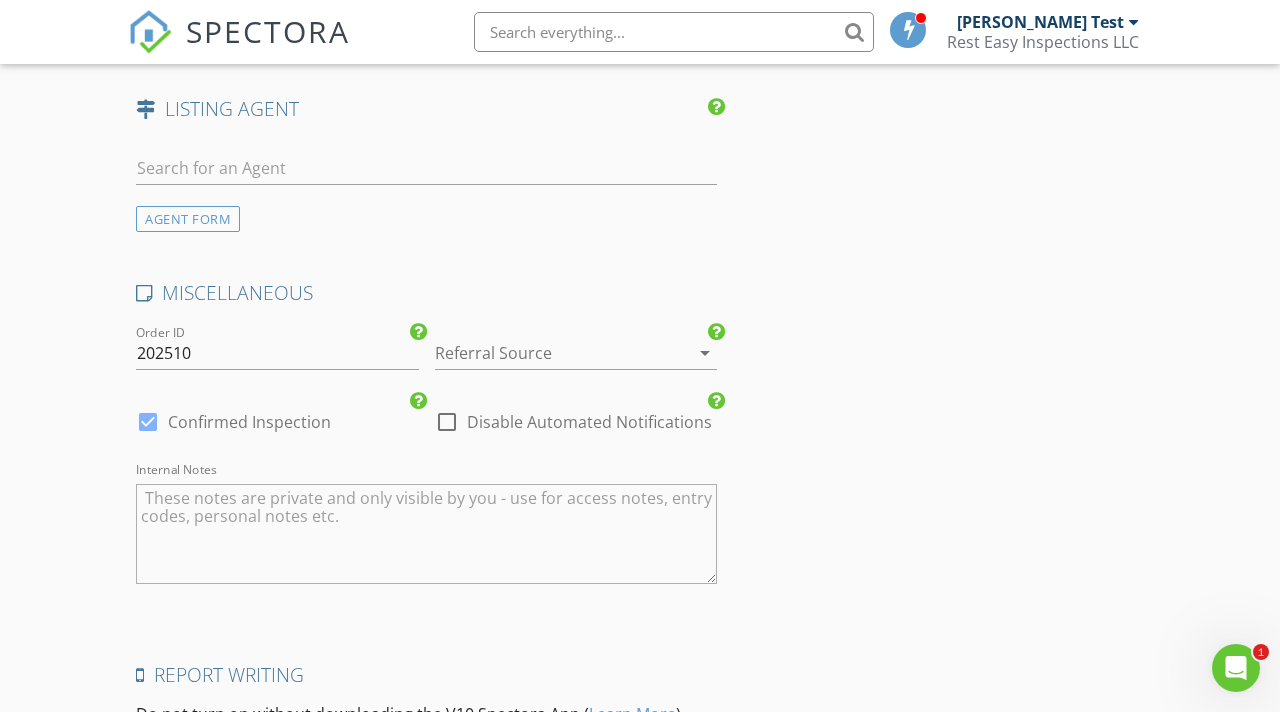 type on "-50.00" 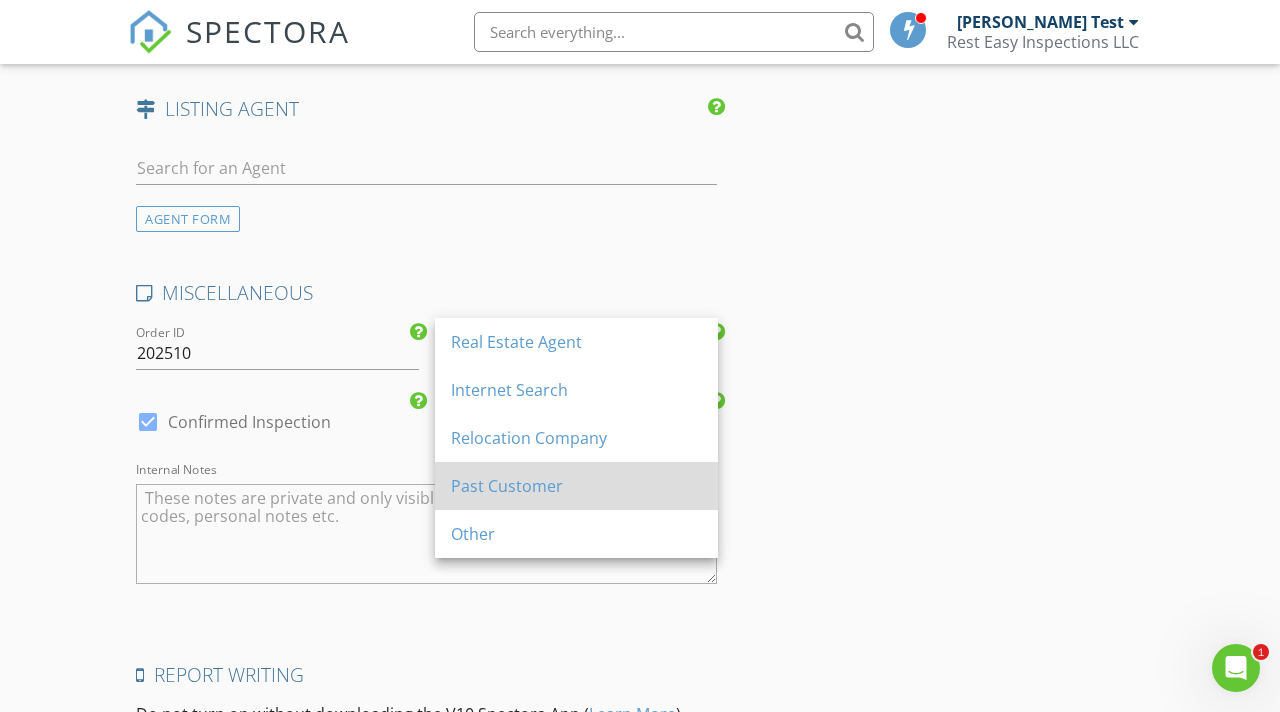 click on "Past Customer" at bounding box center (576, 486) 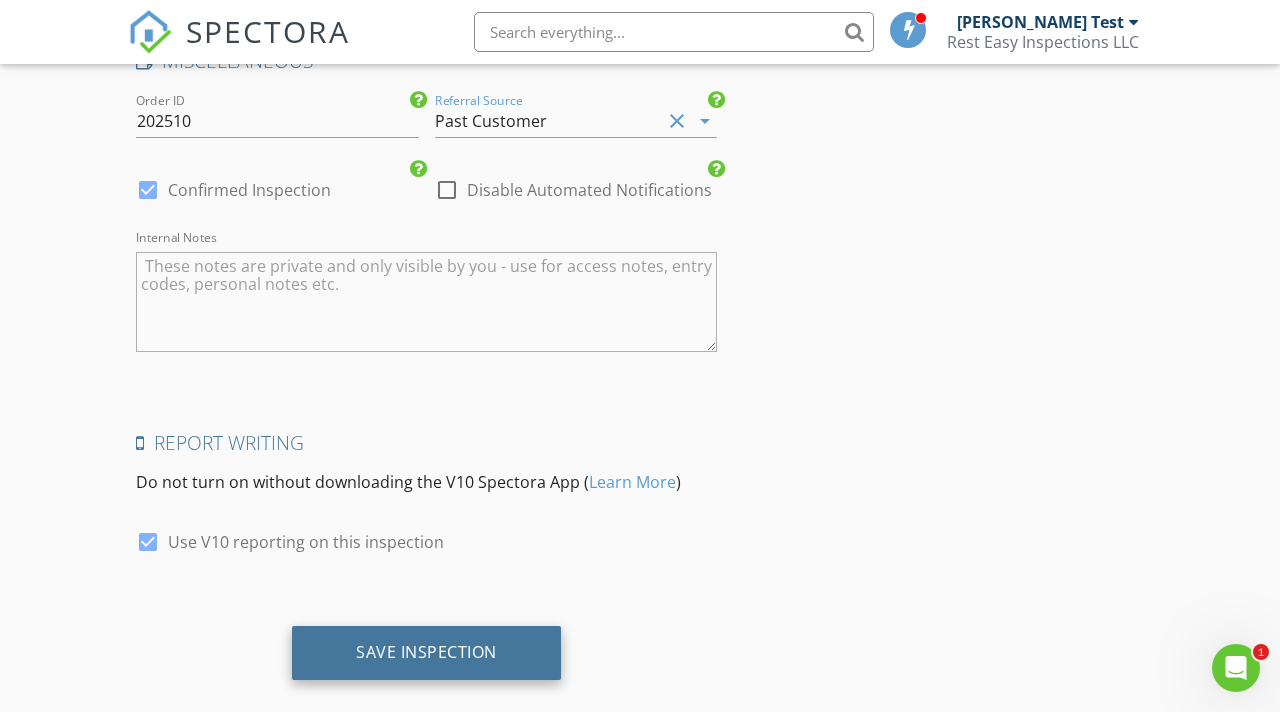 scroll, scrollTop: 3890, scrollLeft: 0, axis: vertical 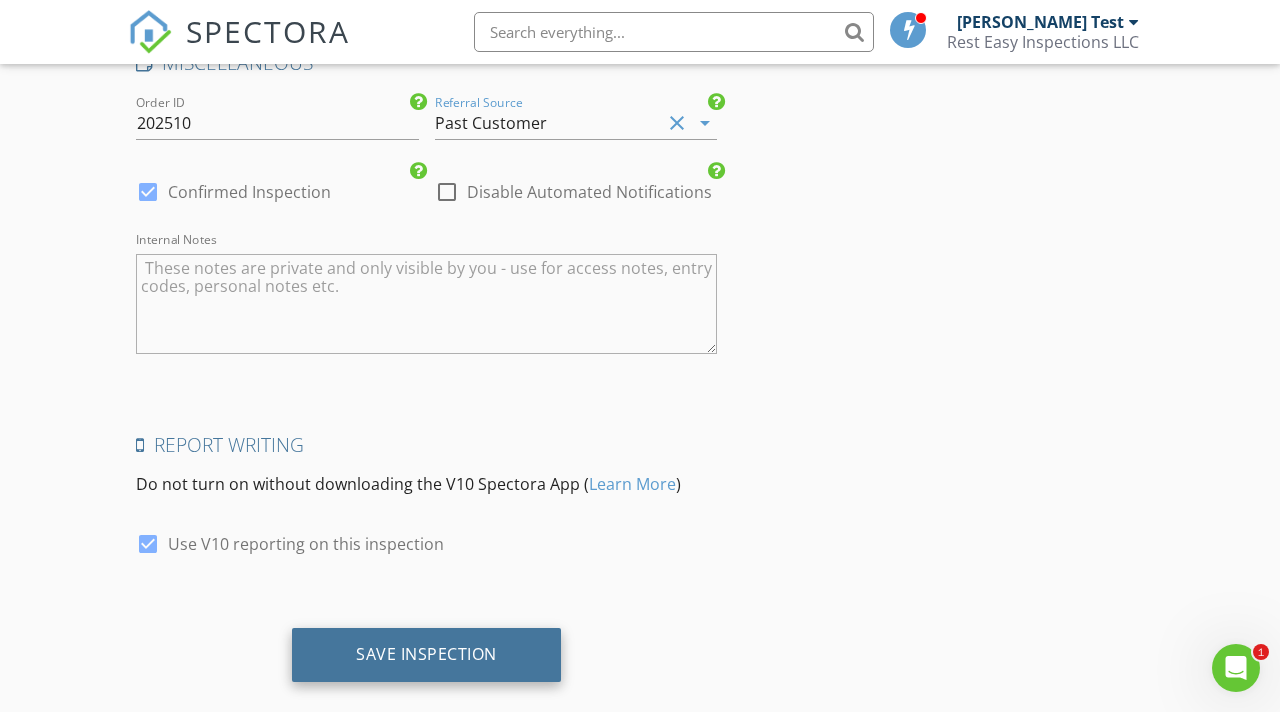 click on "Save Inspection" at bounding box center [426, 655] 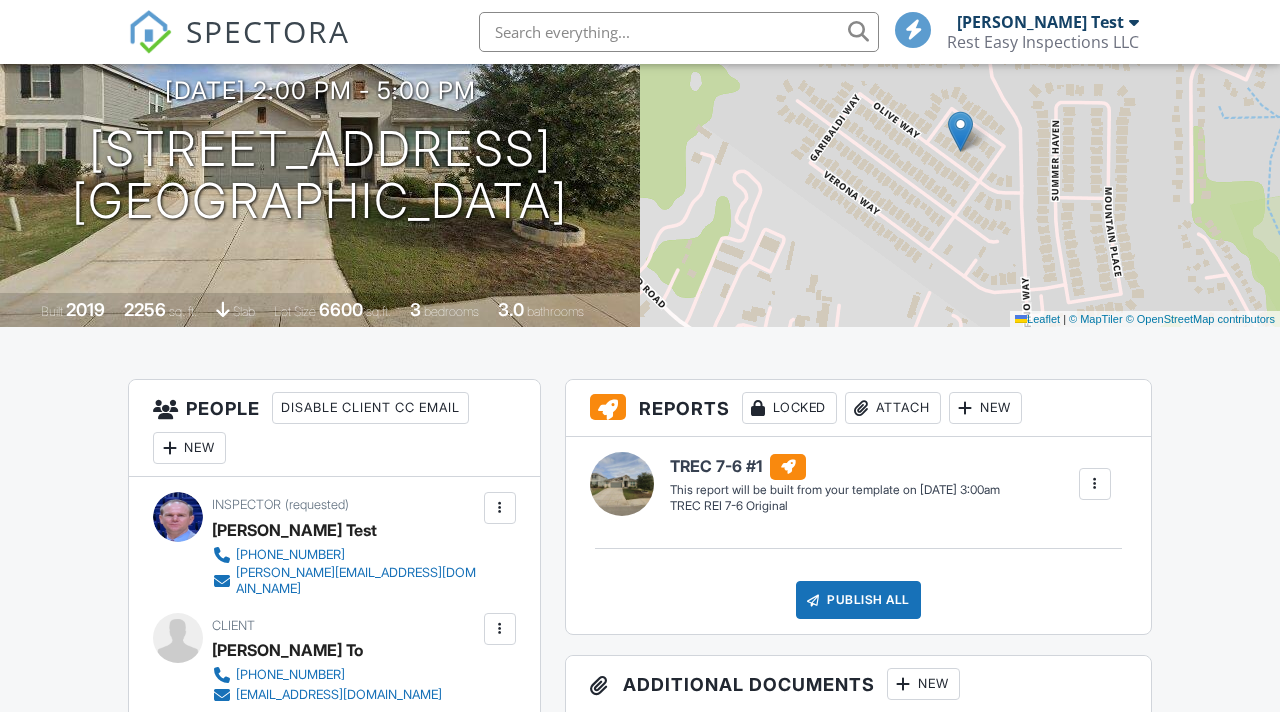 scroll, scrollTop: 207, scrollLeft: 0, axis: vertical 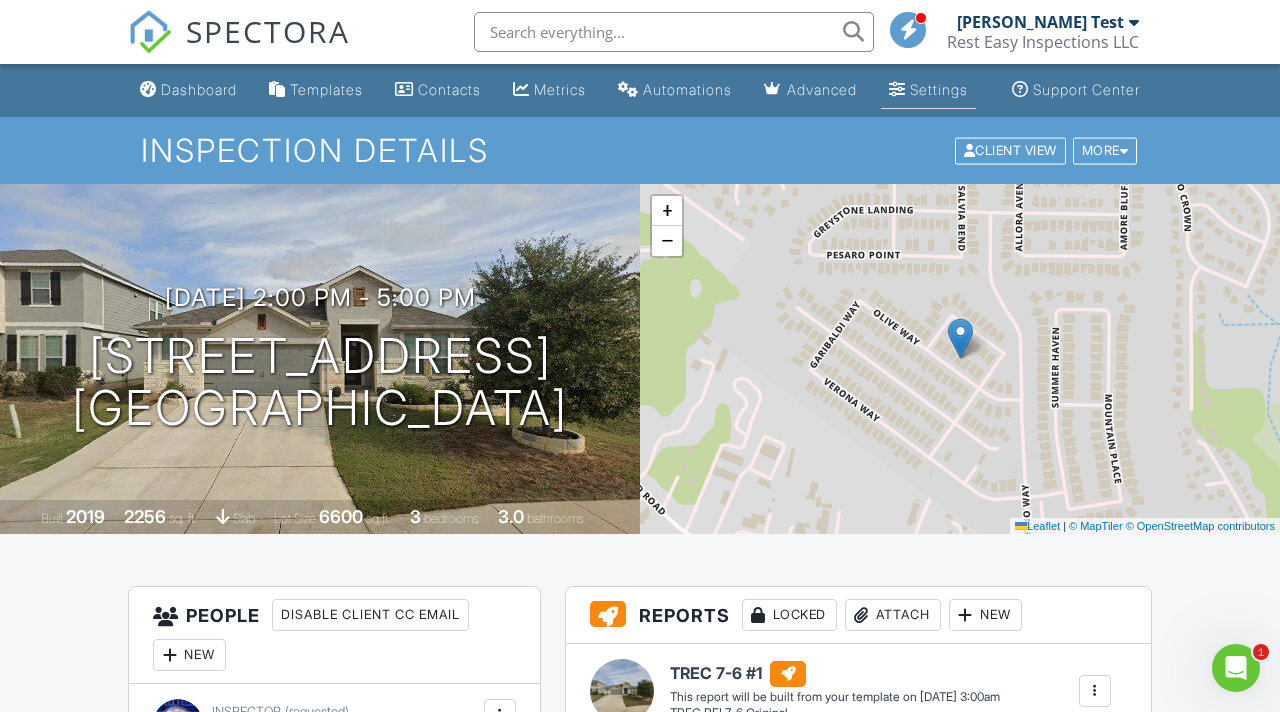 click on "Settings" at bounding box center (928, 90) 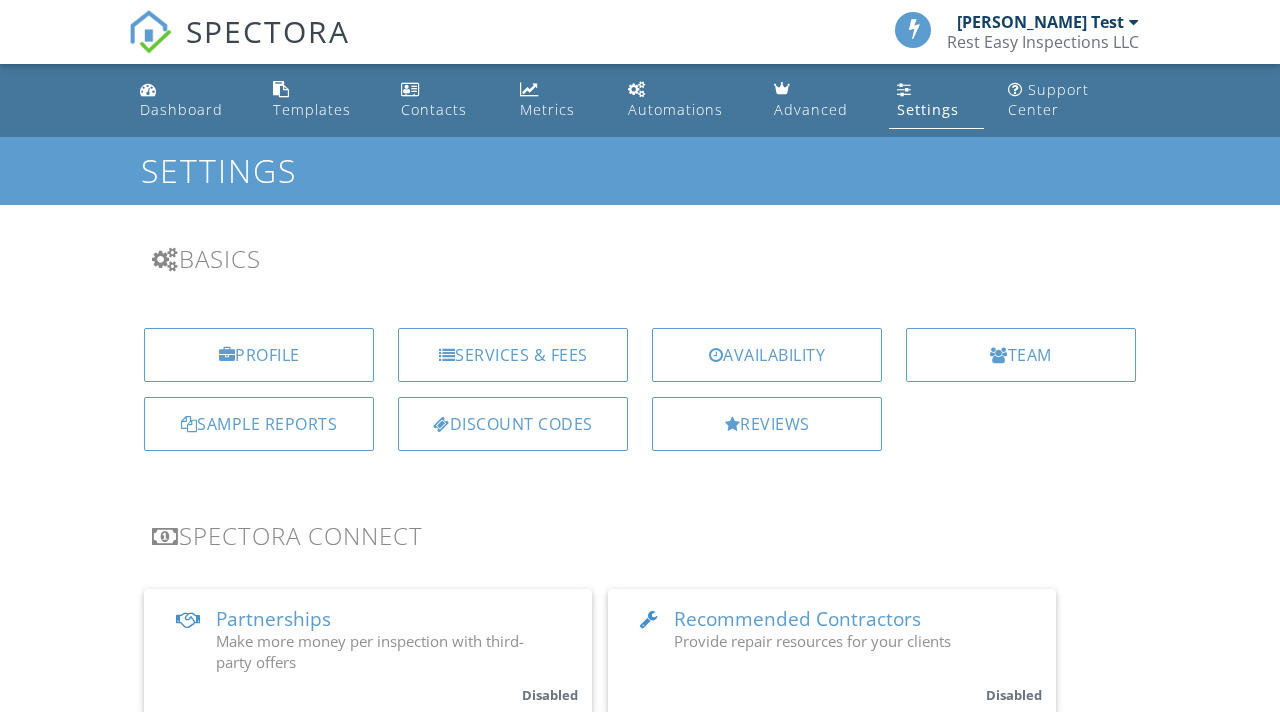 scroll, scrollTop: 0, scrollLeft: 0, axis: both 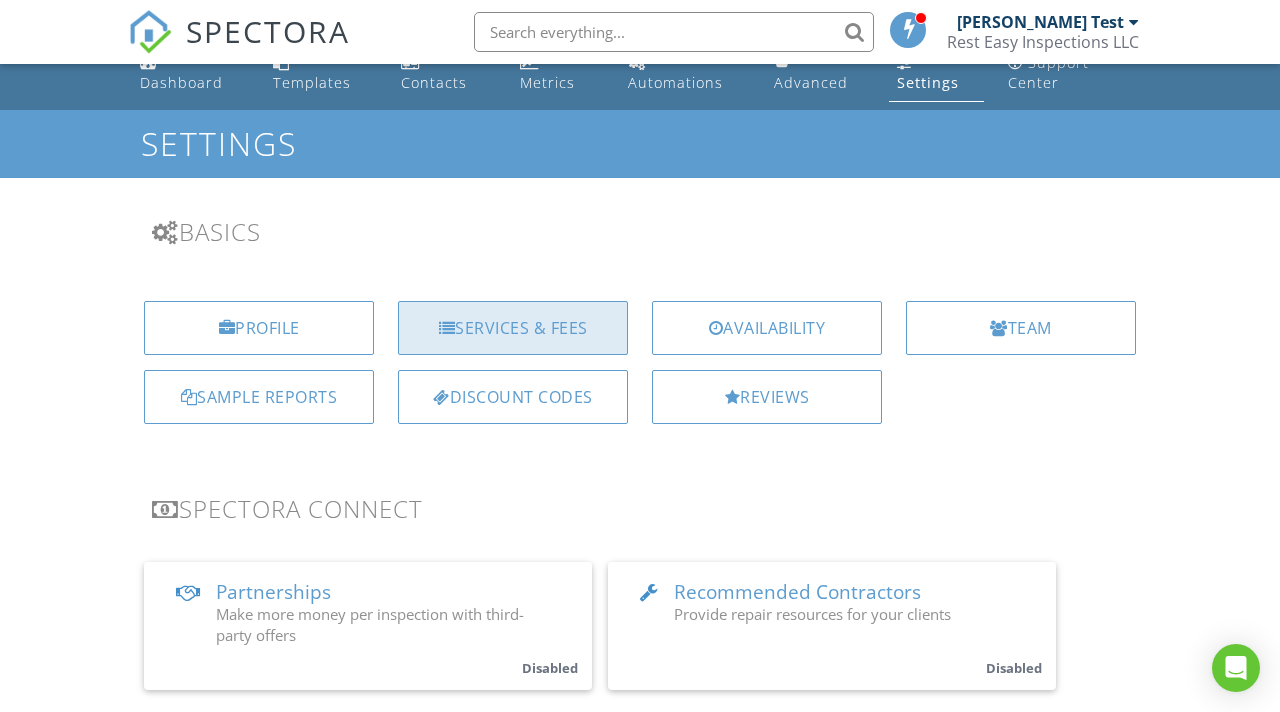 click on "Services & Fees" at bounding box center (513, 328) 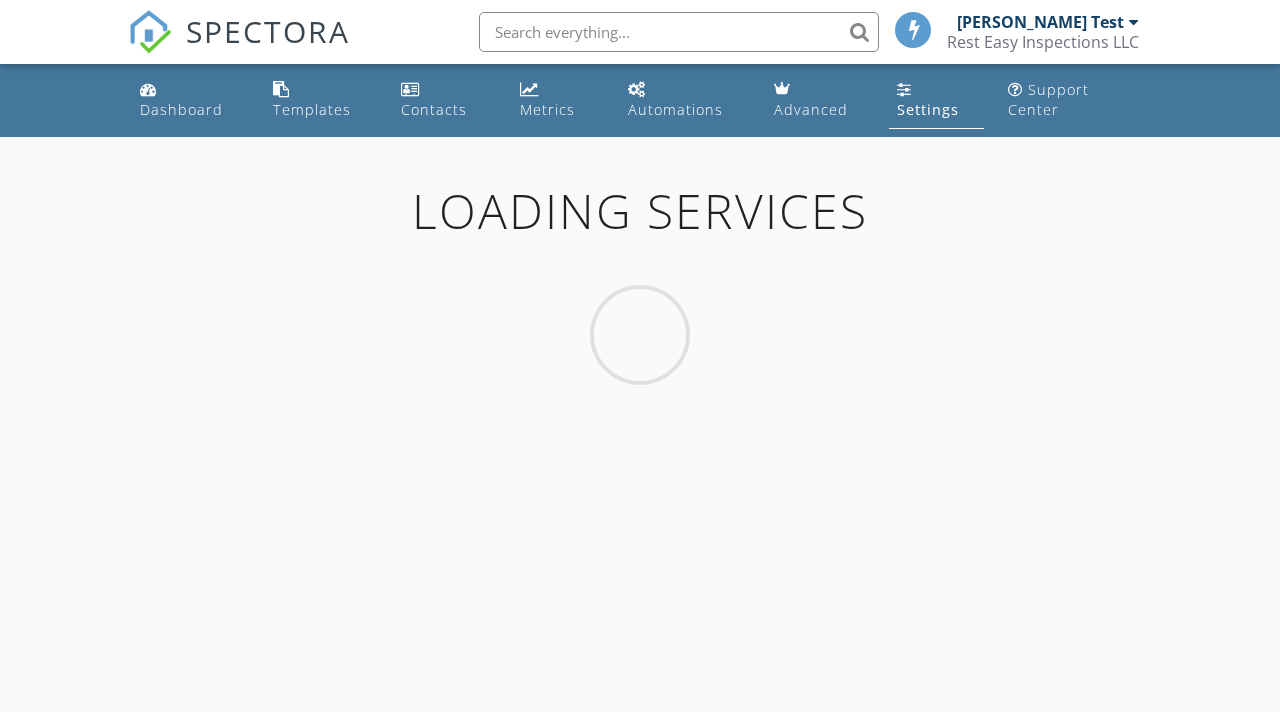 scroll, scrollTop: 0, scrollLeft: 0, axis: both 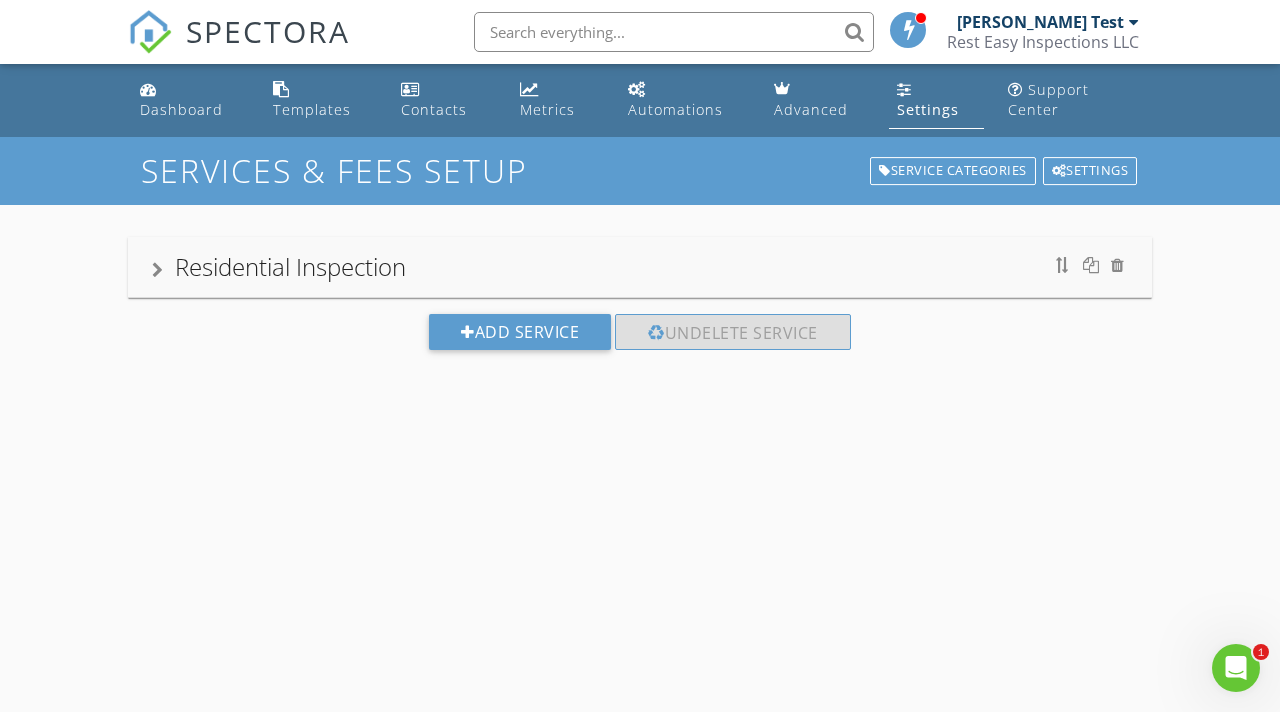 click on "Residential Inspection" at bounding box center (290, 266) 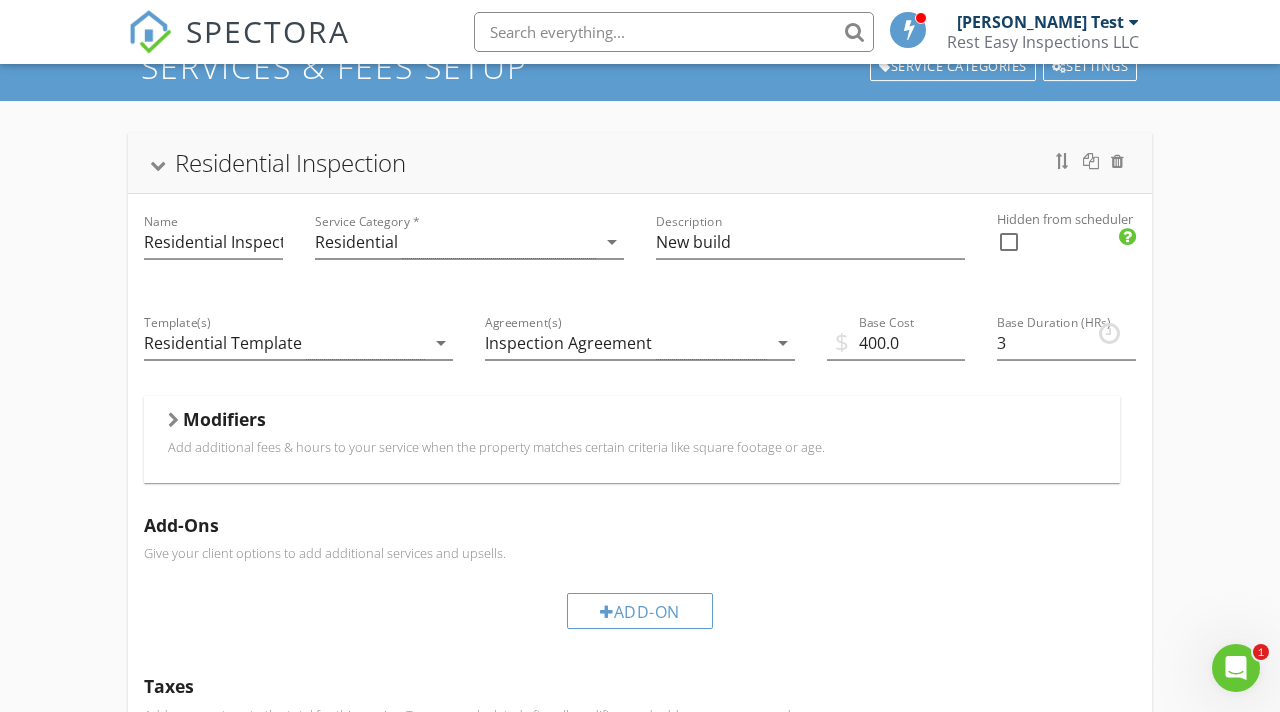 scroll, scrollTop: 111, scrollLeft: 0, axis: vertical 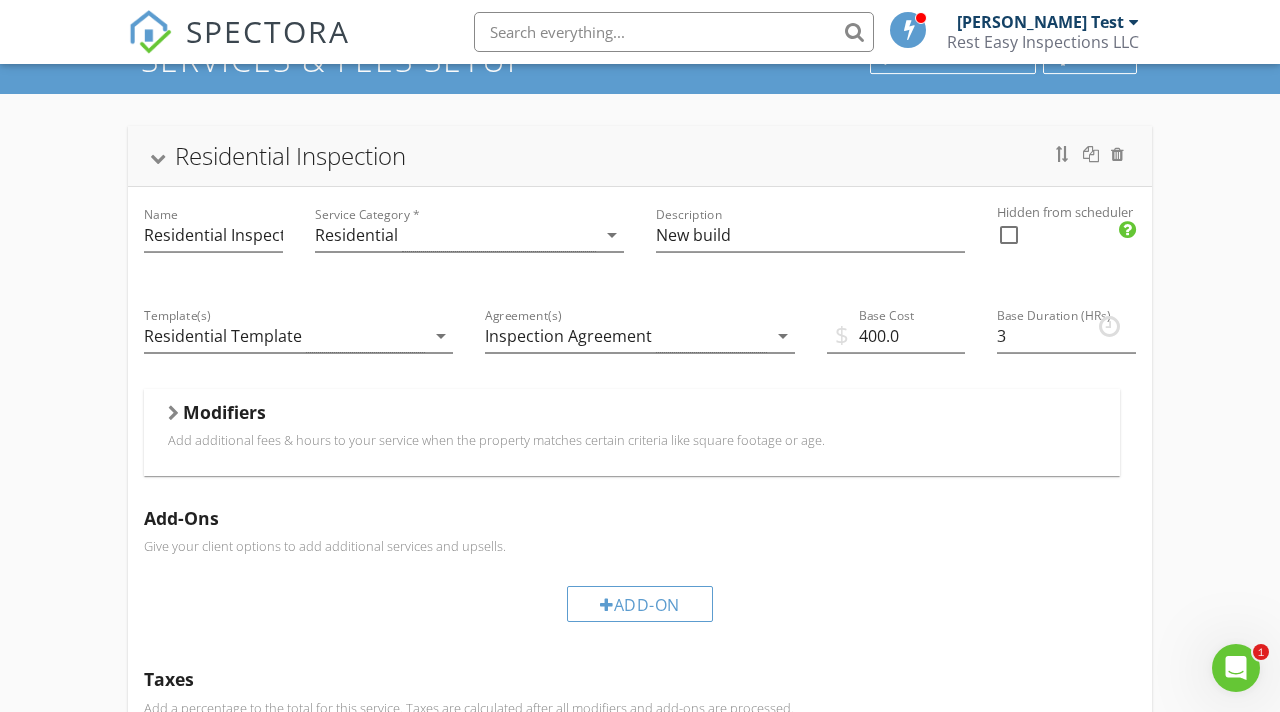 click on "Modifiers" at bounding box center (224, 412) 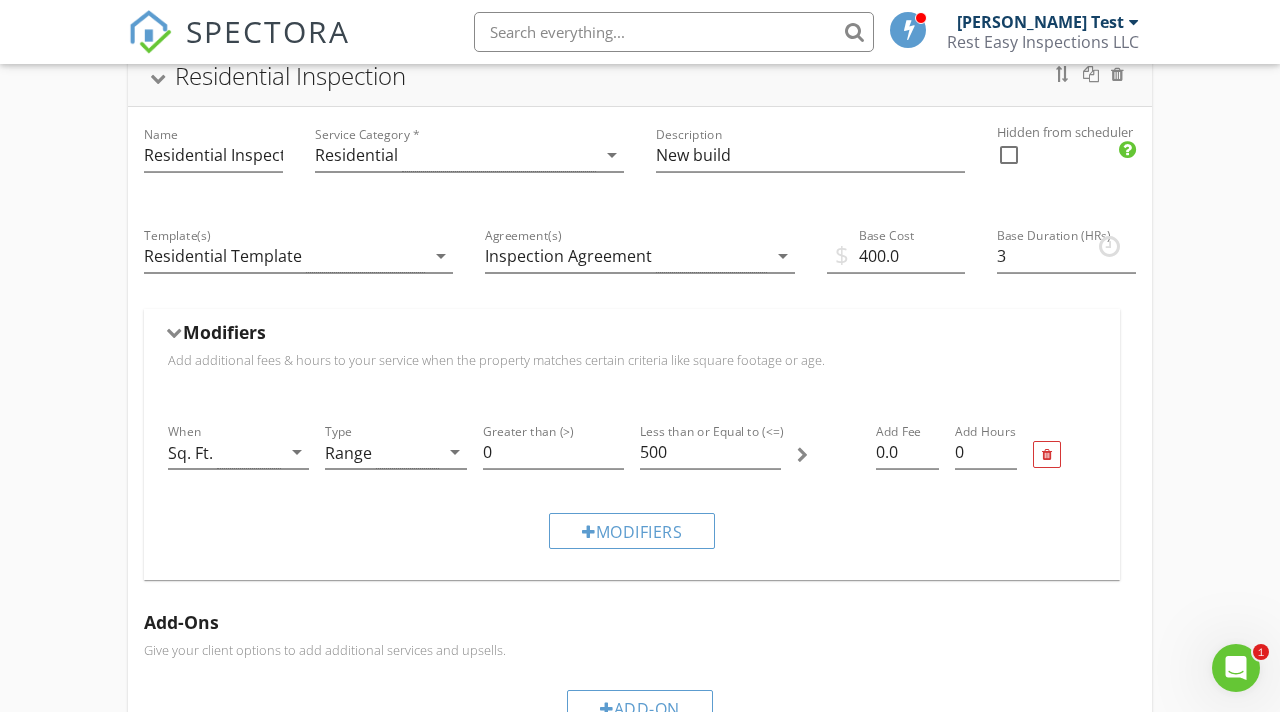 scroll, scrollTop: 196, scrollLeft: 0, axis: vertical 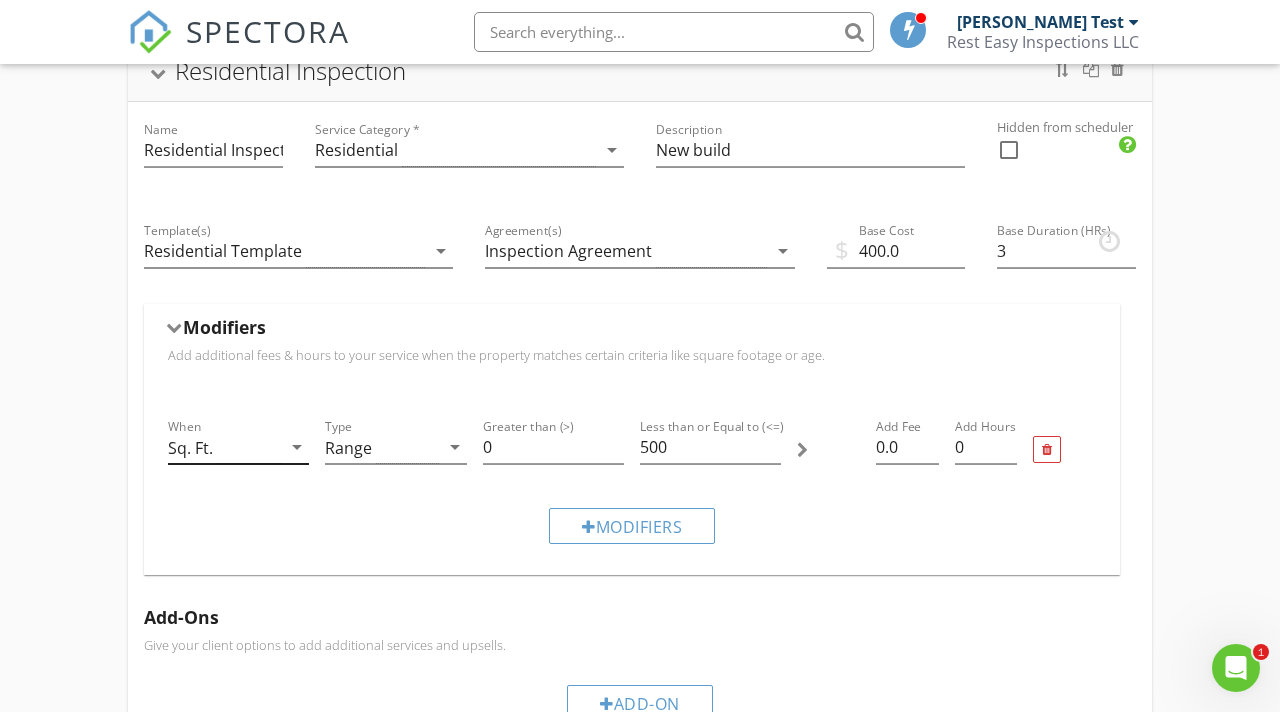 click on "arrow_drop_down" at bounding box center (297, 447) 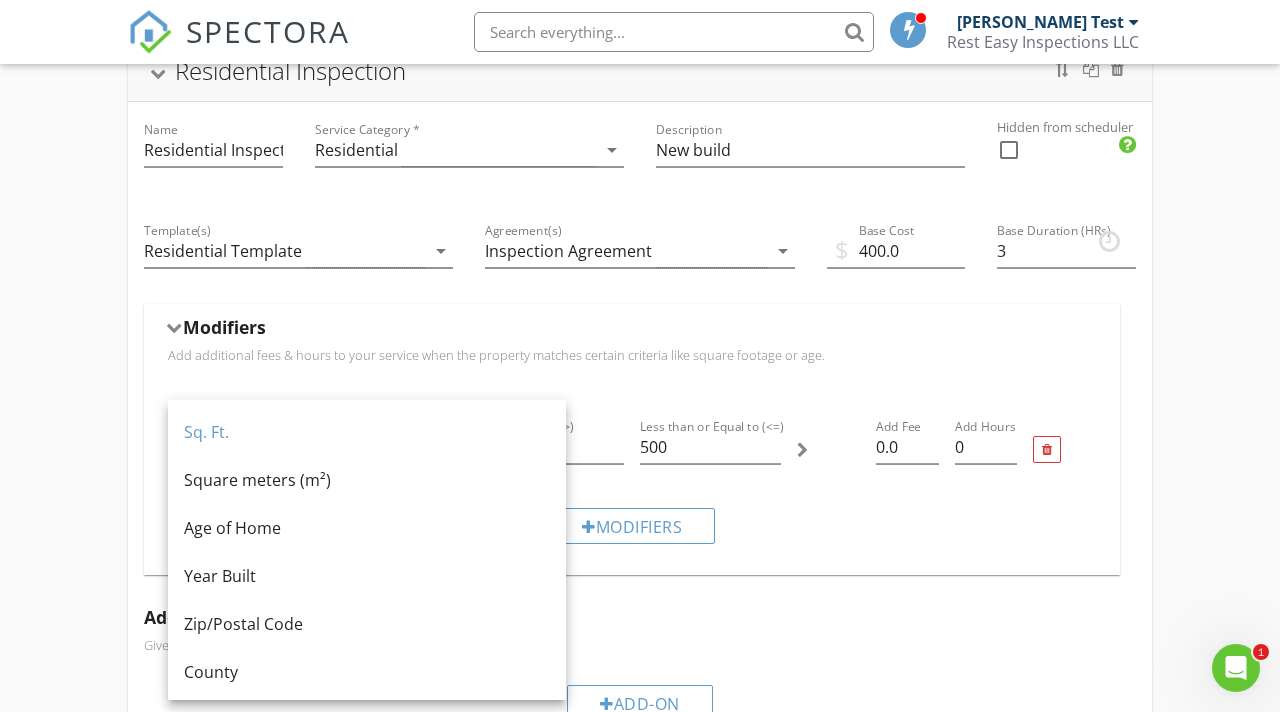click on "Residential Inspection   Name Residential Inspection   Service Category * Residential arrow_drop_down   Description New build   Hidden from scheduler   check_box_outline_blank     Template(s) Residential Template arrow_drop_down   Agreement(s) Inspection Agreement arrow_drop_down   $   Base Cost 400.0   Base Duration (HRs) 3               Modifiers
Add additional fees & hours to your service when the
property matches certain criteria like square footage or age.
When Sq. Ft. arrow_drop_down   Type Range arrow_drop_down   Greater than (>) 0   Less than or Equal to (<=) 500       Add Fee 0.0   Add Hours 0
Modifiers
Add-Ons
Give your client options to add additional services and upsells.
Add-On
Taxes
Add a percentage to the total for this service. Taxes are calculated
after all modifiers and add-ons are processed." at bounding box center [640, 575] 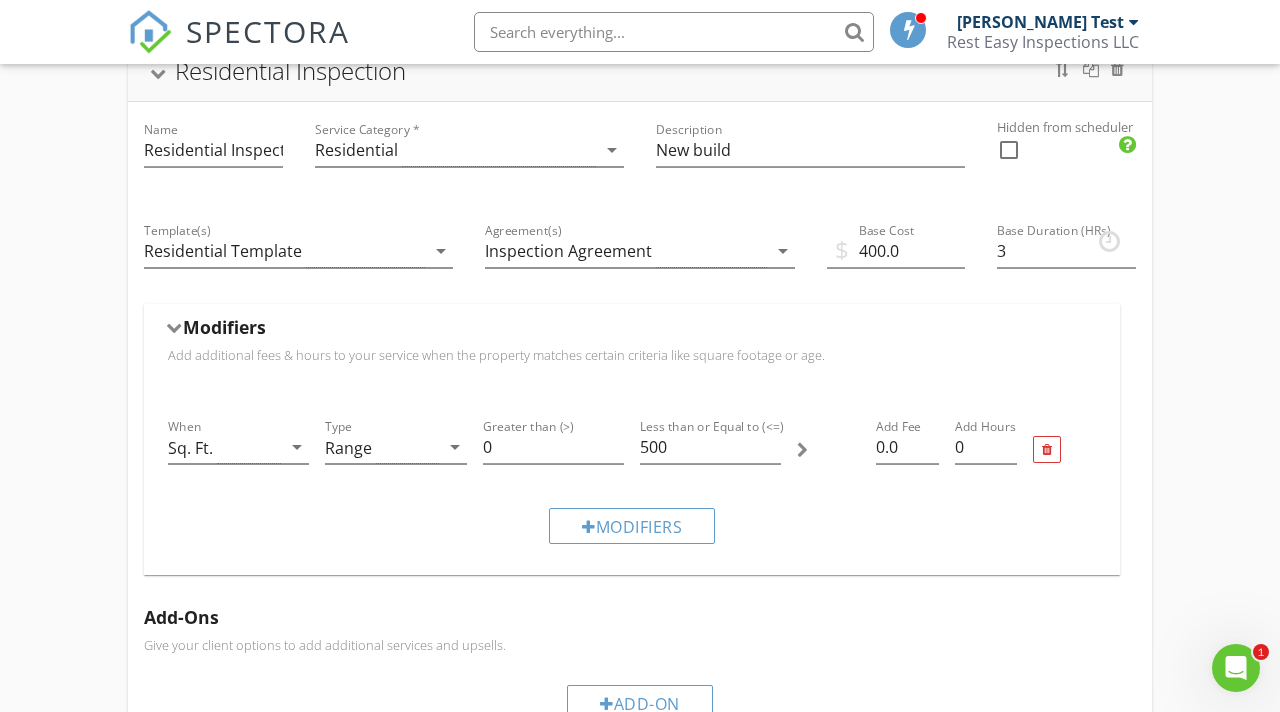 click on "Modifiers" at bounding box center (632, 331) 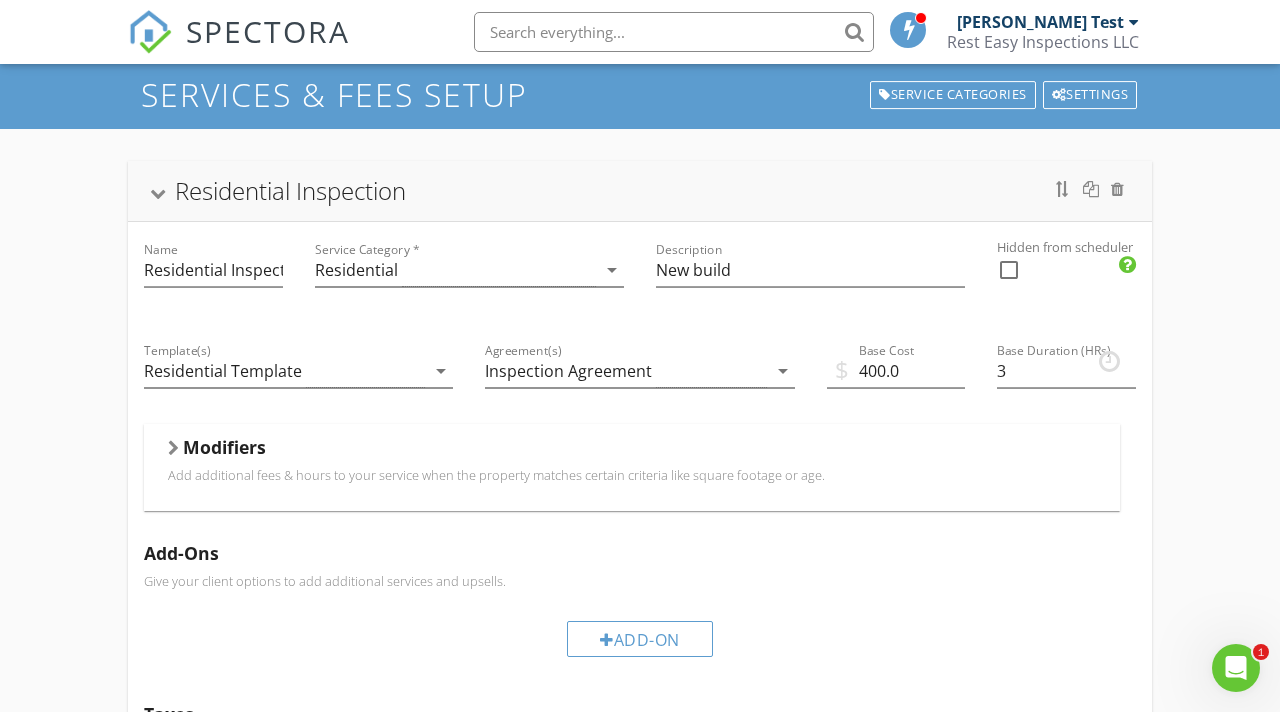 scroll, scrollTop: 102, scrollLeft: 0, axis: vertical 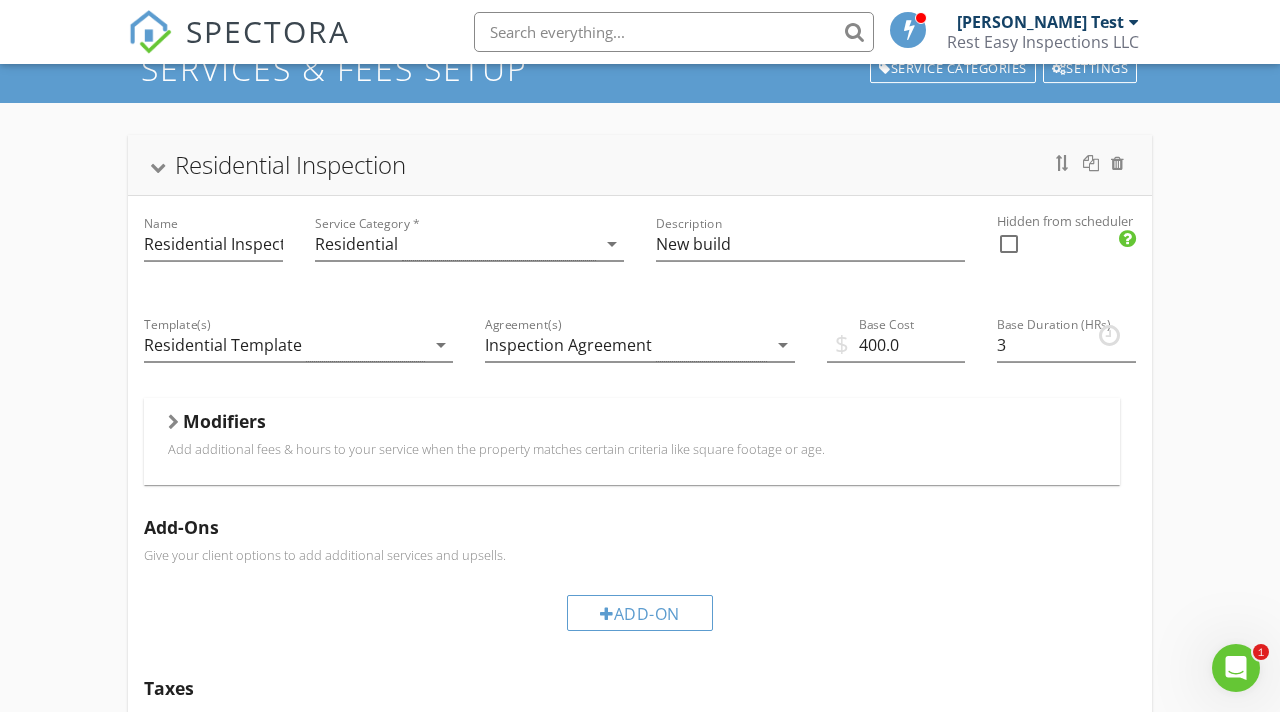 click on "Modifiers" at bounding box center (224, 421) 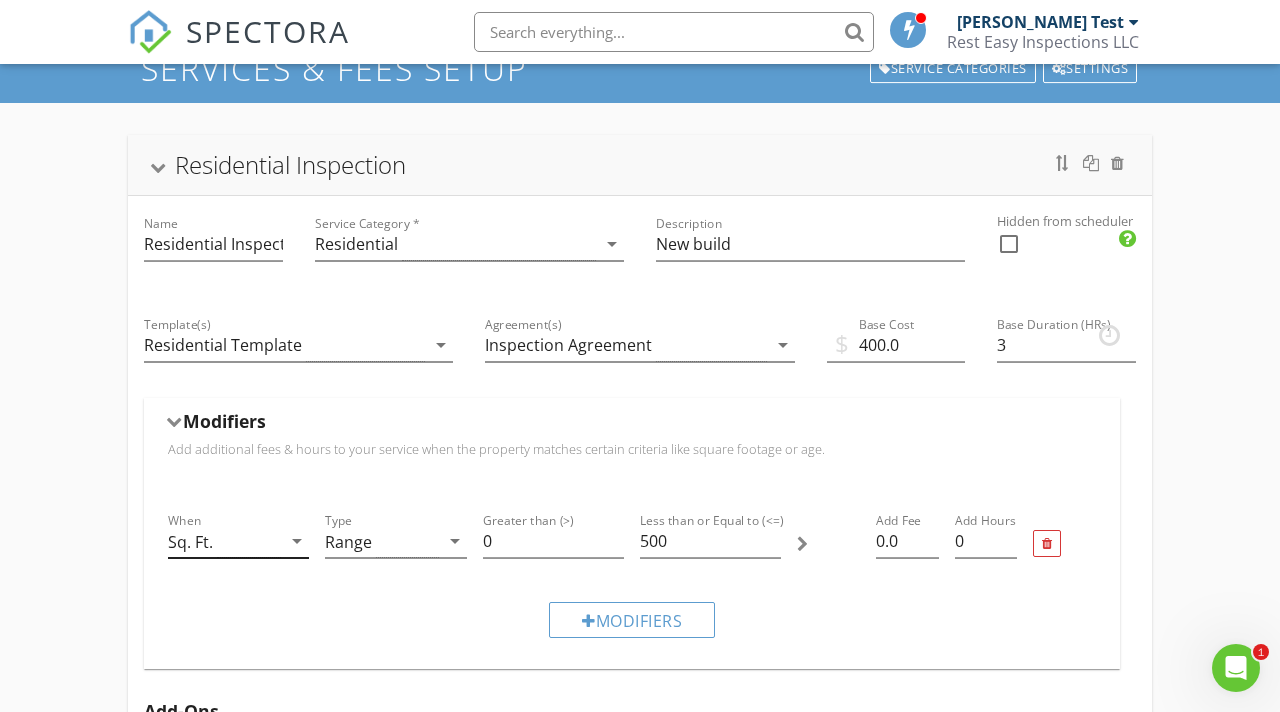 click on "arrow_drop_down" at bounding box center [297, 541] 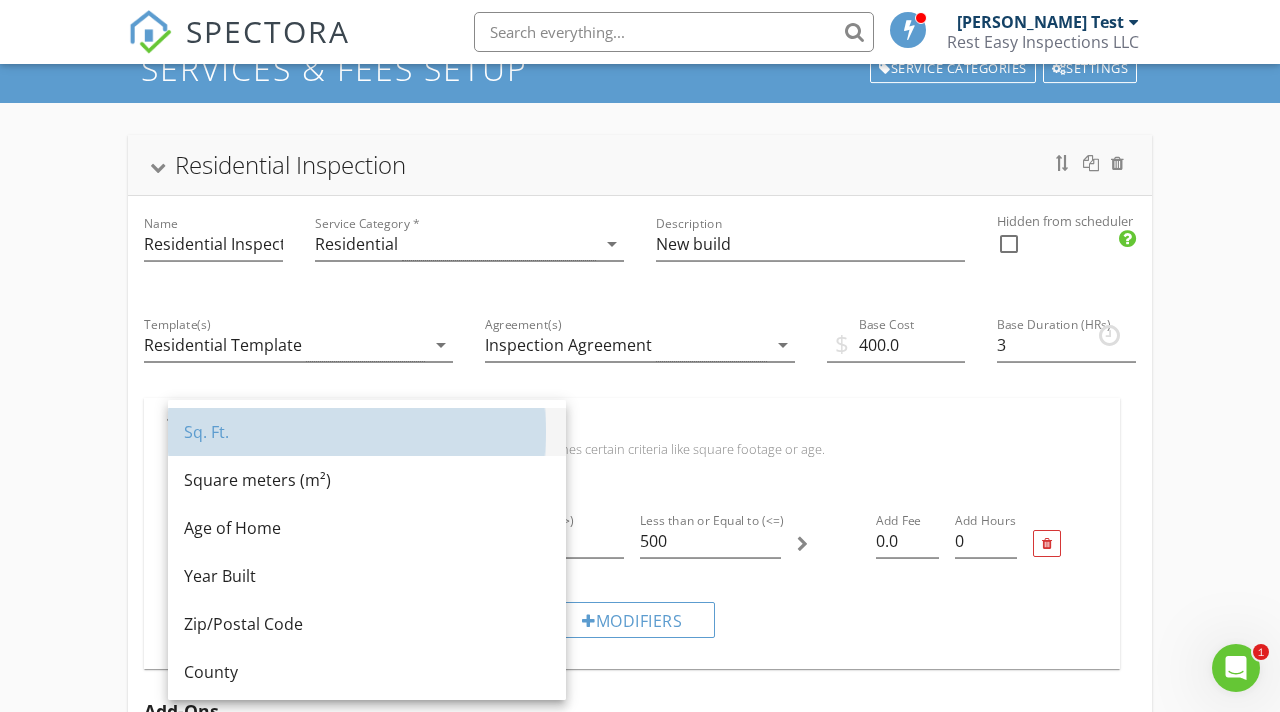 click on "Sq. Ft." at bounding box center (367, 432) 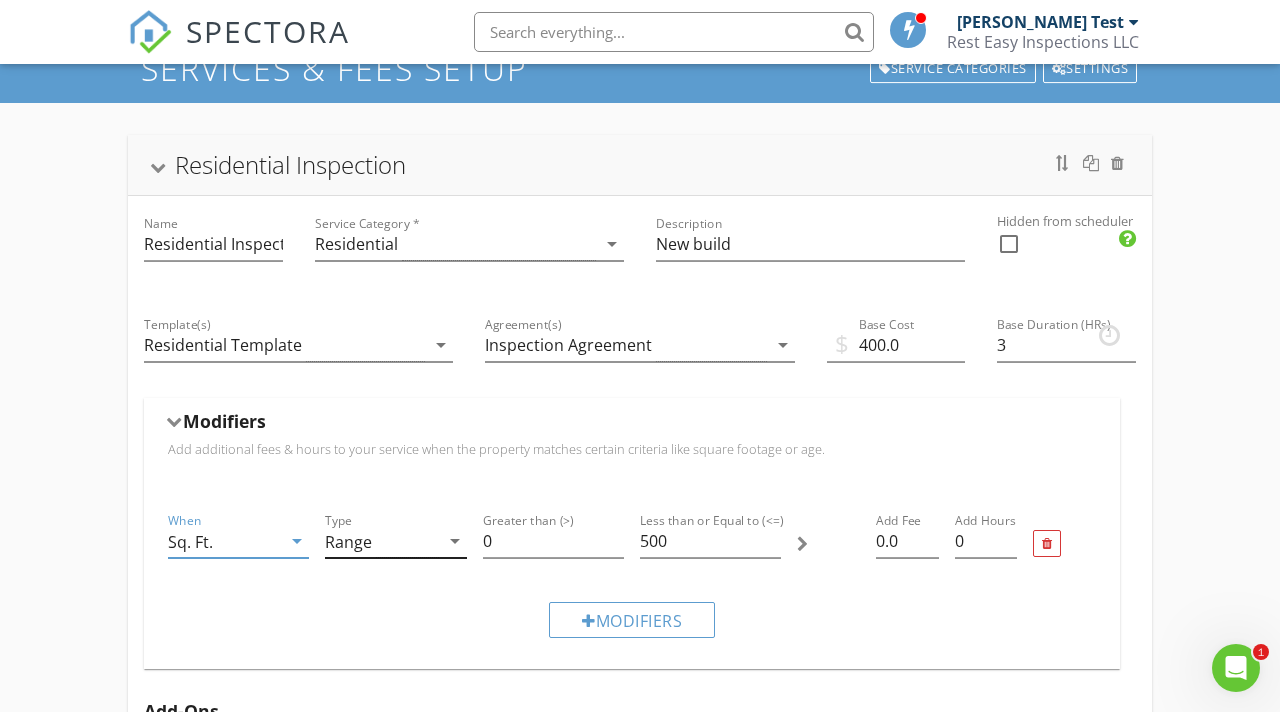 click on "arrow_drop_down" at bounding box center (455, 541) 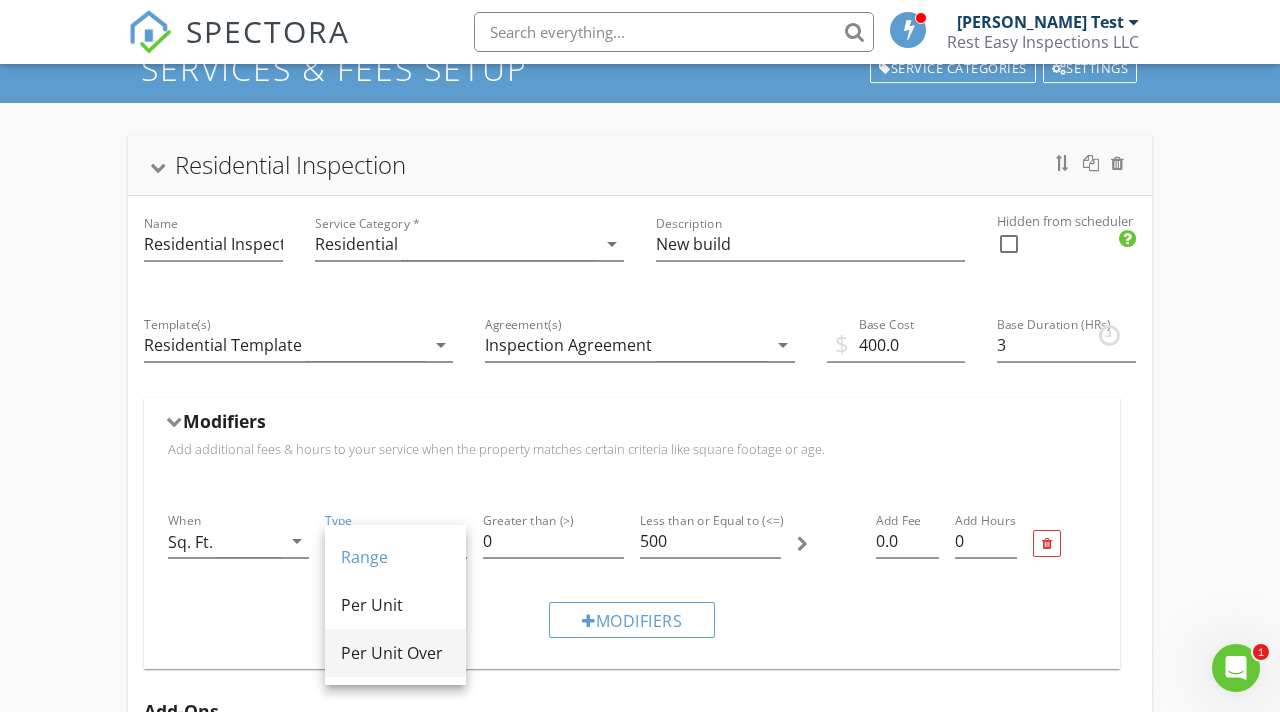 click on "Per Unit Over" at bounding box center [395, 653] 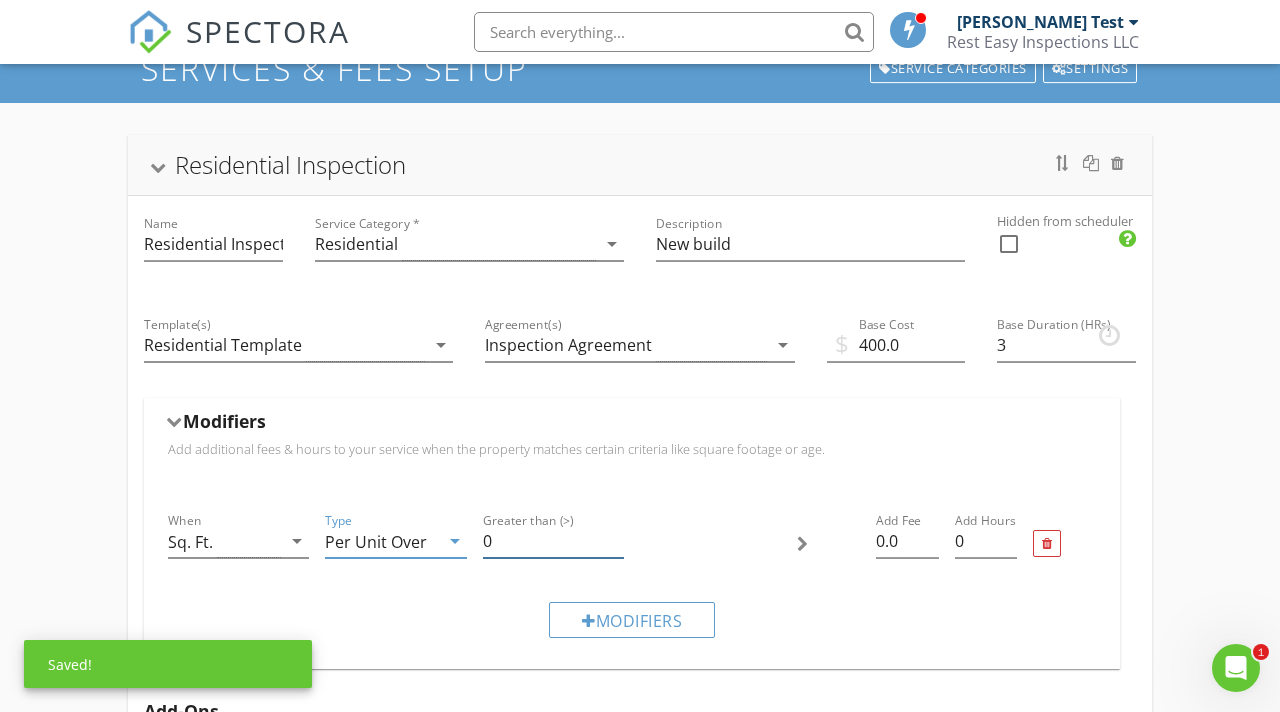 click on "0" at bounding box center [553, 541] 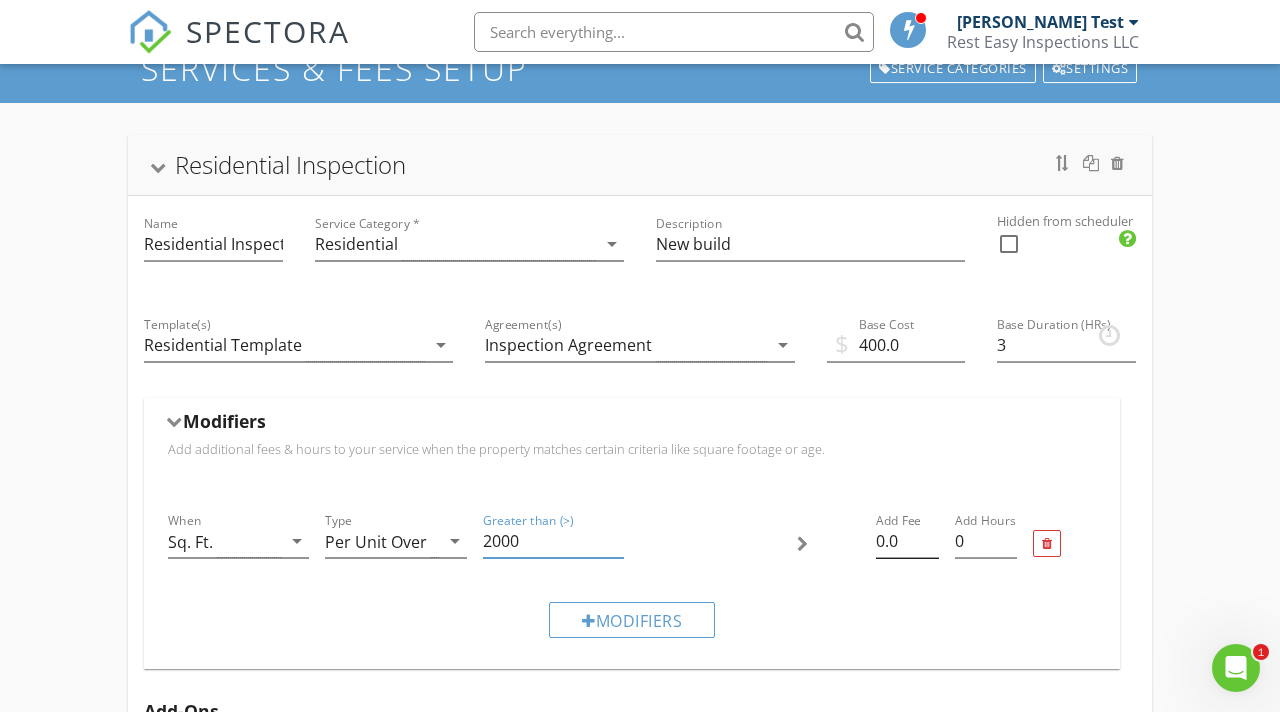 type on "2000" 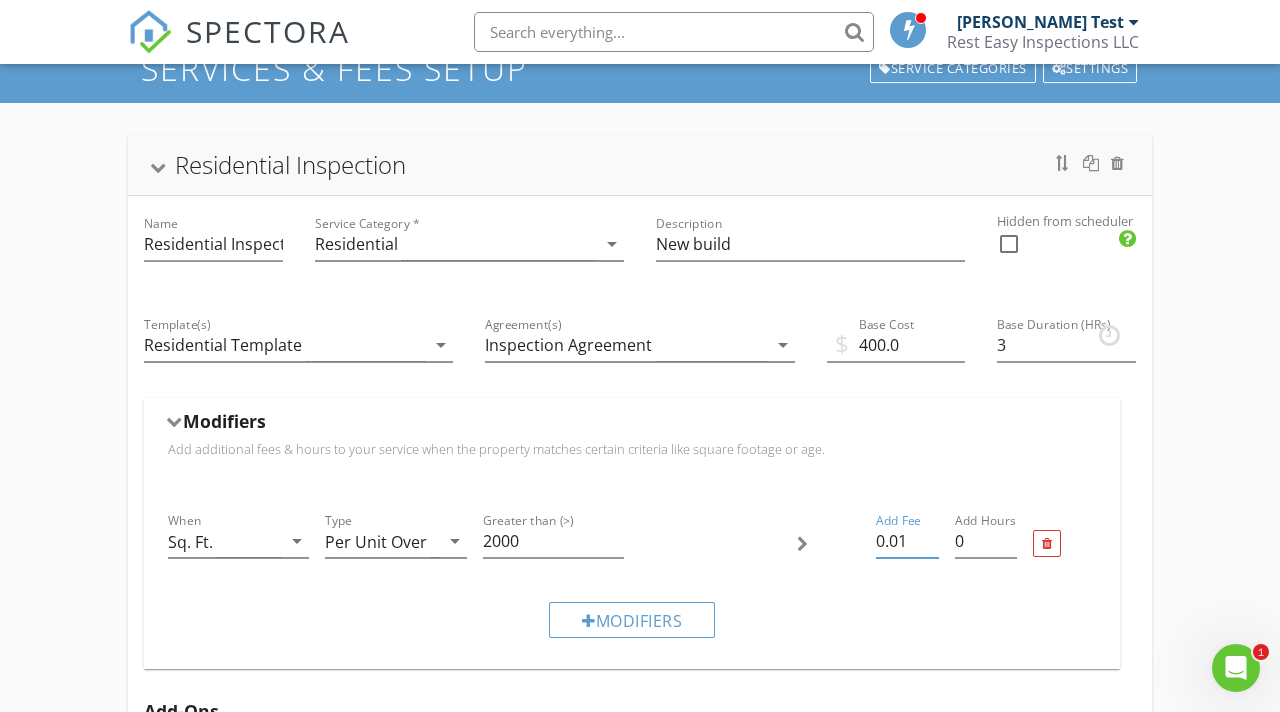 click on "0.01" at bounding box center [907, 541] 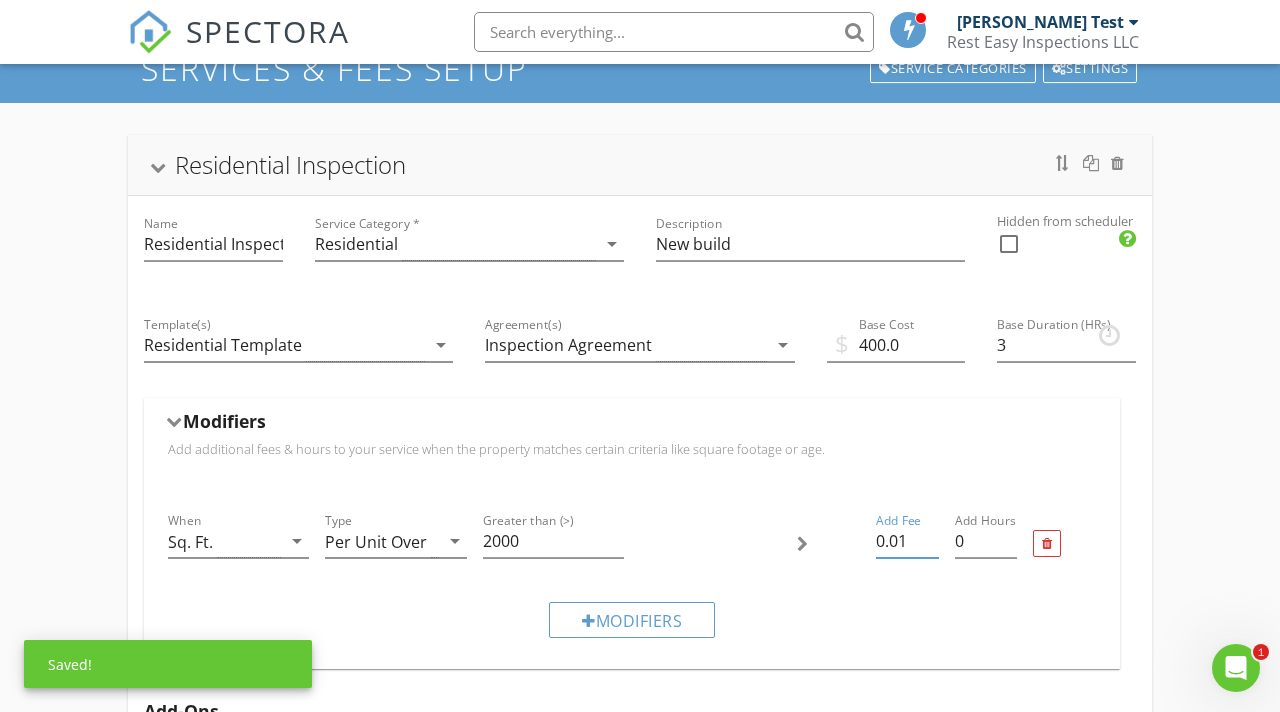 drag, startPoint x: 910, startPoint y: 542, endPoint x: 862, endPoint y: 542, distance: 48 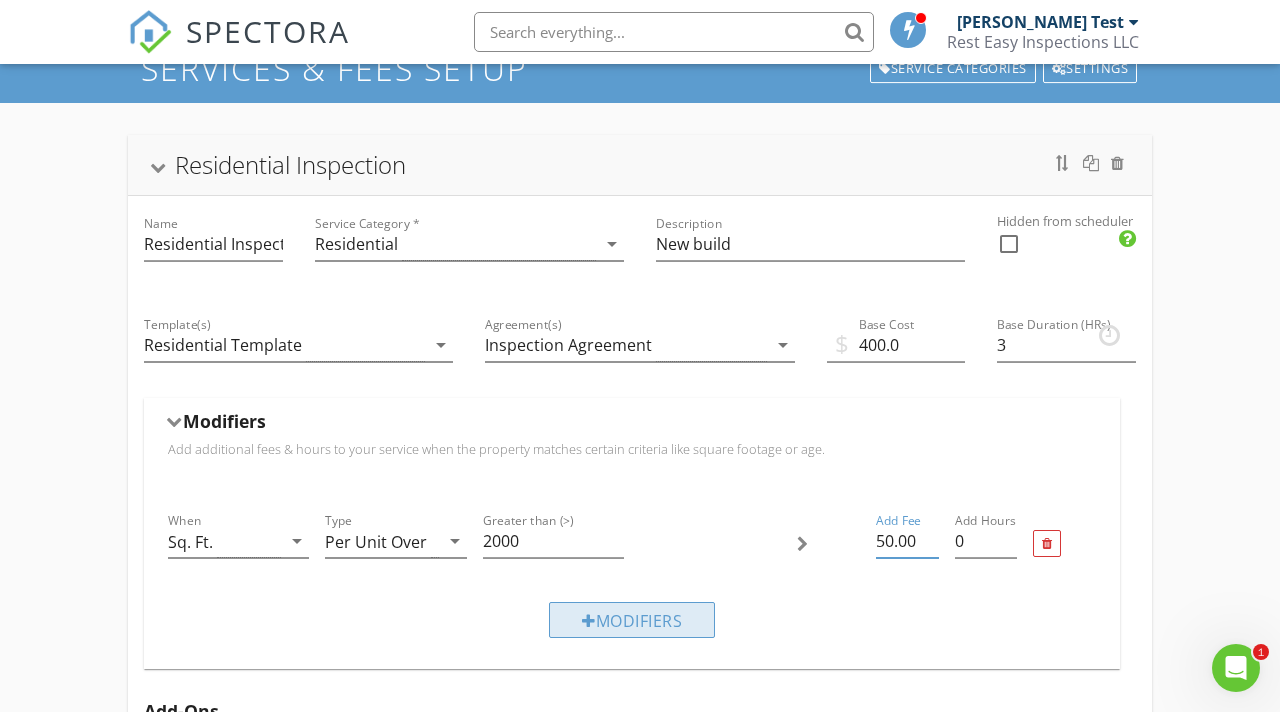type on "50.00" 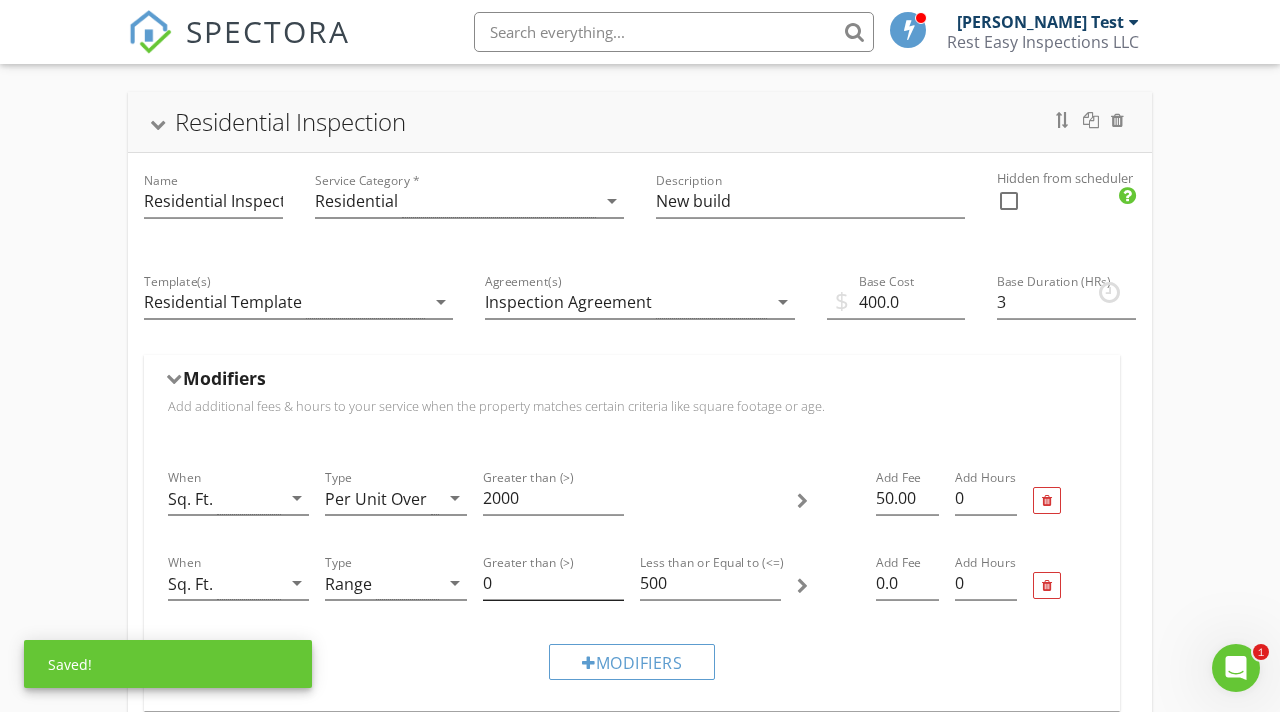 scroll, scrollTop: 187, scrollLeft: 0, axis: vertical 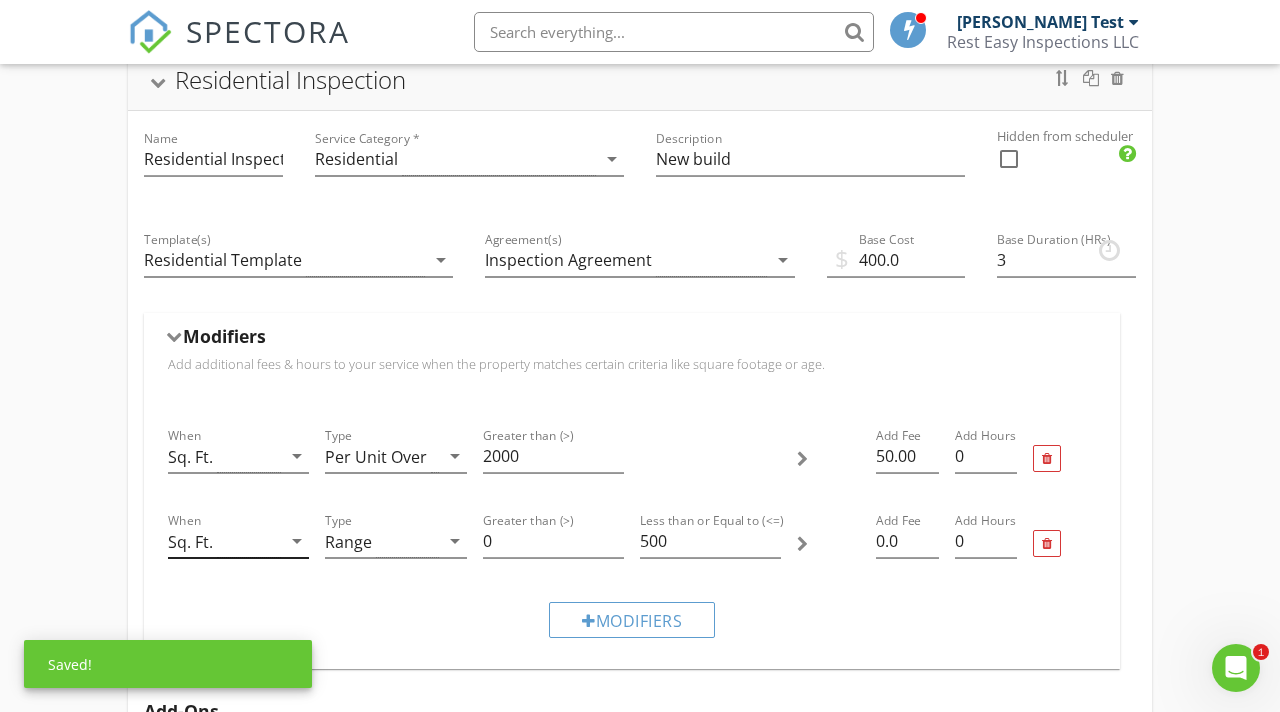 click on "arrow_drop_down" at bounding box center [297, 541] 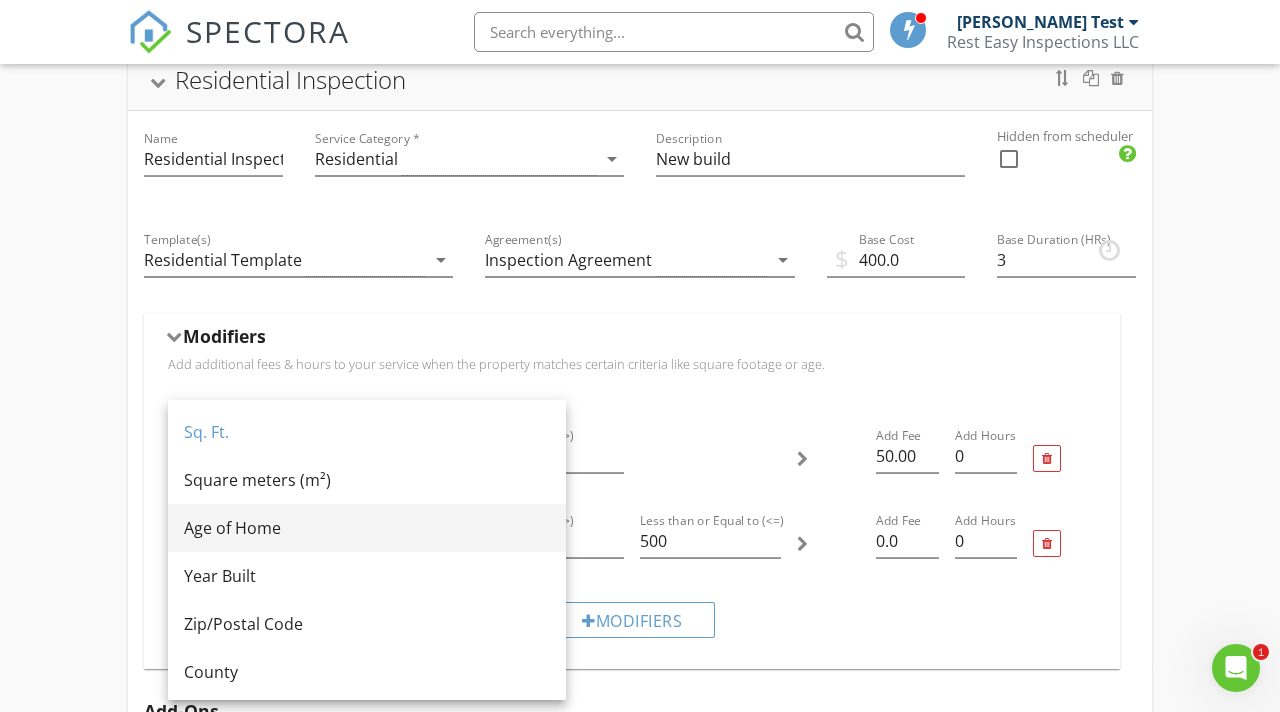 click on "Age of Home" at bounding box center [367, 528] 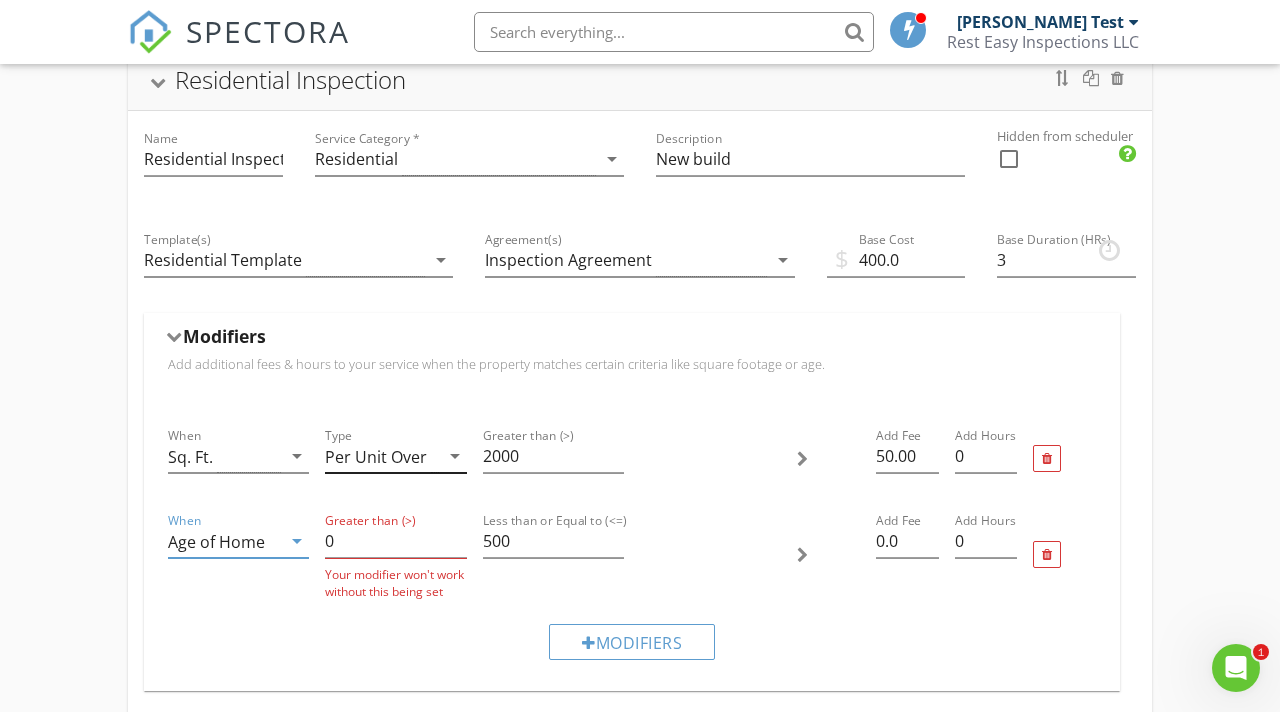 click on "arrow_drop_down" at bounding box center [455, 456] 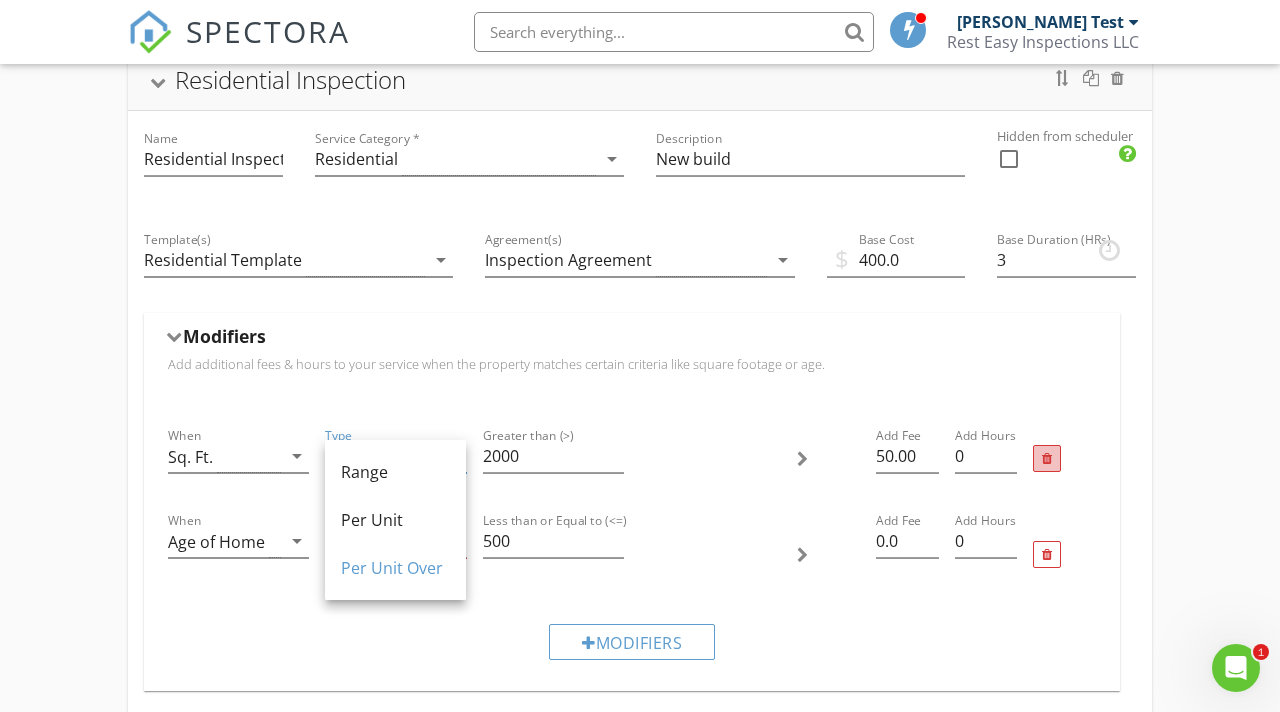 click at bounding box center (1047, 459) 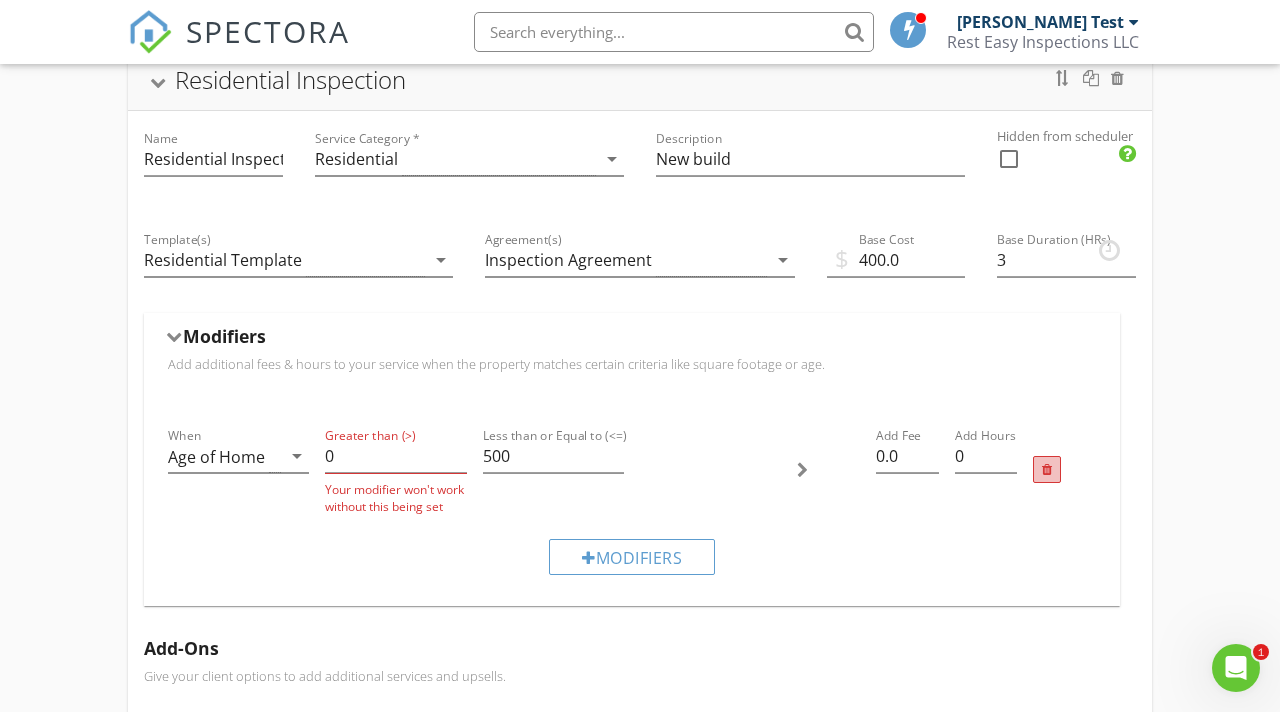 click at bounding box center [1047, 470] 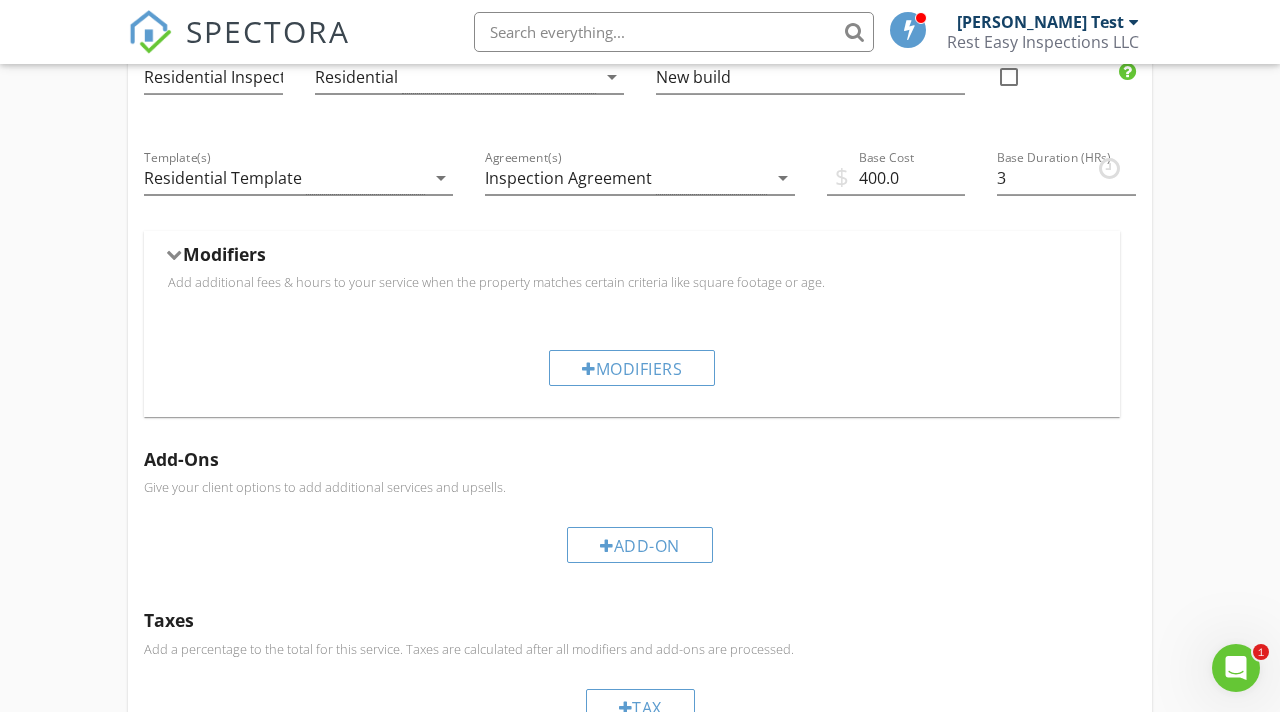 scroll, scrollTop: 0, scrollLeft: 0, axis: both 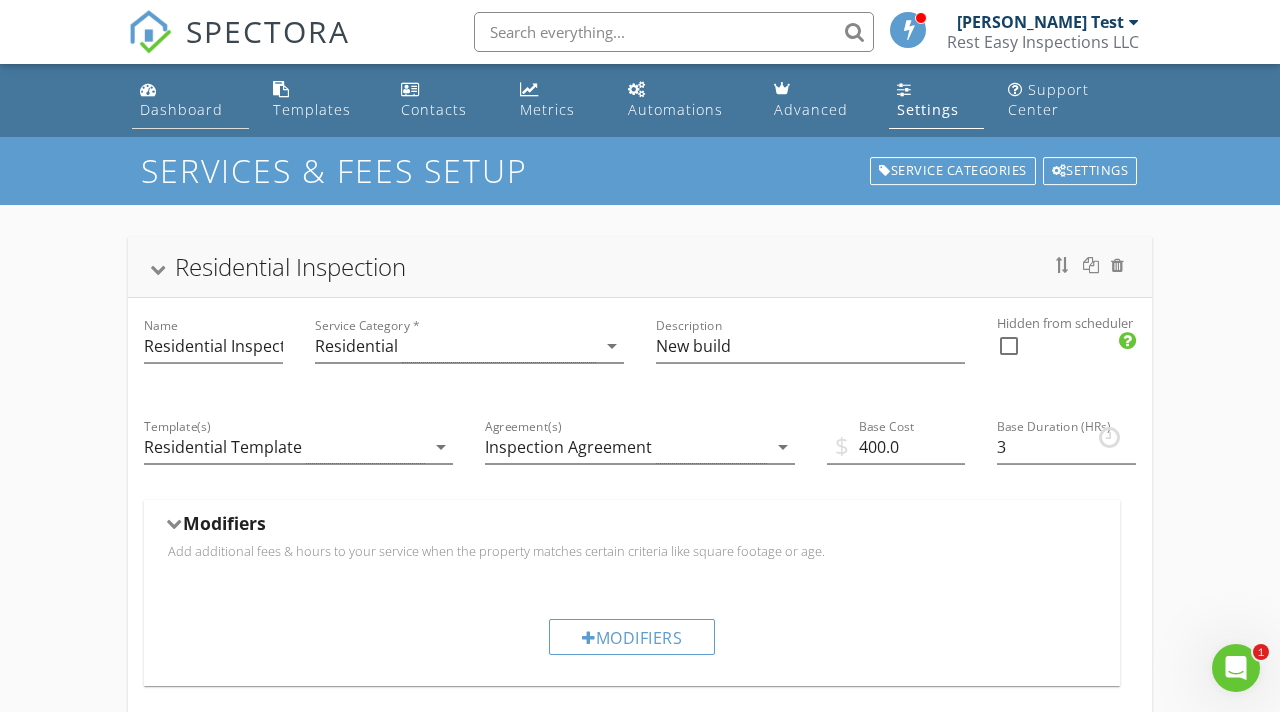 click on "Dashboard" at bounding box center [181, 109] 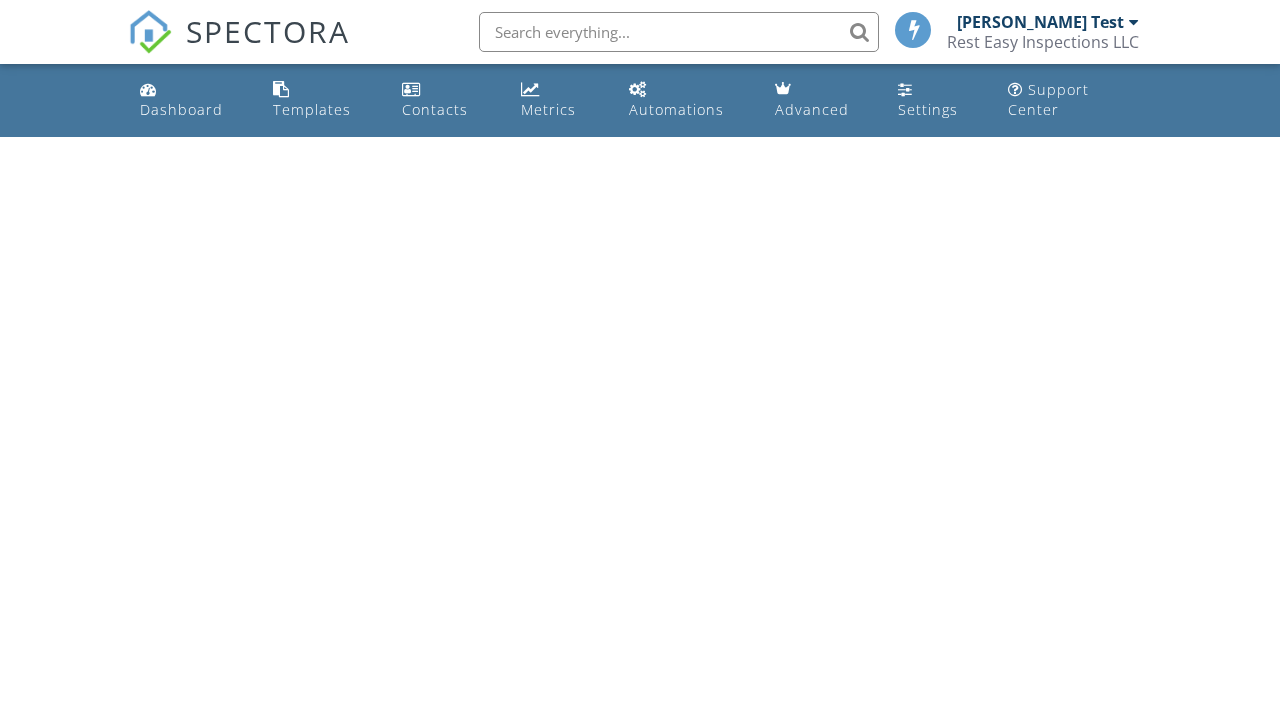 scroll, scrollTop: 0, scrollLeft: 0, axis: both 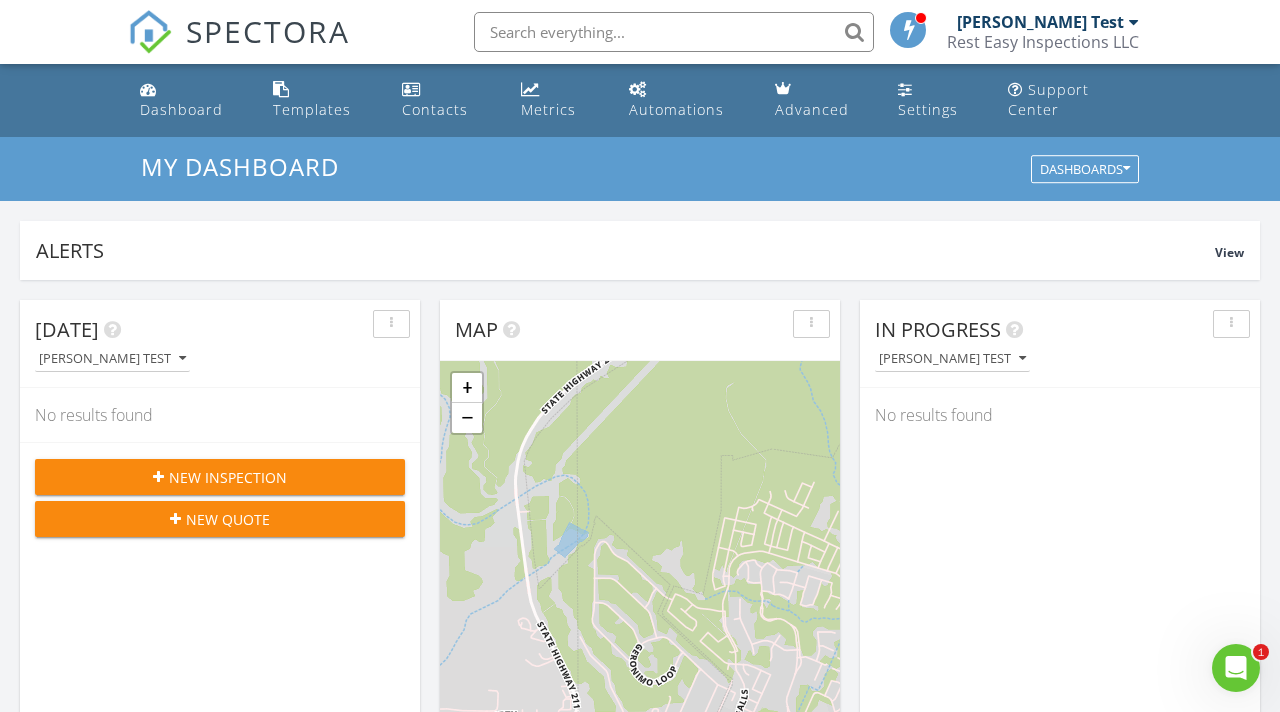 click on "[PERSON_NAME] Test" at bounding box center (1040, 22) 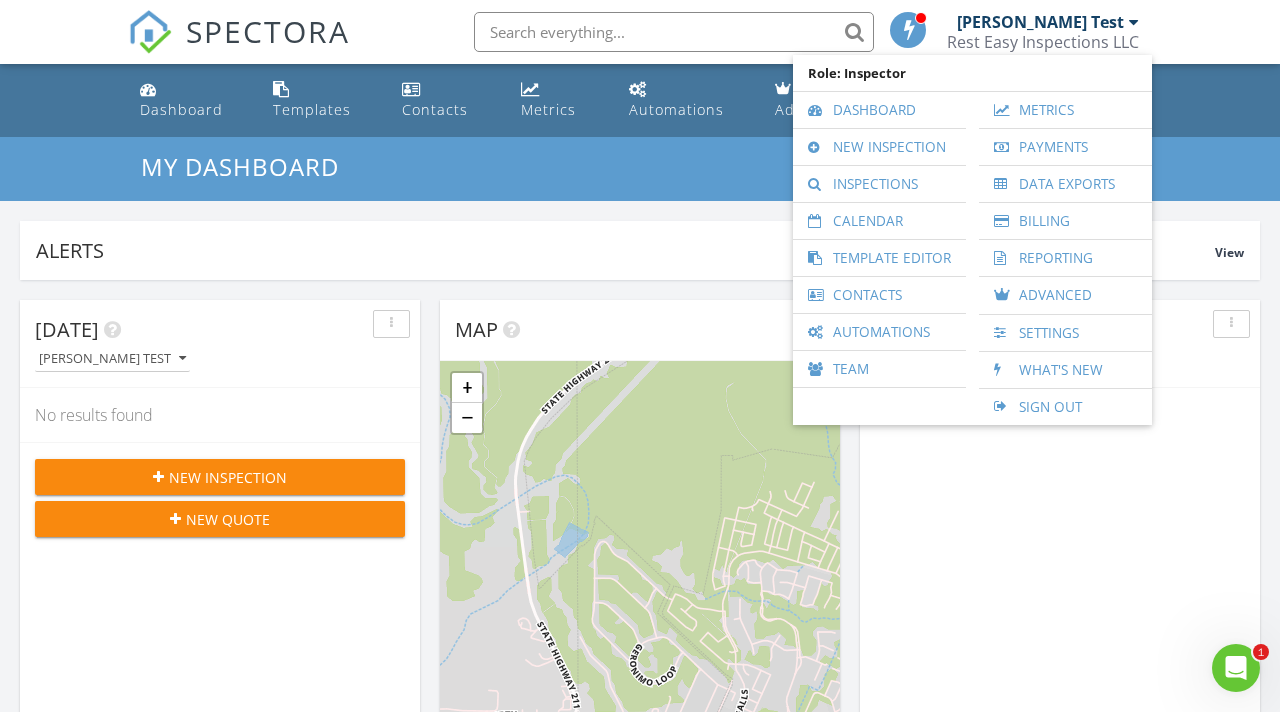click on "Alerts
View
Company
Inspection
Learn More          No new alerts
You can view
dismissed alerts
if you need
No new alerts
You can view
dismissed alerts
if you need
Today
Bradley Test
No results found       New Inspection     New Quote         Map               + − Leaflet  |  © MapTiler   © OpenStreetMap contributors     In Progress
Bradley Test
No results found       Calendar                 Jul 6 – Aug 2, 2025 today list day week cal wk 4 wk month Sun Mon Tue Wed Thu Fri Sat 6 7 8 9 10 11 12 13 14
2p - 5p
2415 Olive Wy, San Antonio 78259
15 16 17 18 19 20 21 22 23 24 25 26 27 28 29 30 31 1 2         Unconfirmed             No results found       Draft Inspections
All schedulers" at bounding box center [640, 1150] 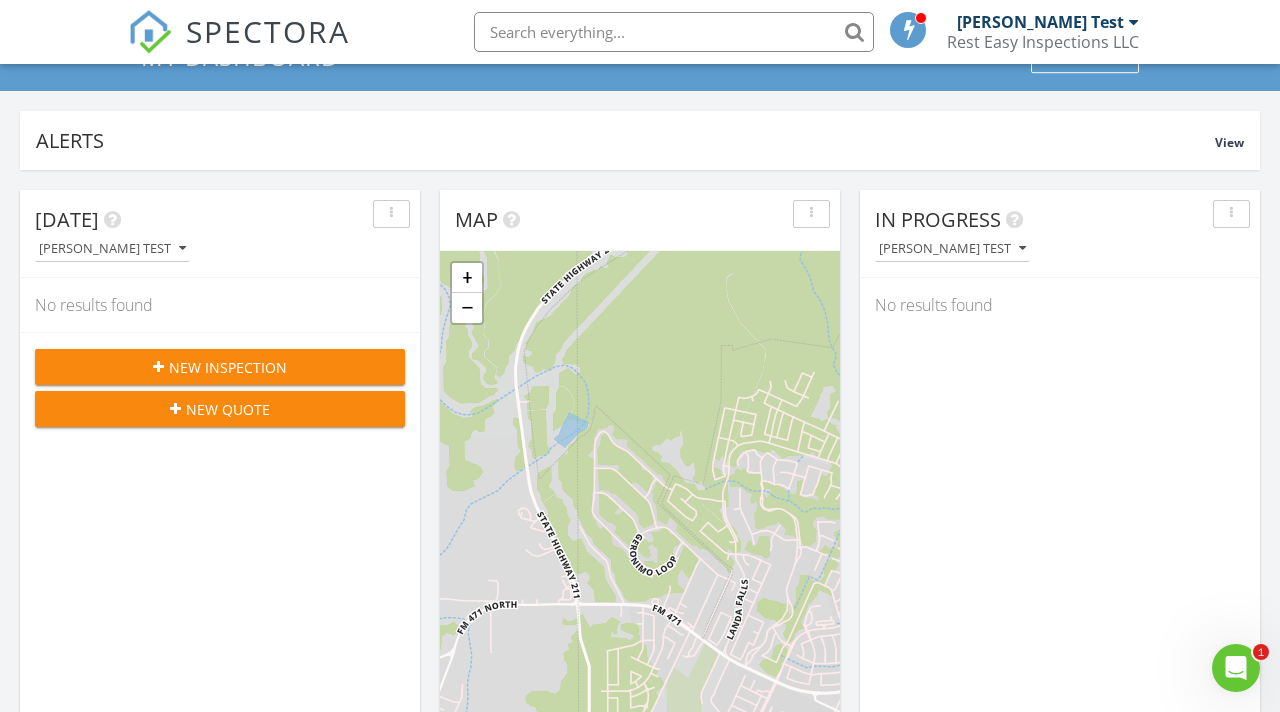 scroll, scrollTop: 108, scrollLeft: 0, axis: vertical 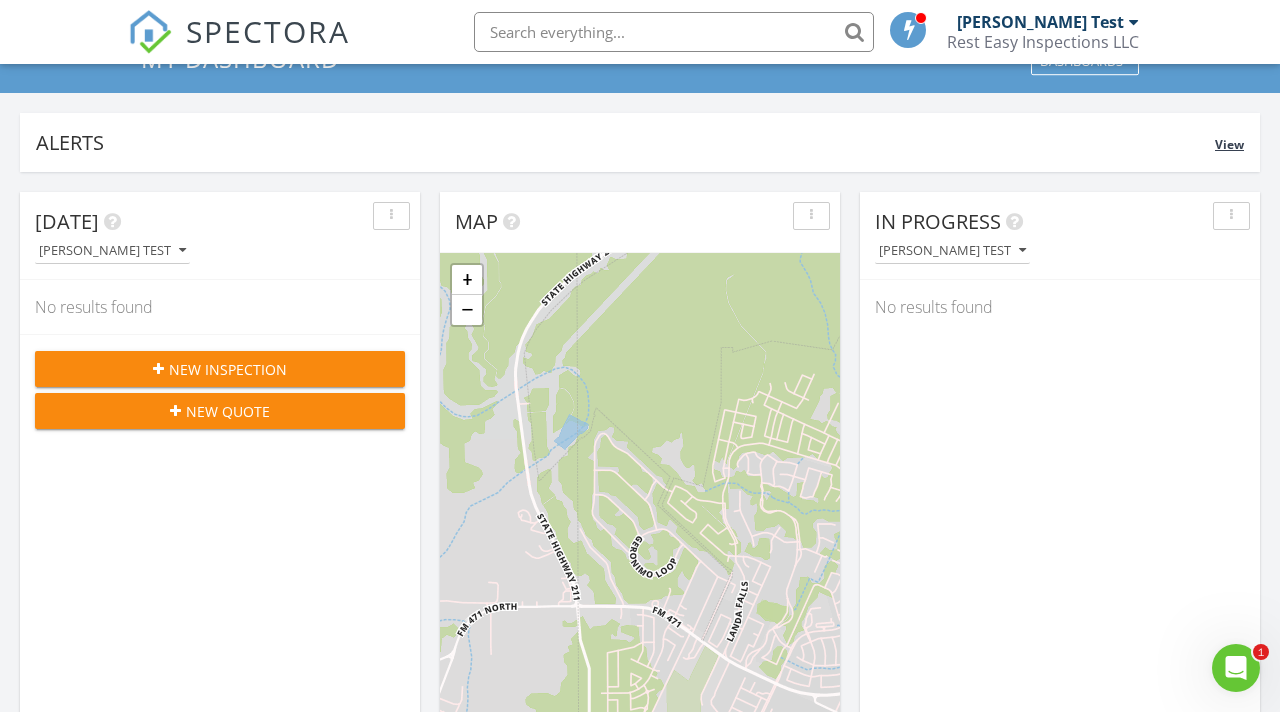 click on "Alerts
View" at bounding box center [640, 142] 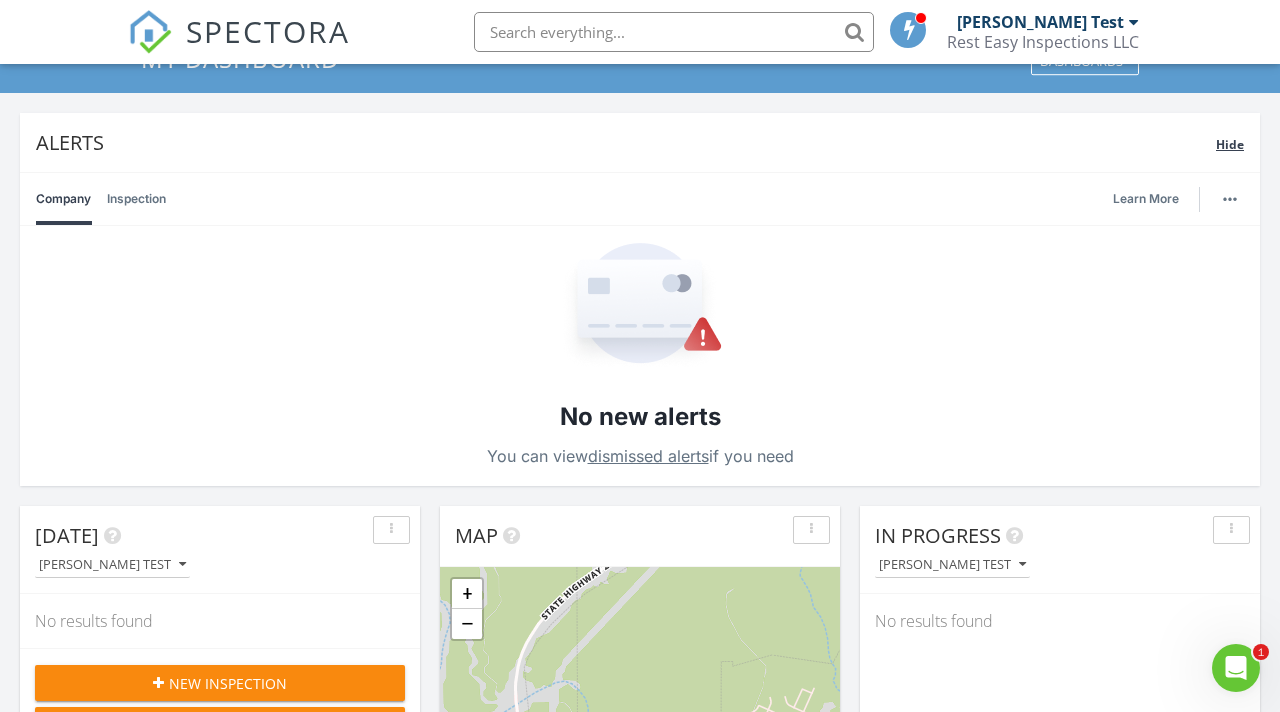 click on "Alerts
Hide" at bounding box center (640, 142) 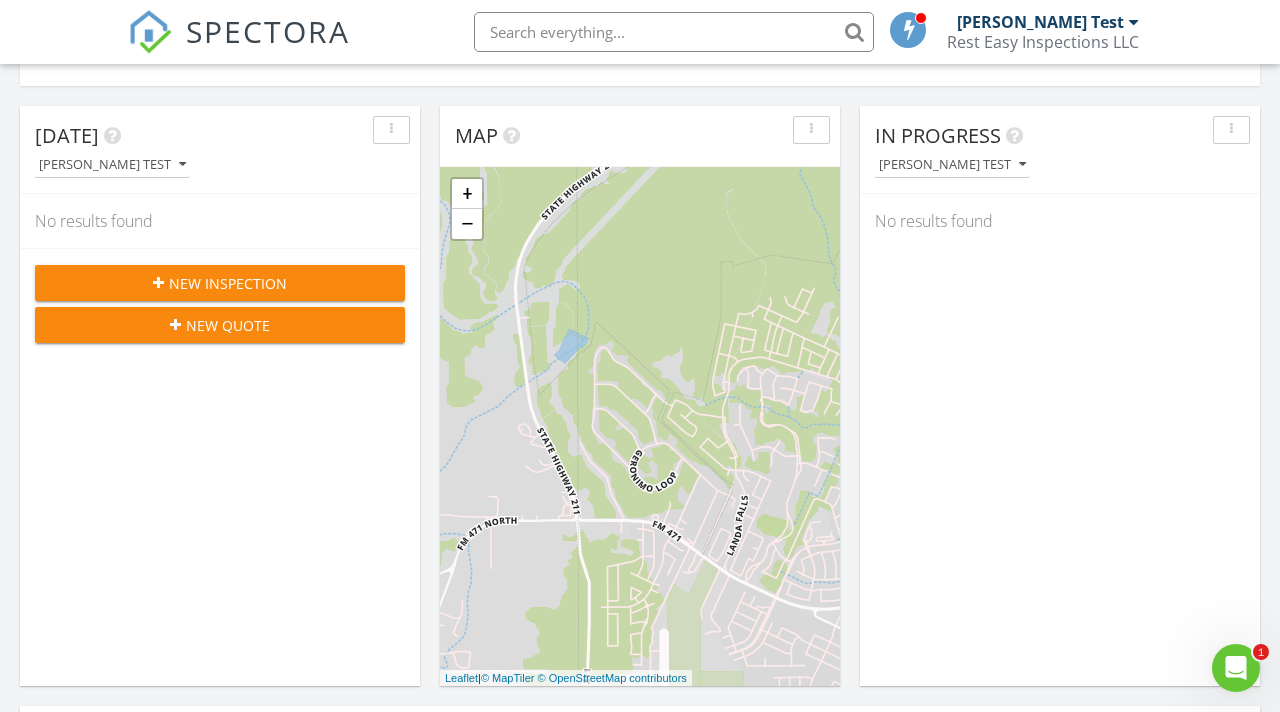 scroll, scrollTop: 0, scrollLeft: 0, axis: both 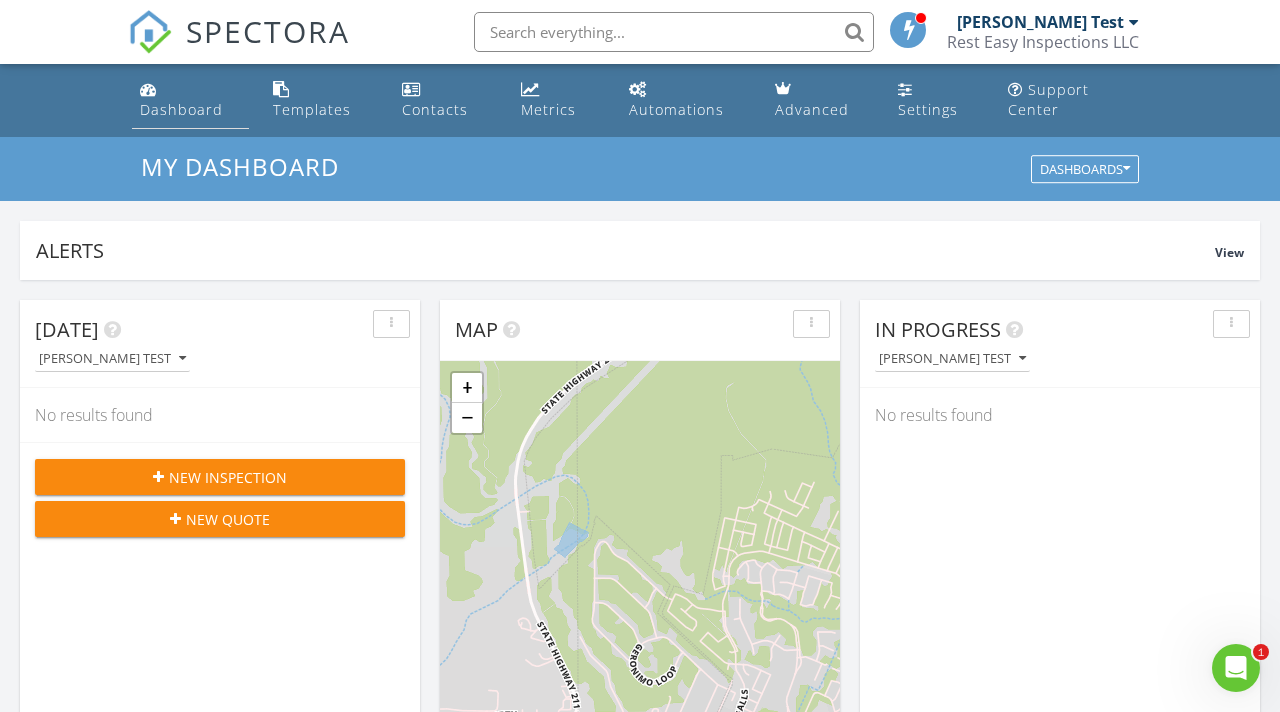 click on "Dashboard" at bounding box center (181, 109) 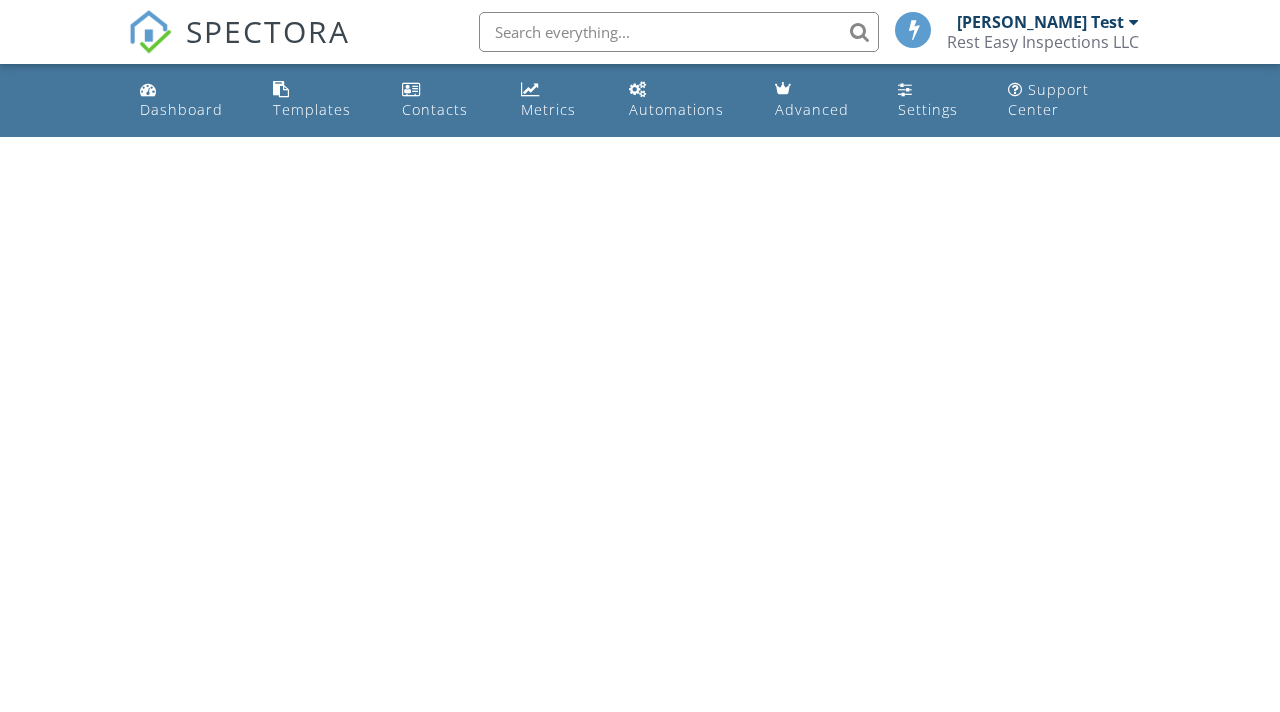 scroll, scrollTop: 0, scrollLeft: 0, axis: both 